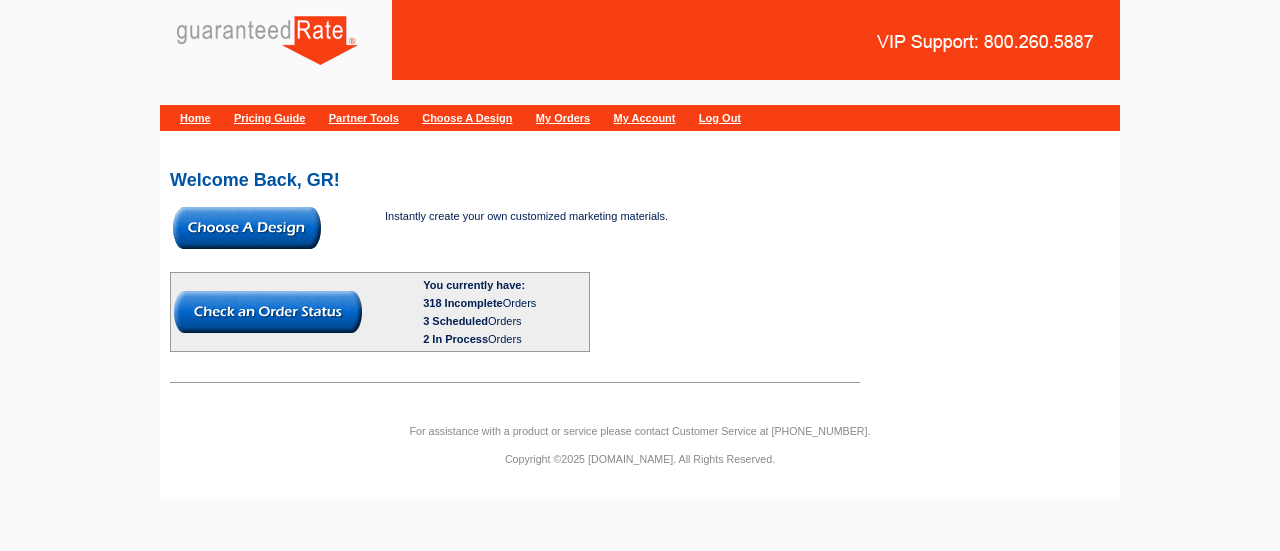 scroll, scrollTop: 0, scrollLeft: 0, axis: both 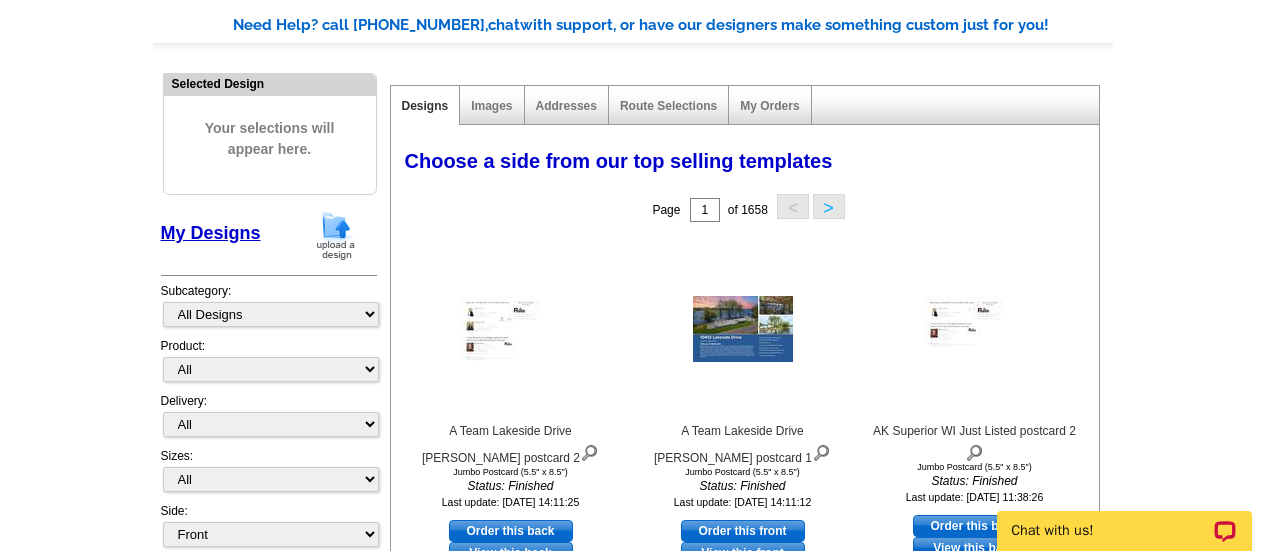 click at bounding box center (336, 235) 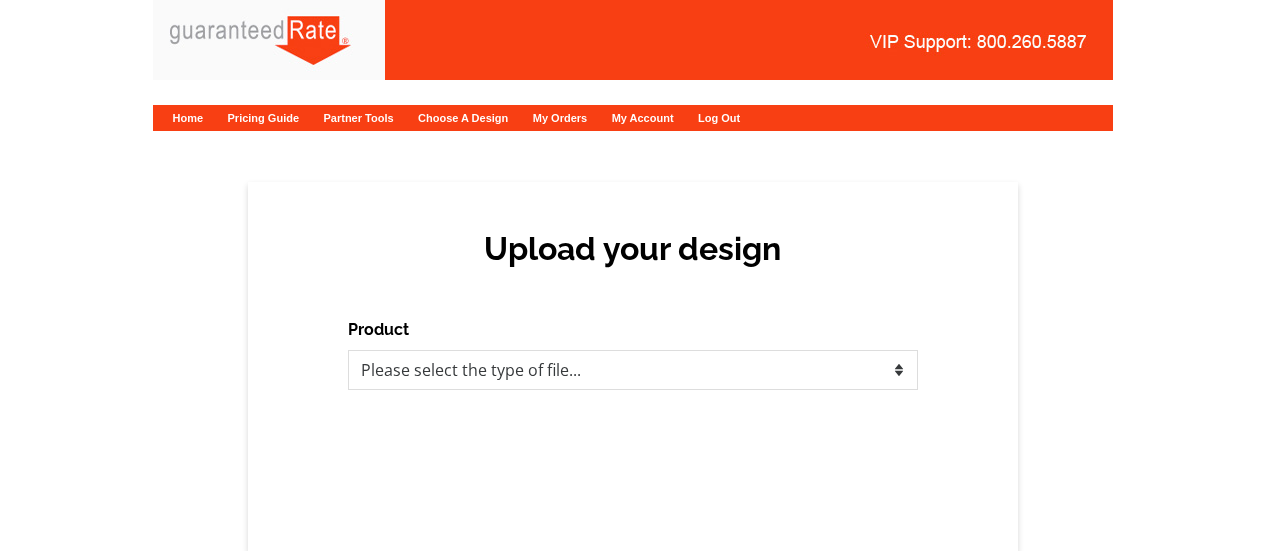 scroll, scrollTop: 0, scrollLeft: 0, axis: both 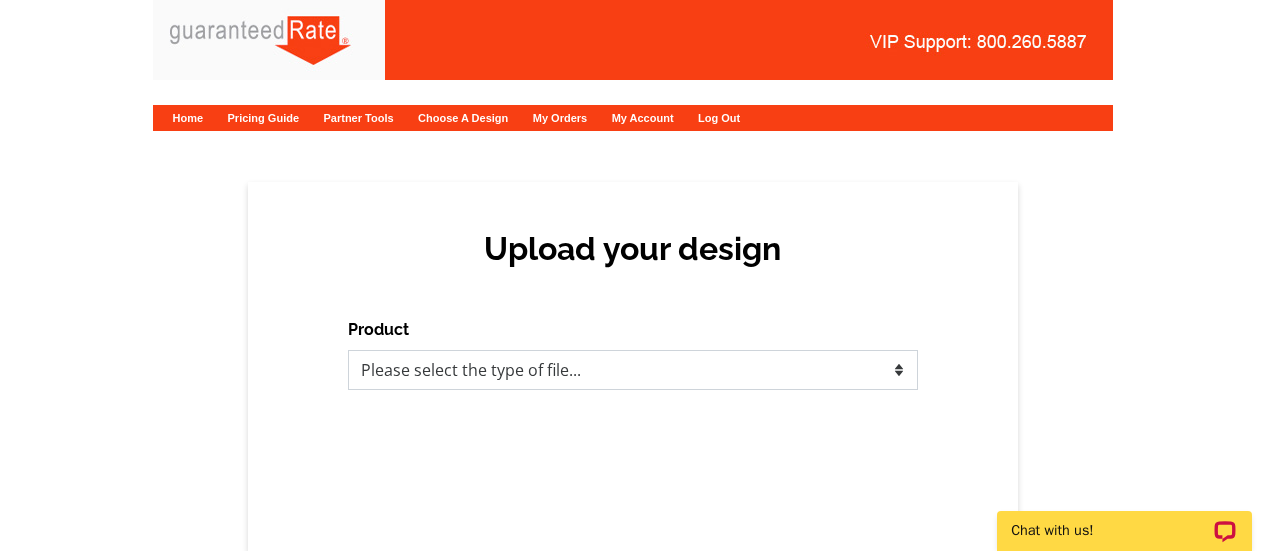 click on "Please select the type of file...
Postcards
Calendars
Business Cards
Letters and flyers
Greeting Cards" at bounding box center (633, 370) 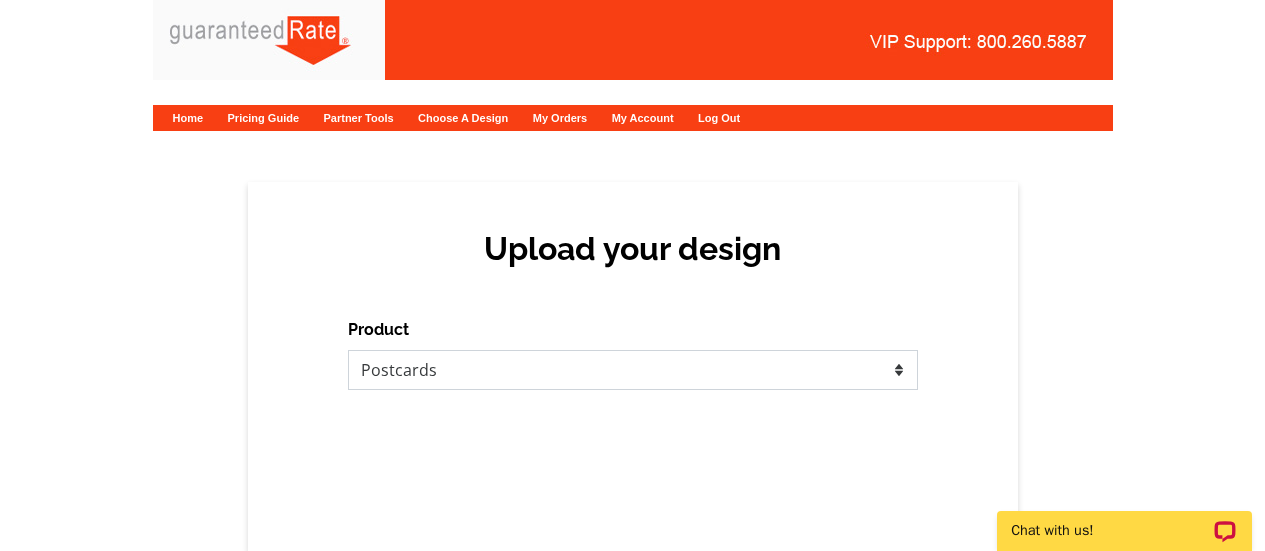 click on "Please select the type of file...
Postcards
Calendars
Business Cards
Letters and flyers
Greeting Cards" at bounding box center (633, 370) 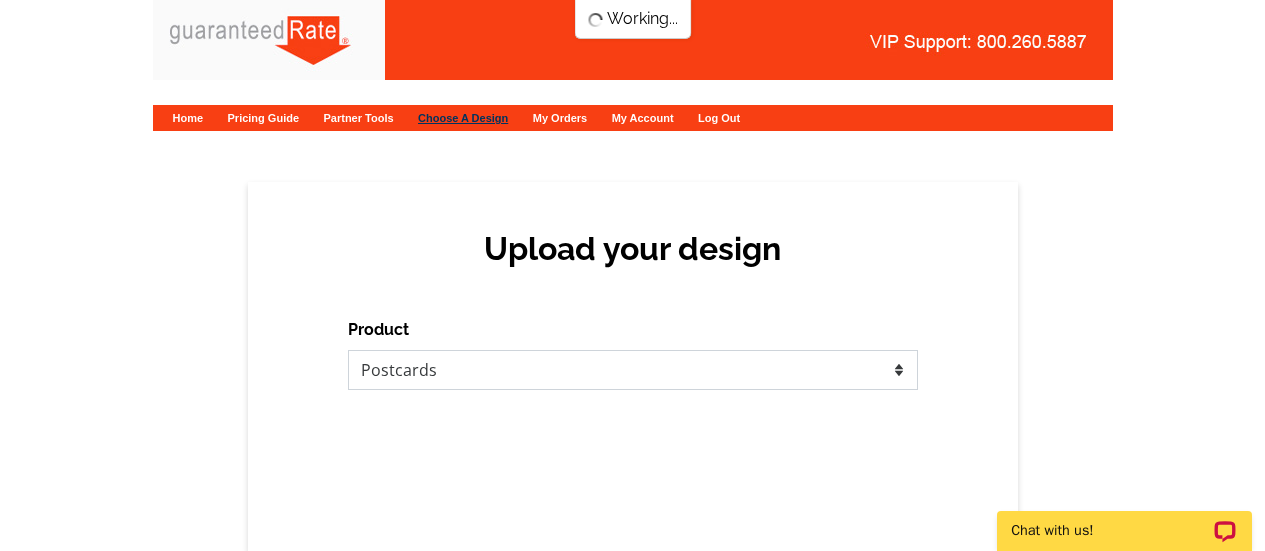 scroll, scrollTop: 0, scrollLeft: 0, axis: both 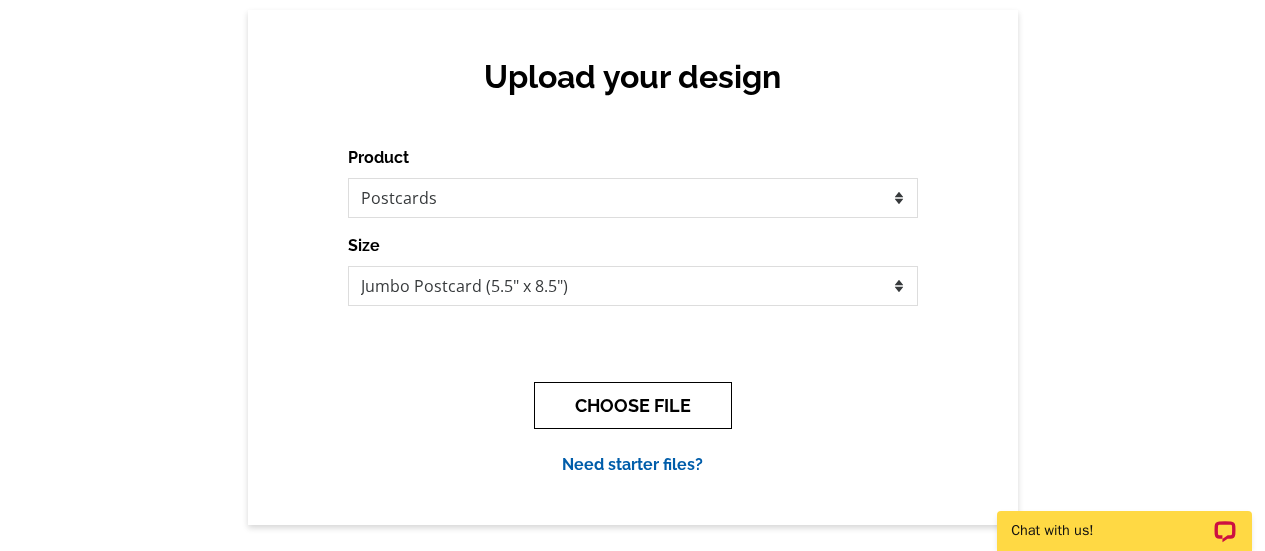 click on "CHOOSE FILE" at bounding box center (633, 405) 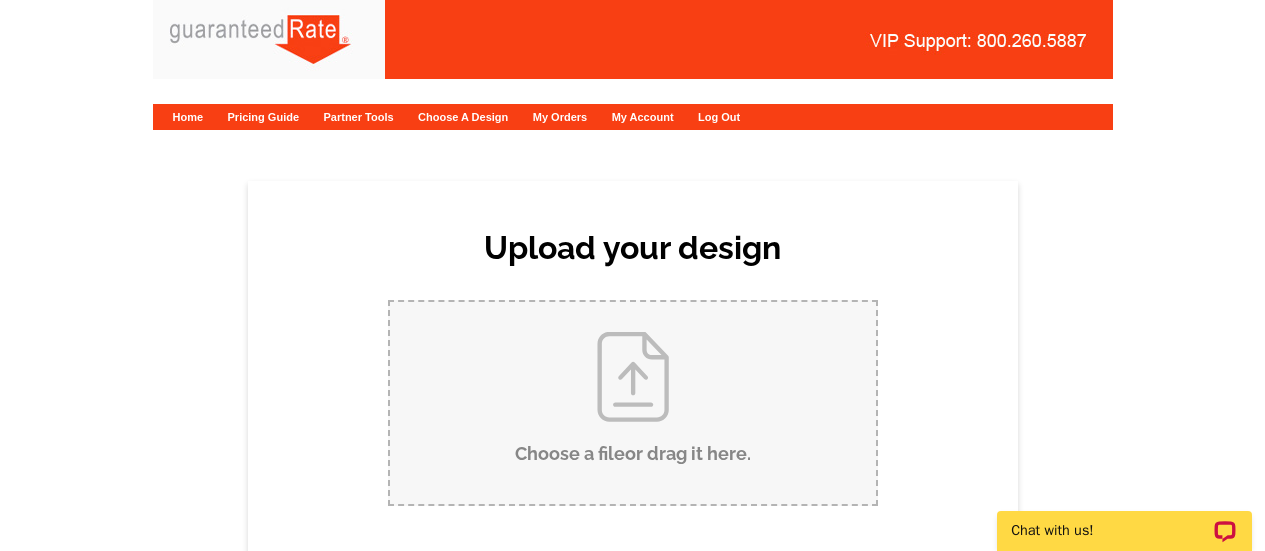 scroll, scrollTop: 0, scrollLeft: 0, axis: both 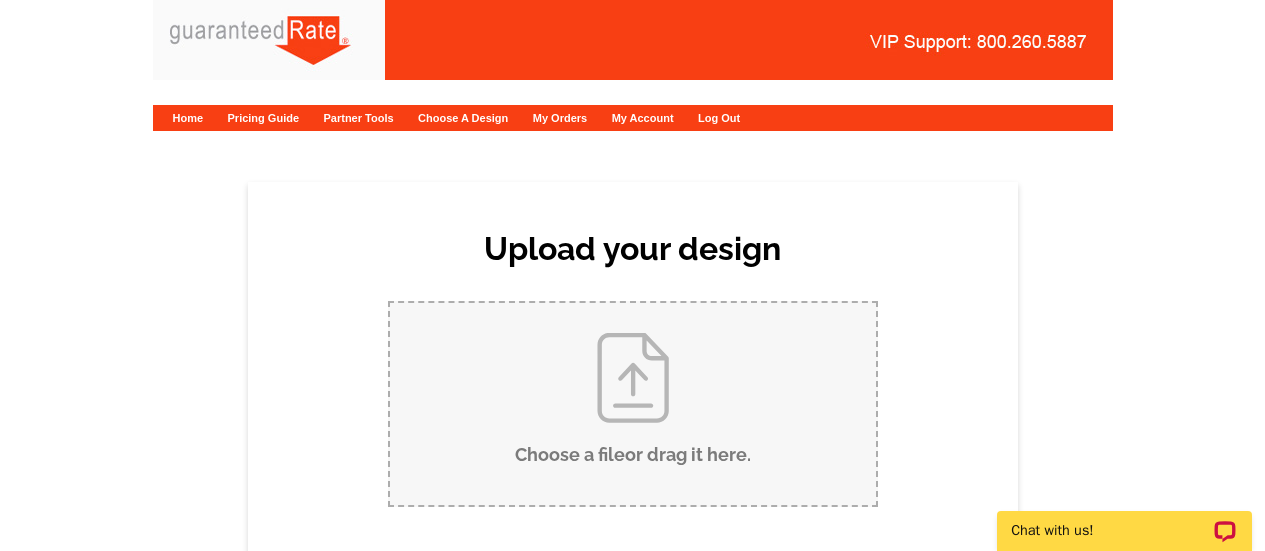 click on "Choose a file  or drag it here ." at bounding box center (633, 404) 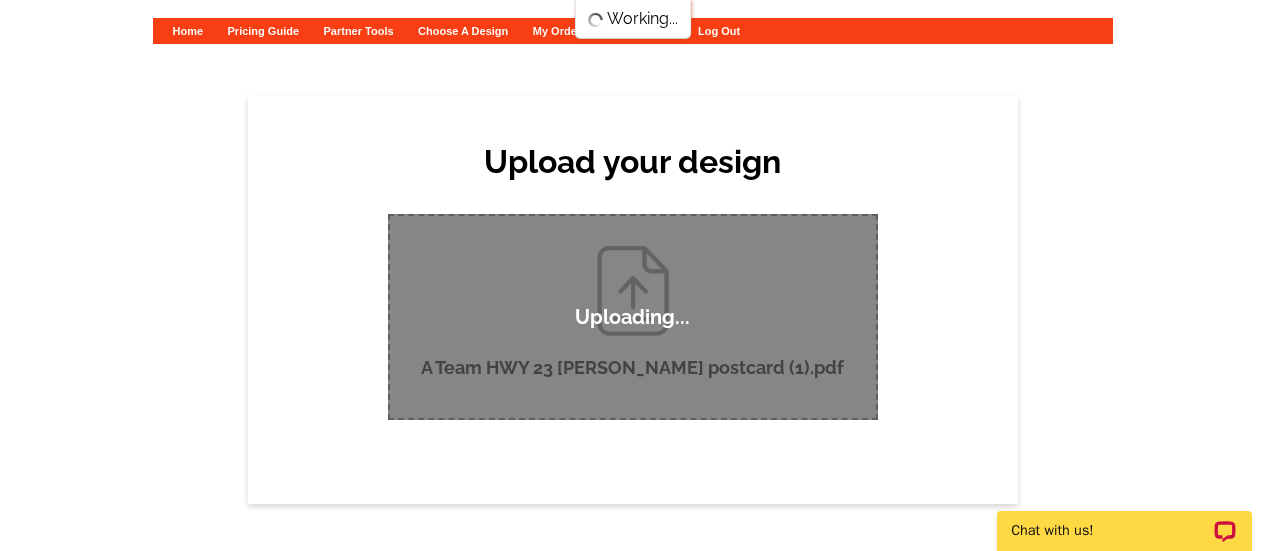 scroll, scrollTop: 86, scrollLeft: 0, axis: vertical 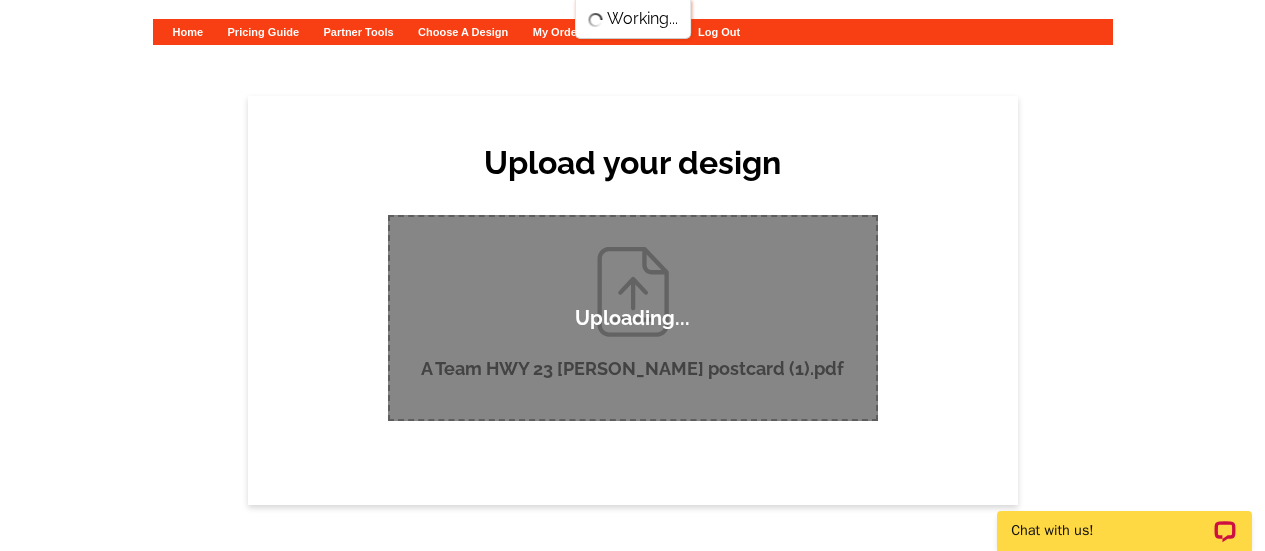 type 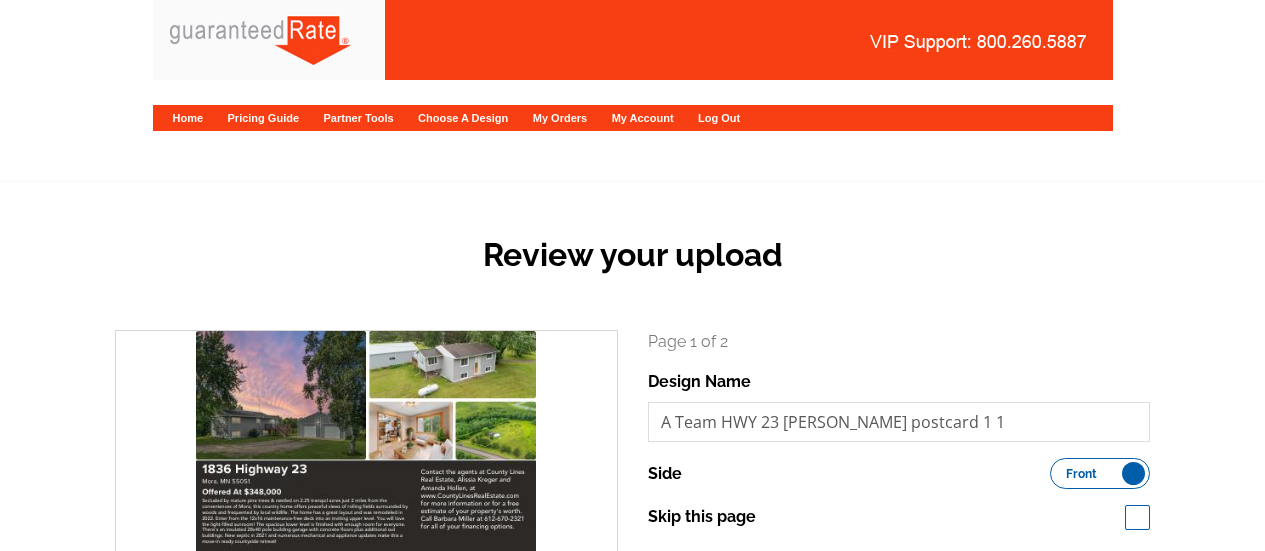 scroll, scrollTop: 0, scrollLeft: 0, axis: both 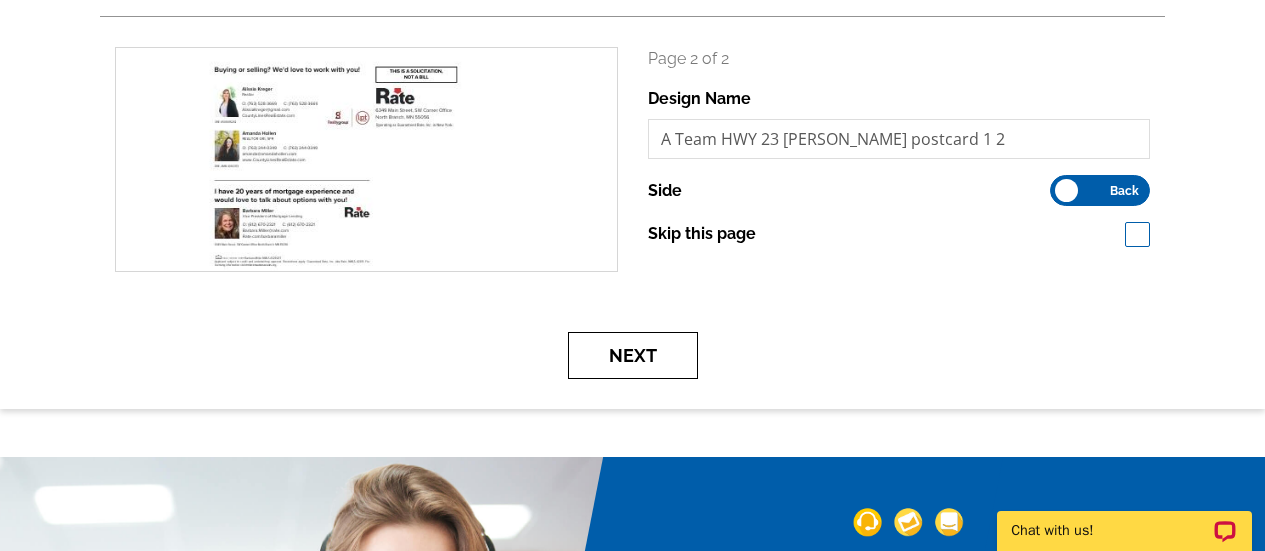 click on "Next" at bounding box center [633, 355] 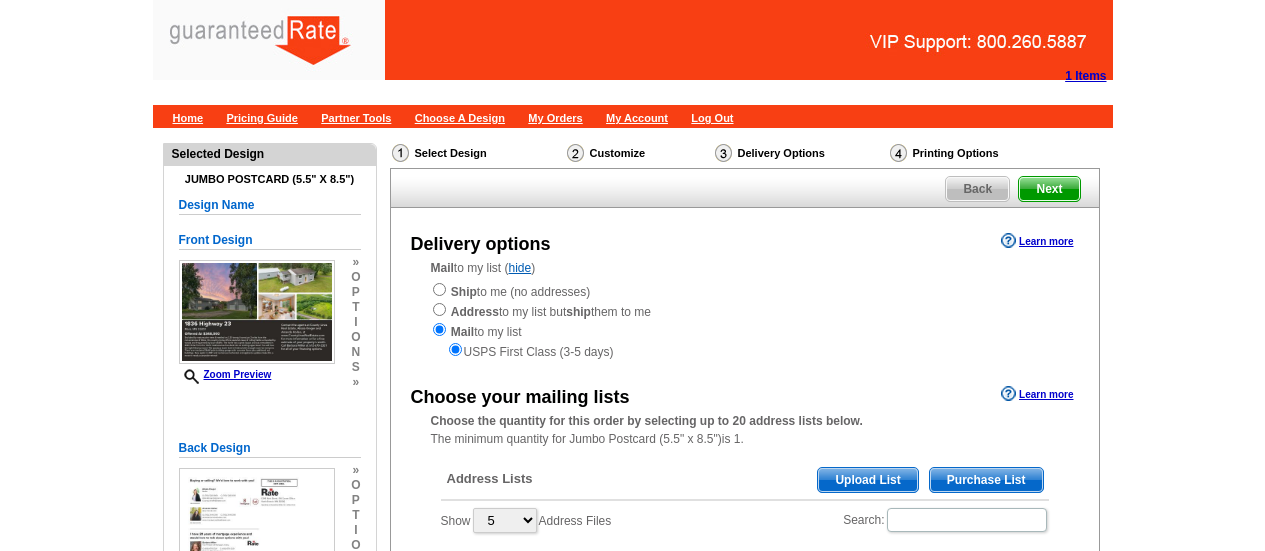 scroll, scrollTop: 0, scrollLeft: 0, axis: both 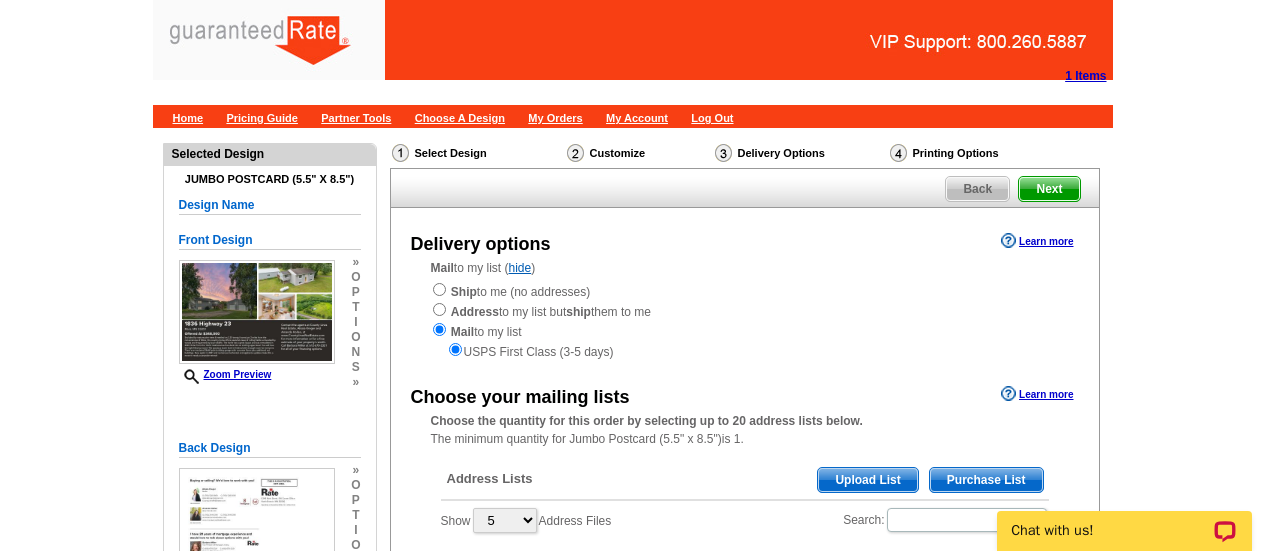 click on "Need Help? call [PHONE_NUMBER],  chat  with support, or have our designers make something custom just for you!
Got it, no need for the selection guide next time.
Show Results
Selected Design
Jumbo Postcard (5.5" x 8.5")
Design Name
Front Design
Zoom Preview
»
o
p
t
i
o
n
s
»
» o" at bounding box center (632, 796) 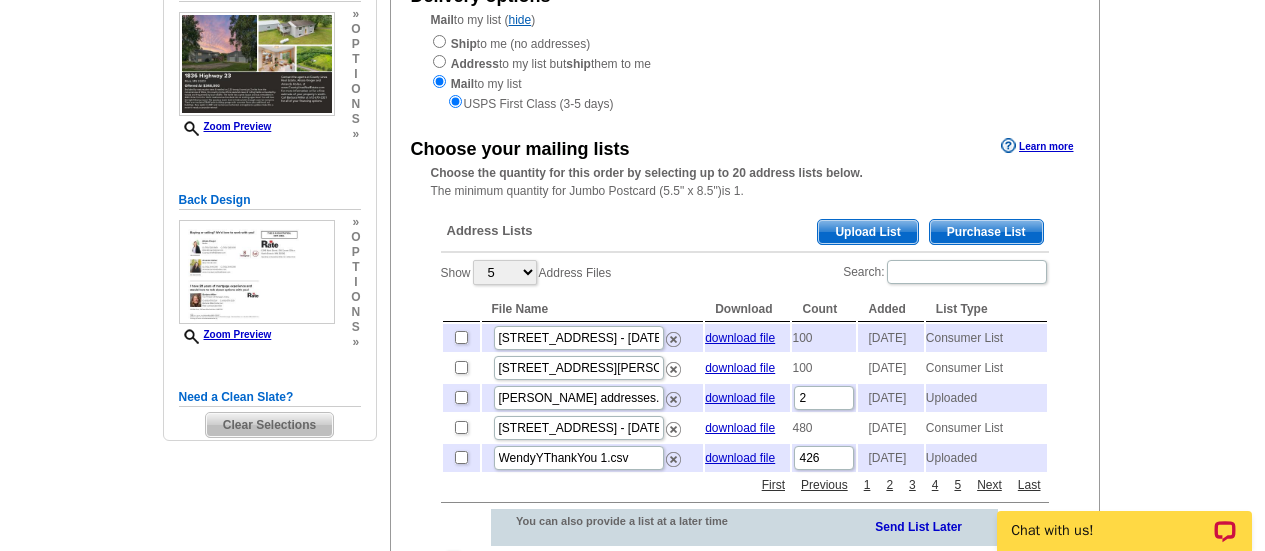 scroll, scrollTop: 286, scrollLeft: 0, axis: vertical 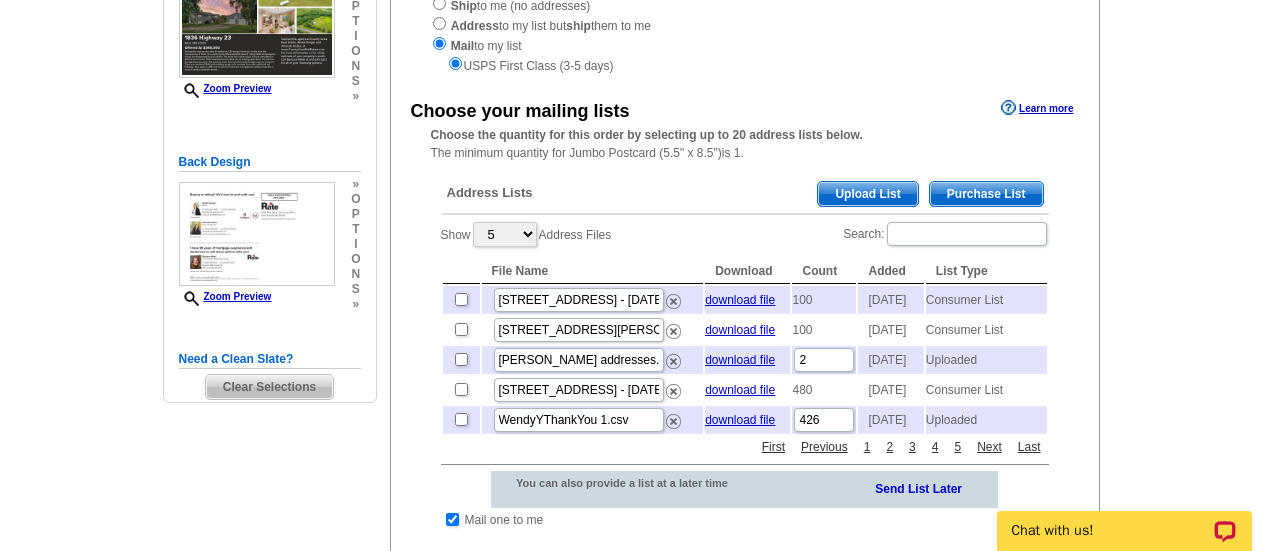 click on "Purchase List" at bounding box center (986, 194) 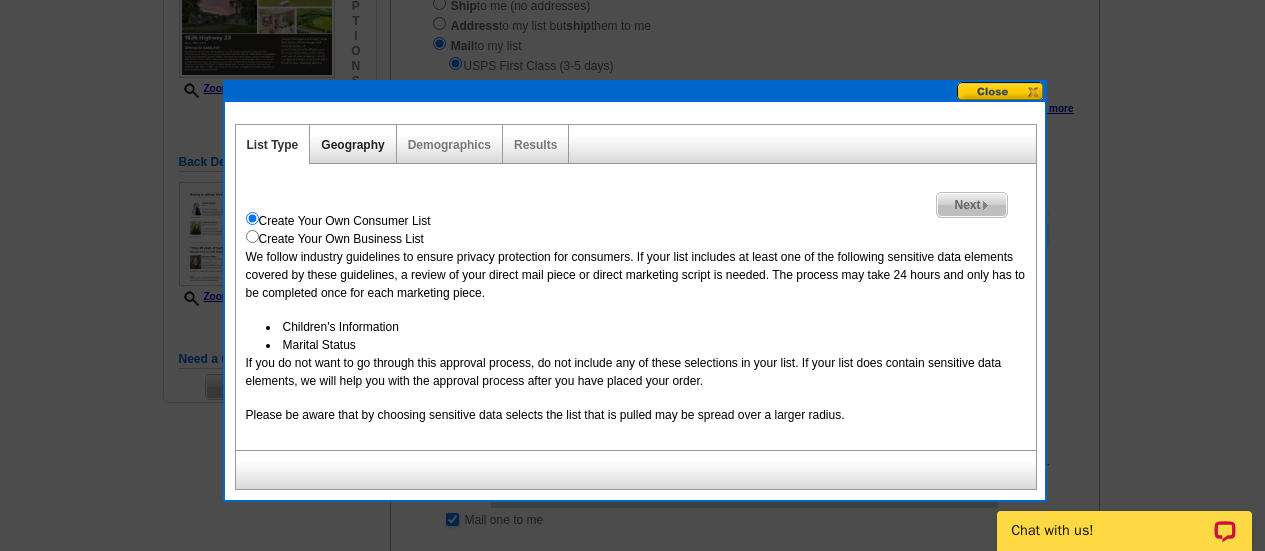 click on "Geography" at bounding box center (352, 145) 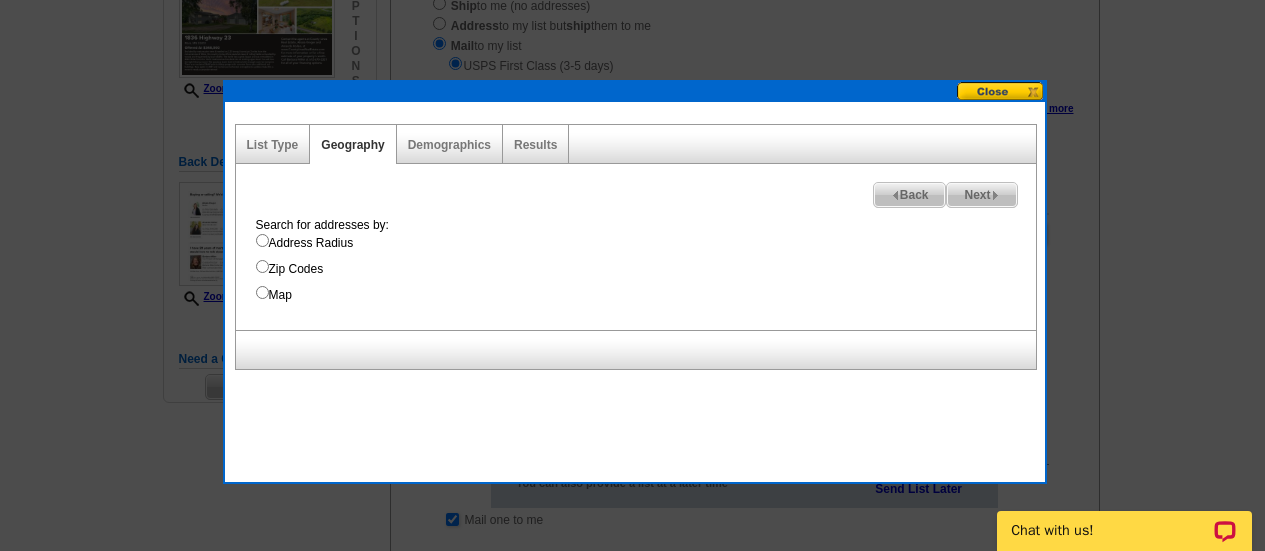 click on "Address Radius" at bounding box center (646, 243) 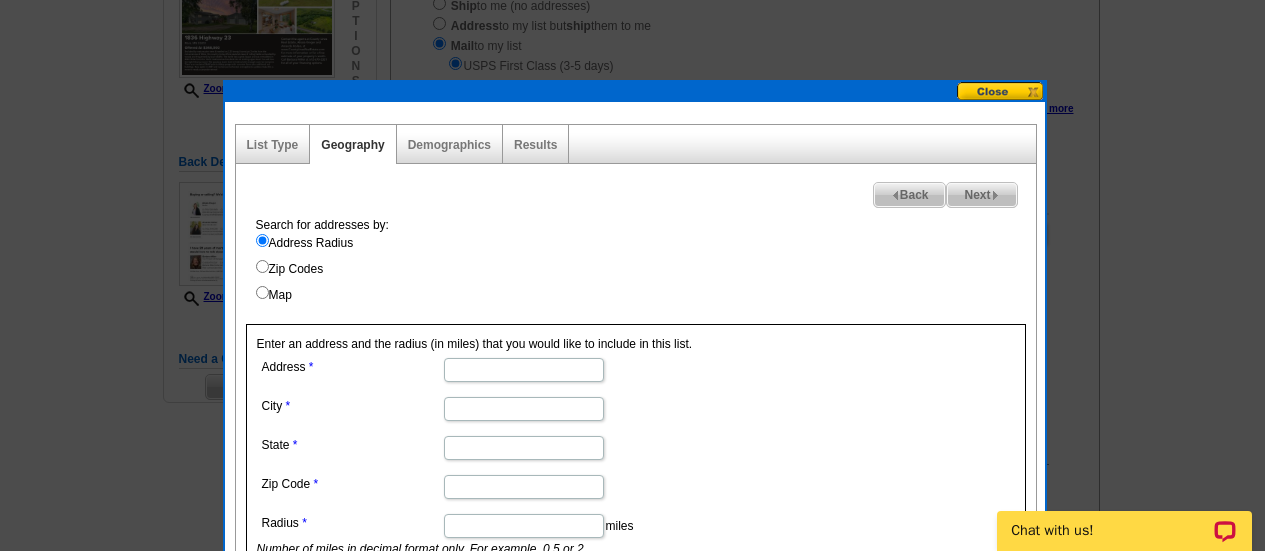 click on "Address" at bounding box center [524, 370] 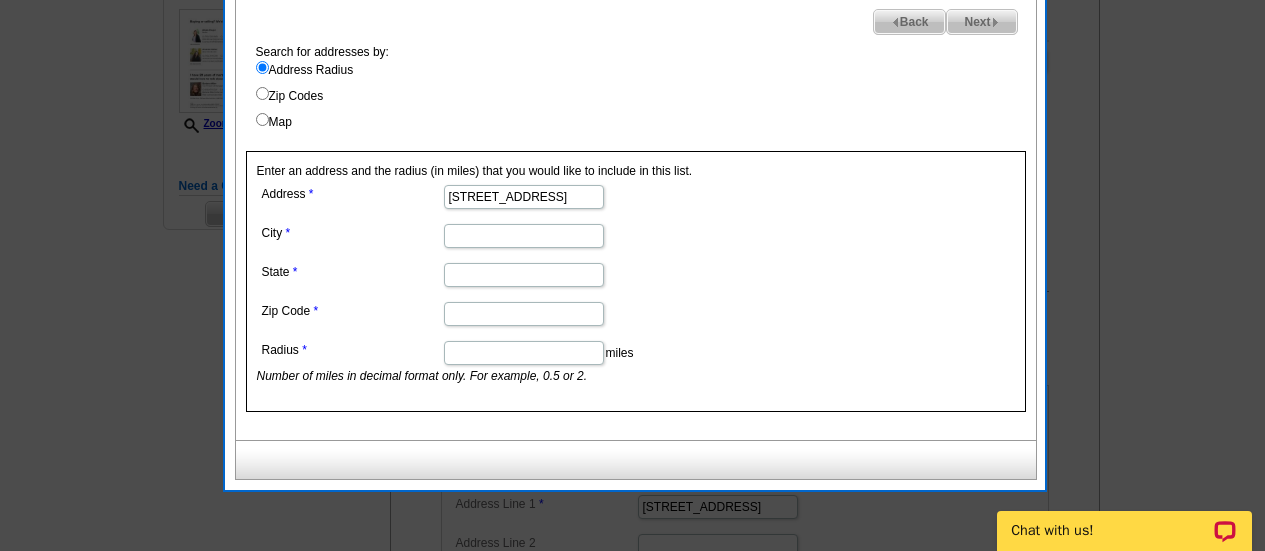 scroll, scrollTop: 460, scrollLeft: 0, axis: vertical 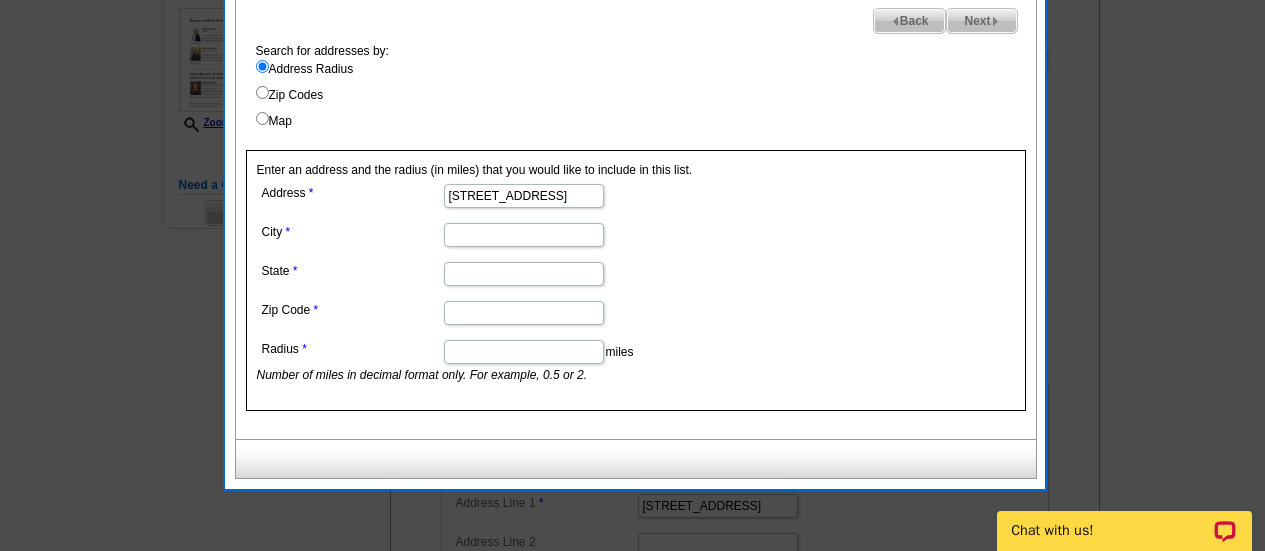 type on "1836 Highway 23" 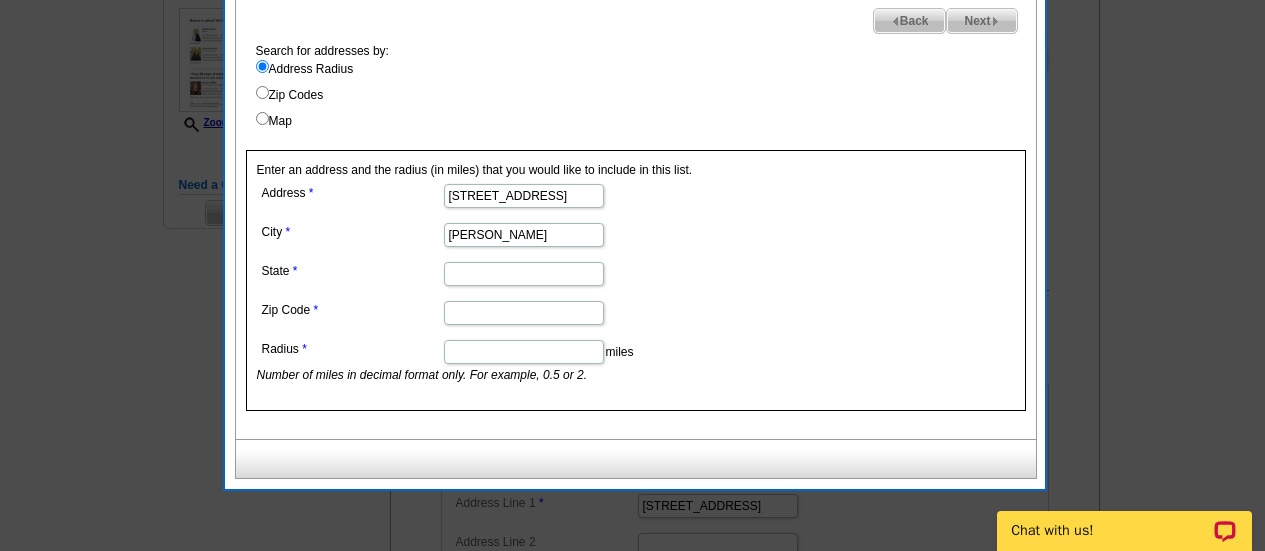 type on "Mora" 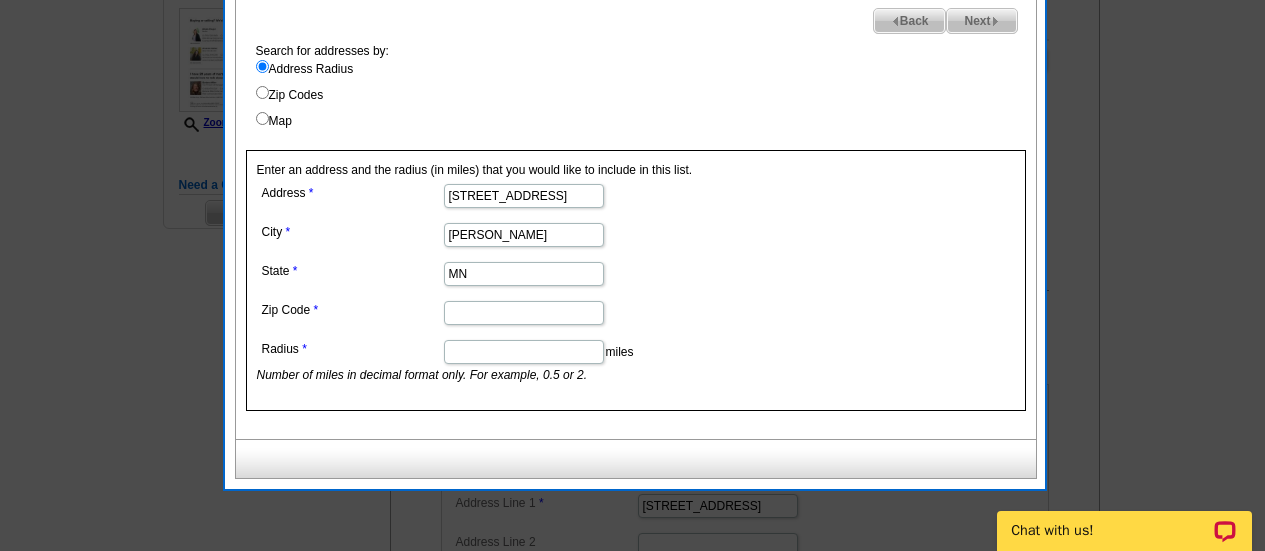 type on "MN" 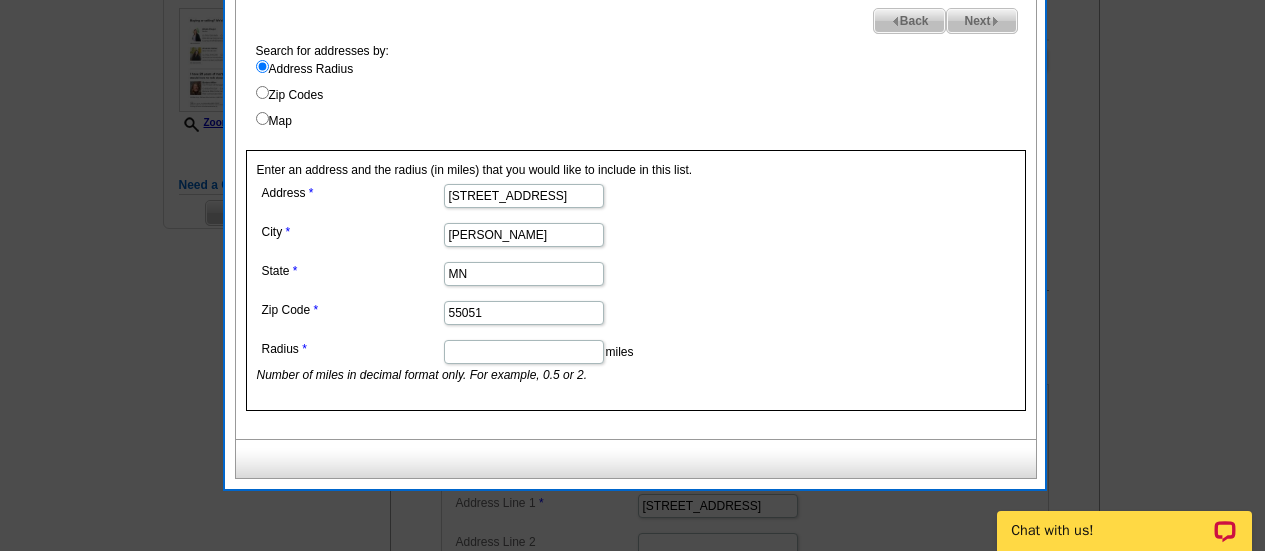type on "55051" 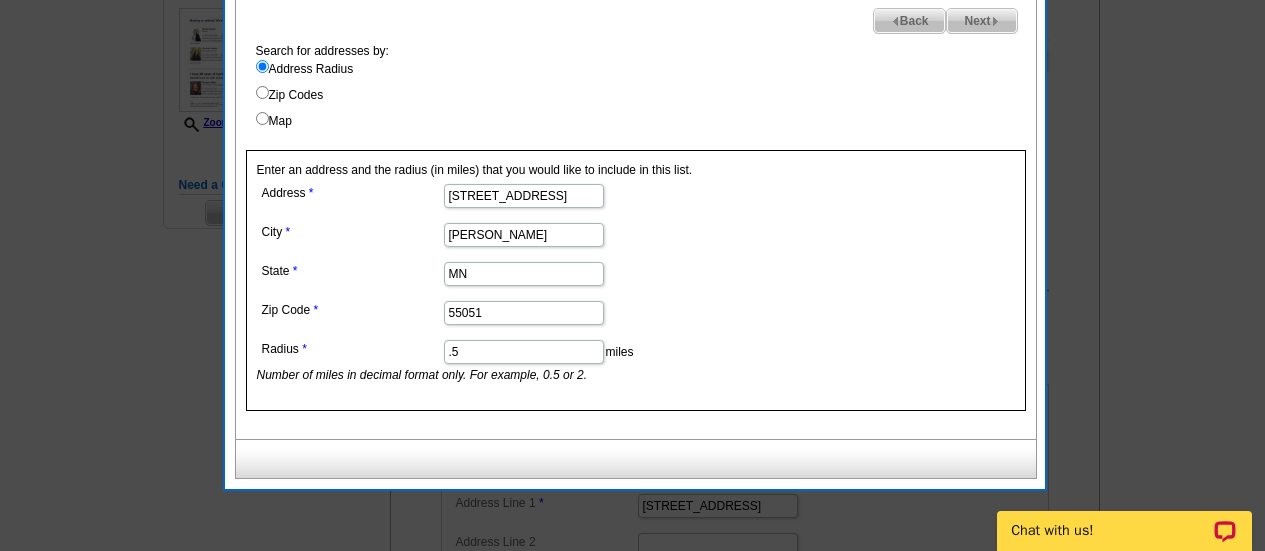 type on ".5" 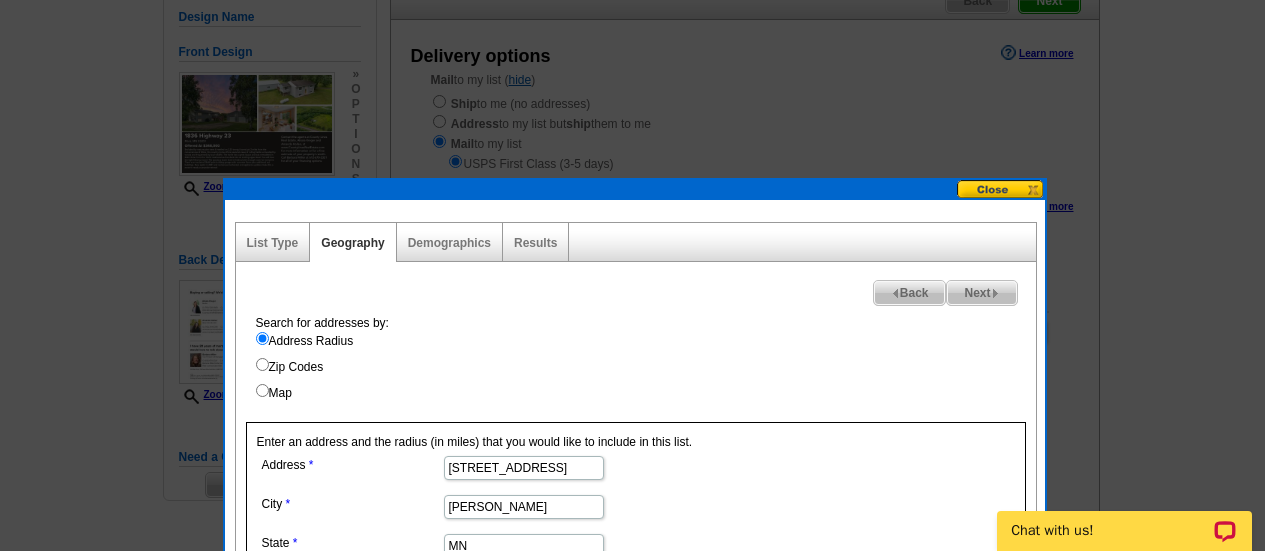 scroll, scrollTop: 190, scrollLeft: 0, axis: vertical 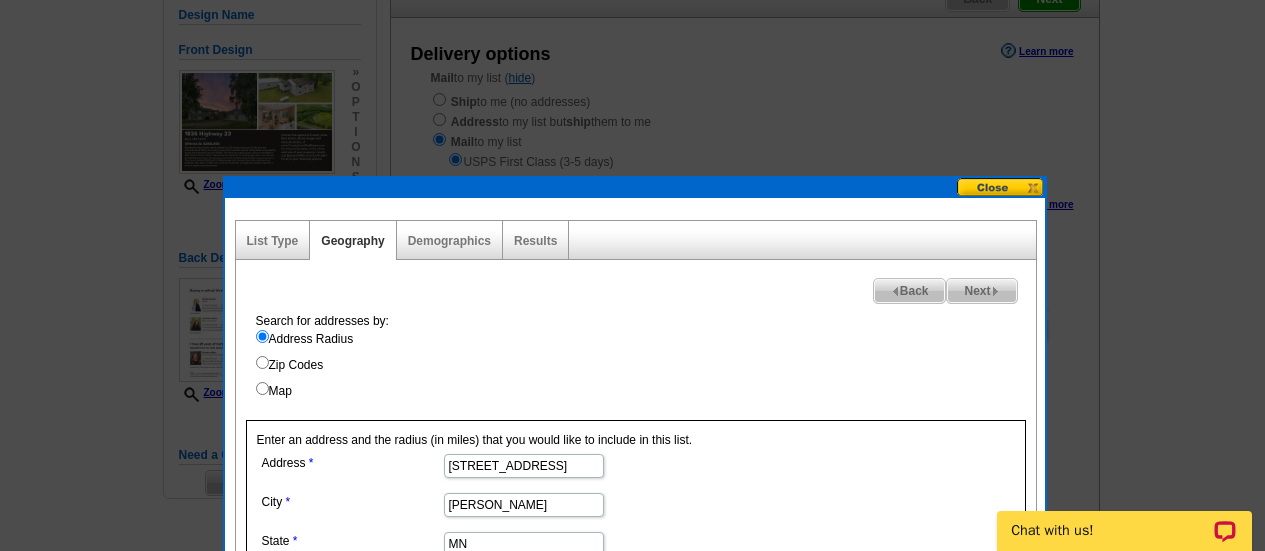 click on "Results" at bounding box center [536, 240] 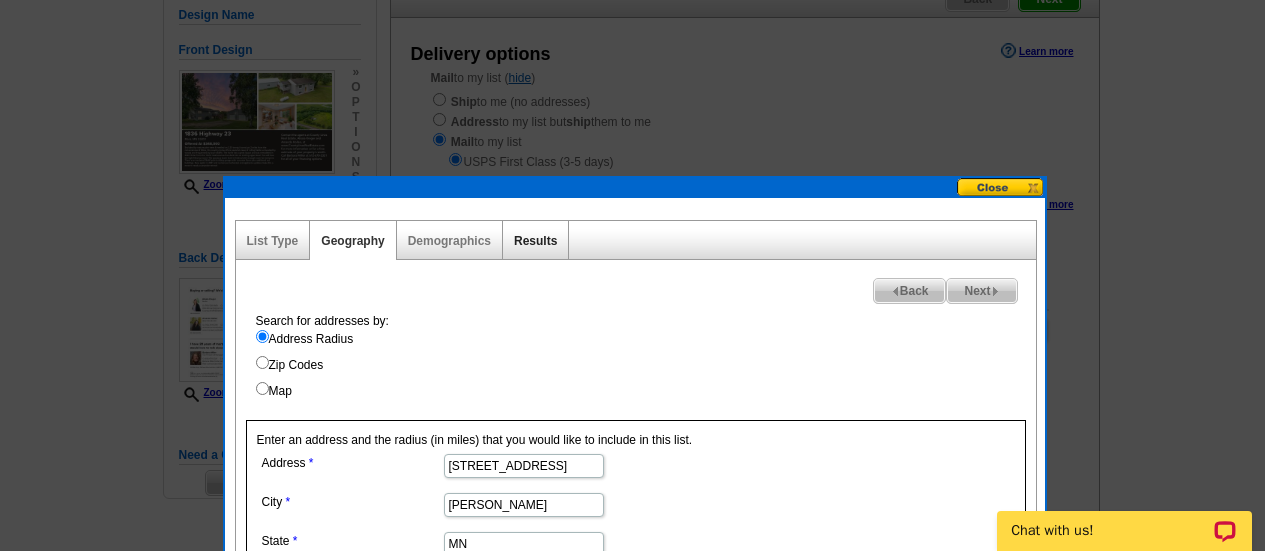 click on "Results" at bounding box center (535, 241) 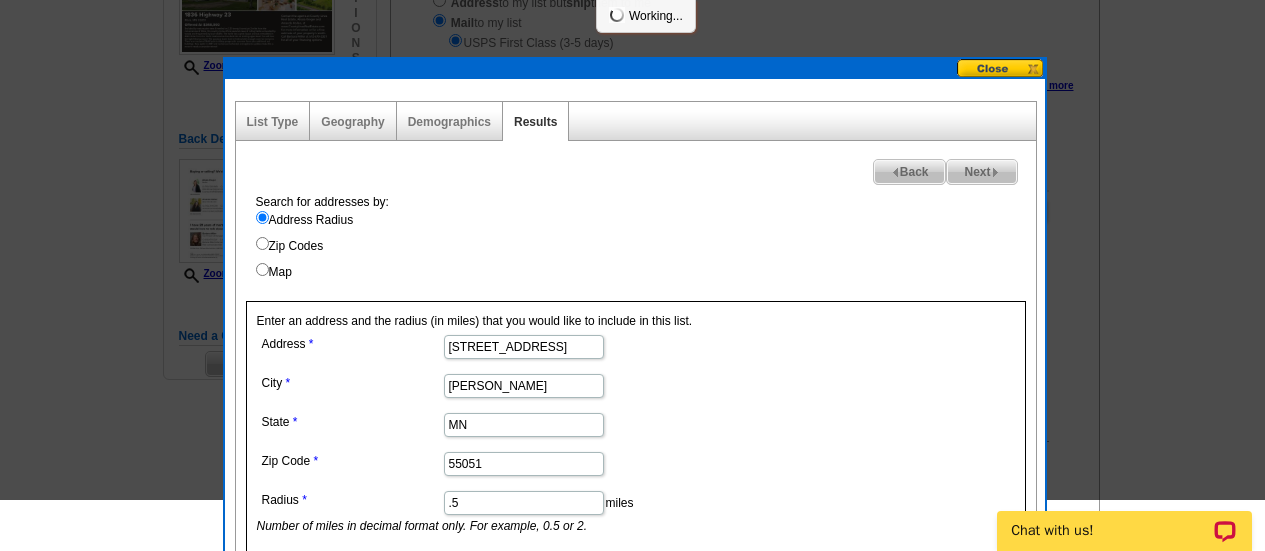 scroll, scrollTop: 313, scrollLeft: 0, axis: vertical 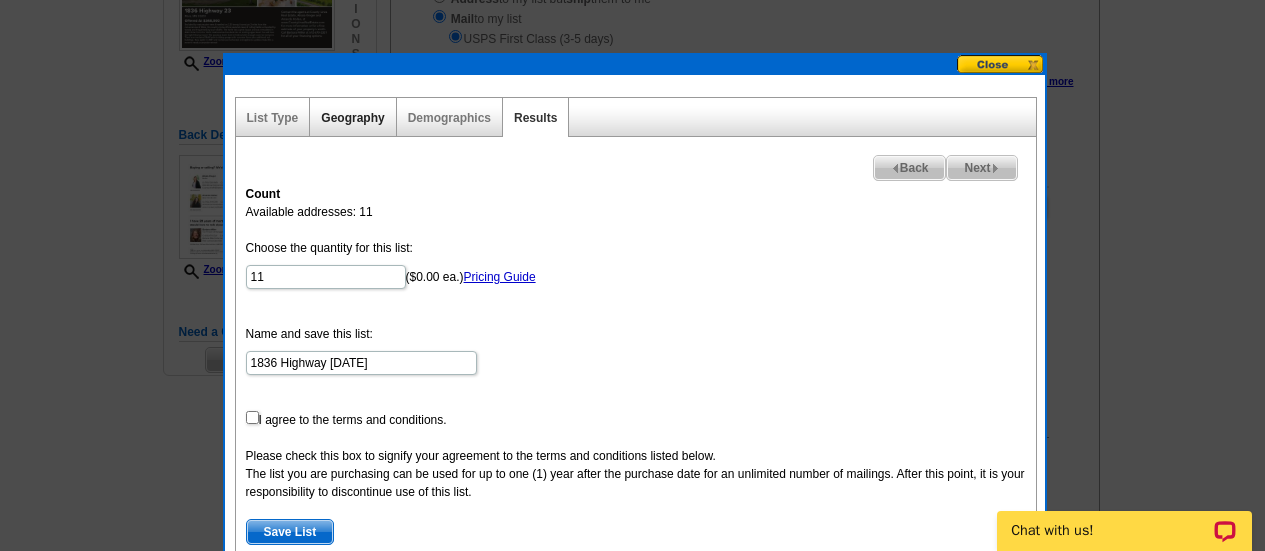 click on "Geography" at bounding box center [352, 118] 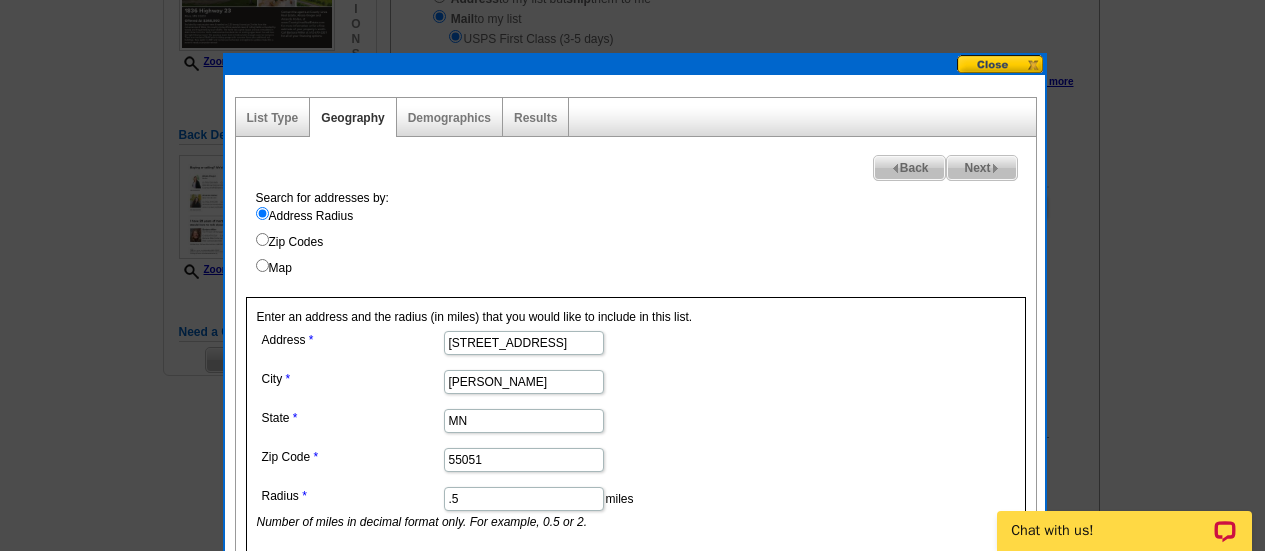 click on ".5" at bounding box center (524, 499) 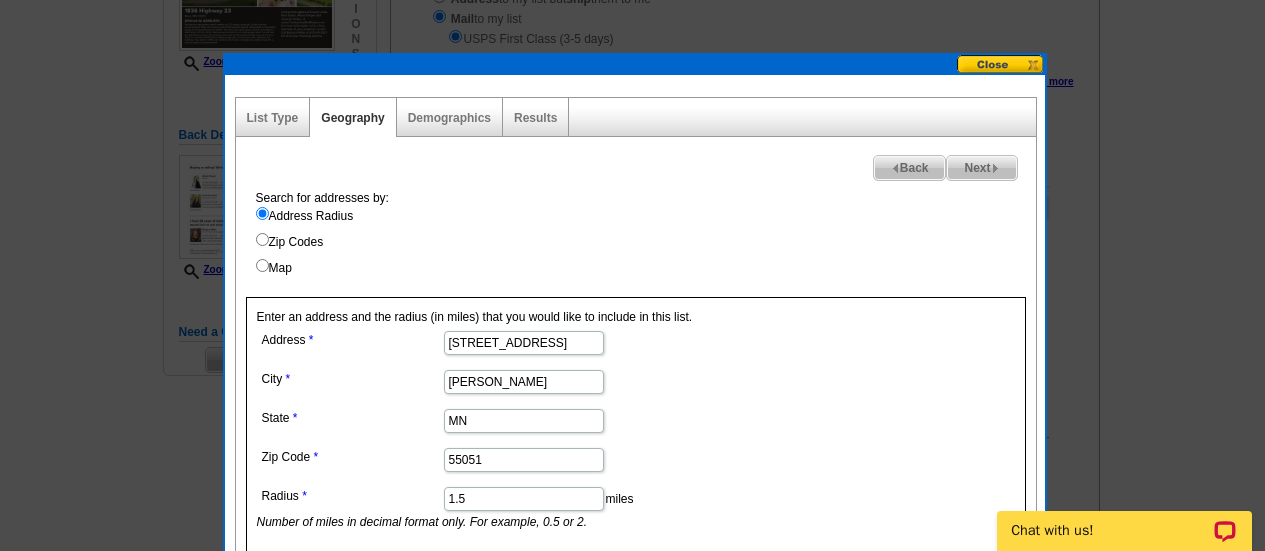 type on "1.5" 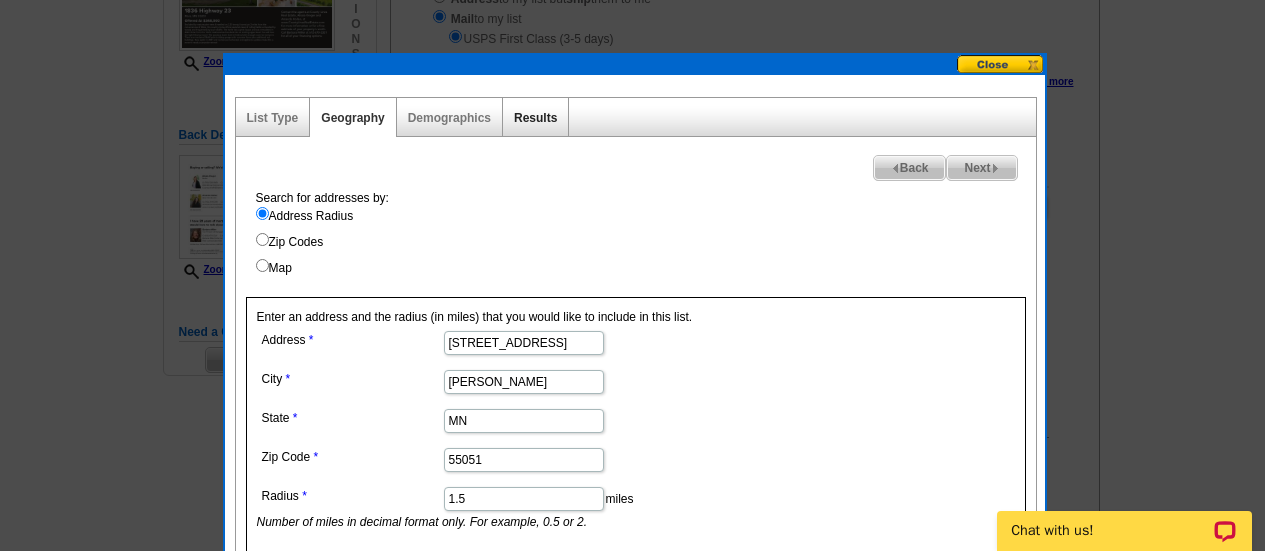 click on "Results" at bounding box center (535, 118) 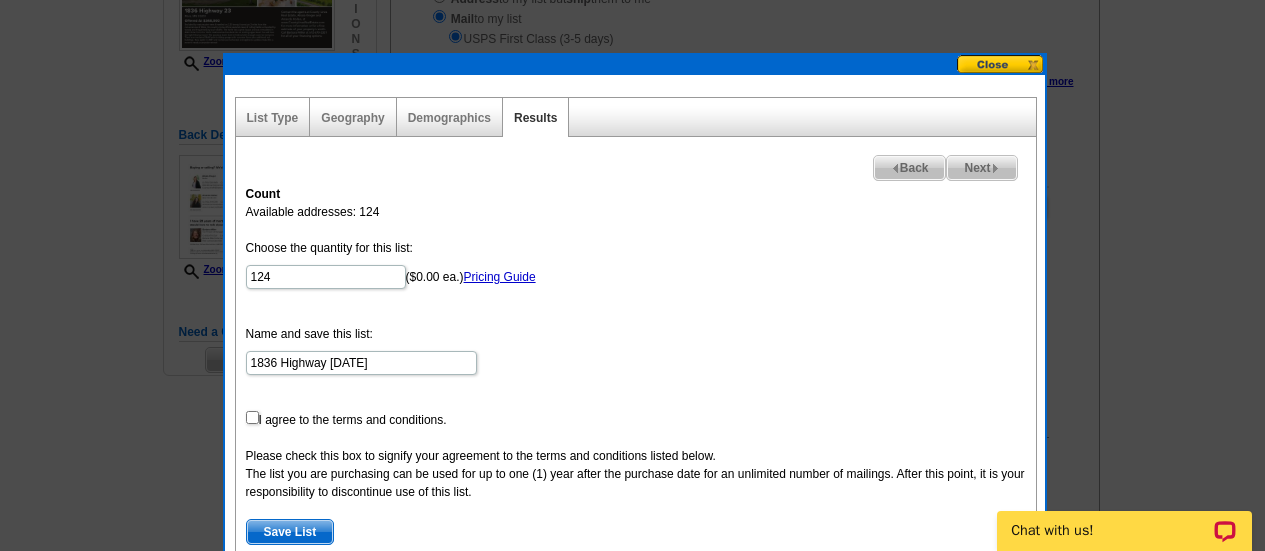 click on "Geography" at bounding box center [353, 117] 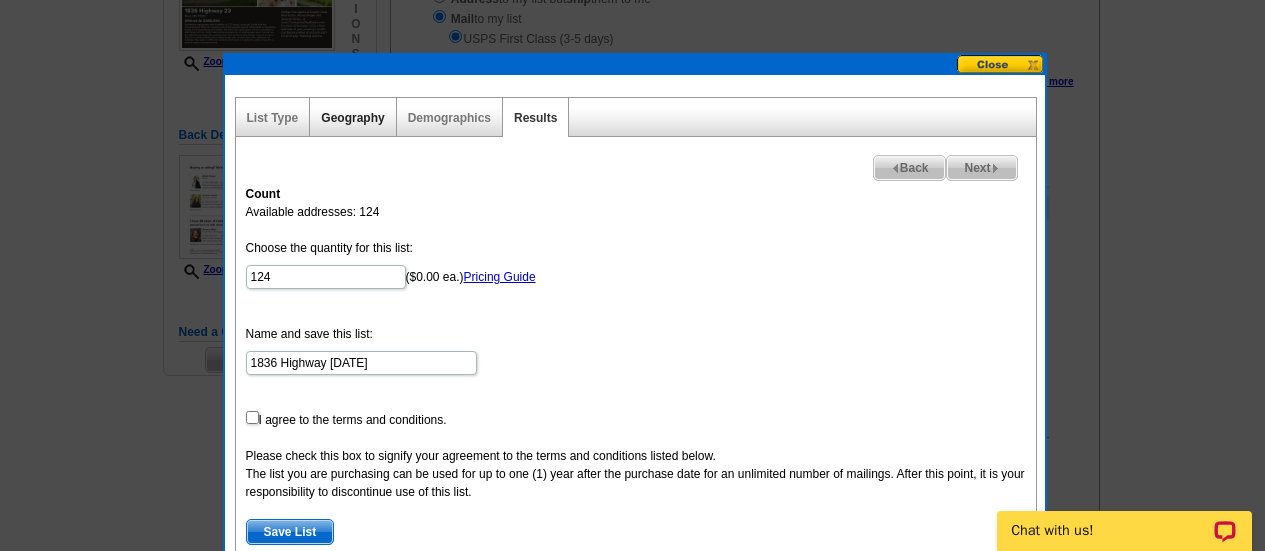 click on "Geography" at bounding box center [352, 118] 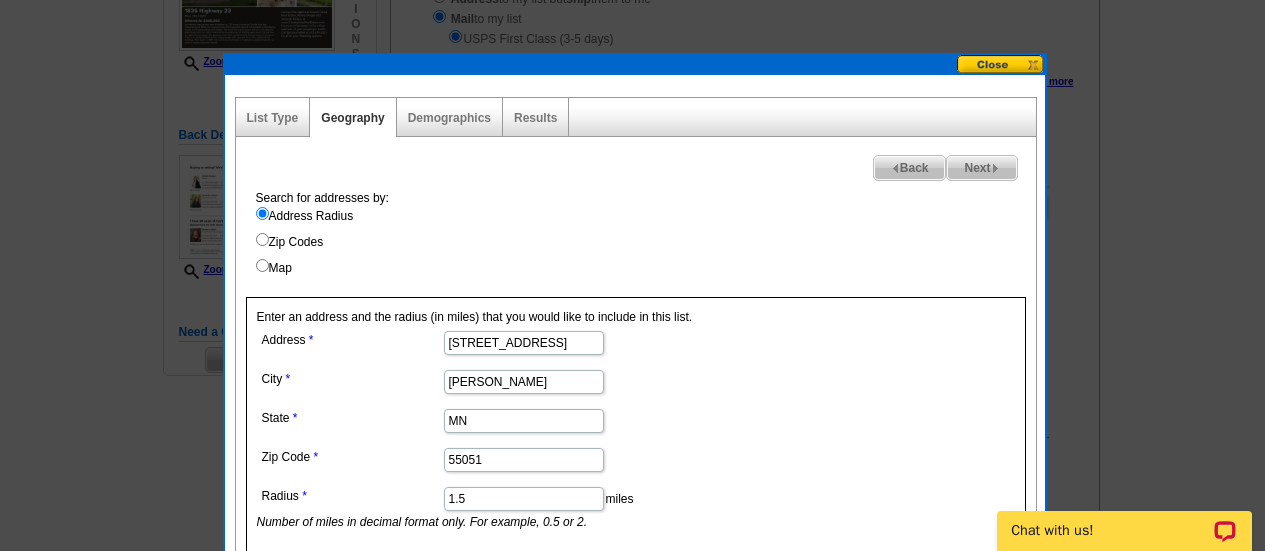 click on "1.5
miles Number of miles in decimal format only.  For example, 0.5 or 2." at bounding box center [523, 506] 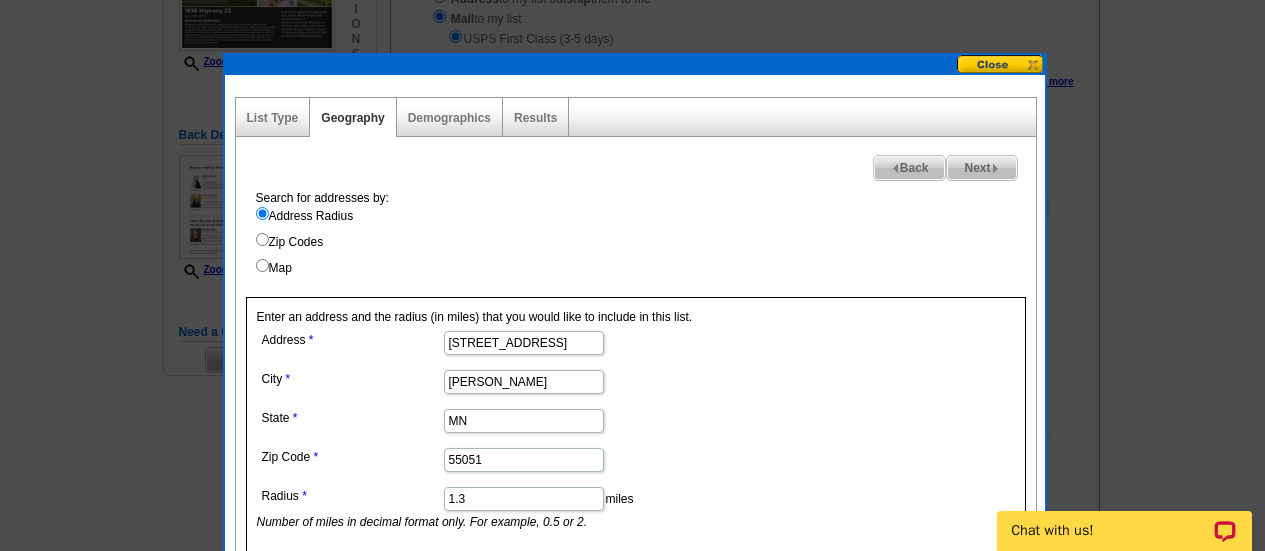 type on "1.3" 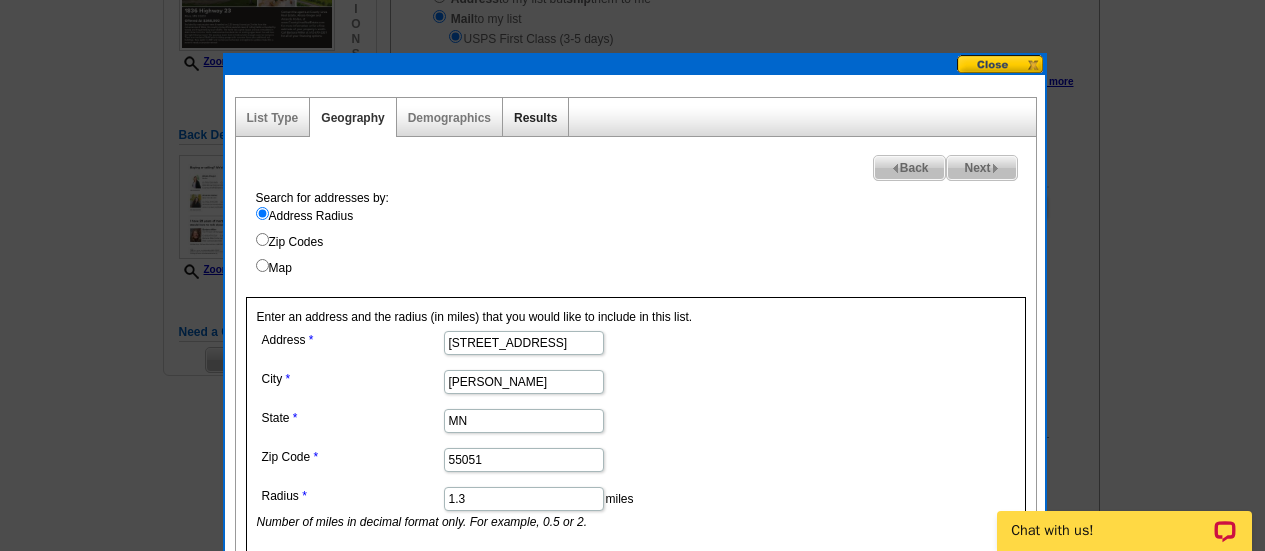 click on "Results" at bounding box center [535, 118] 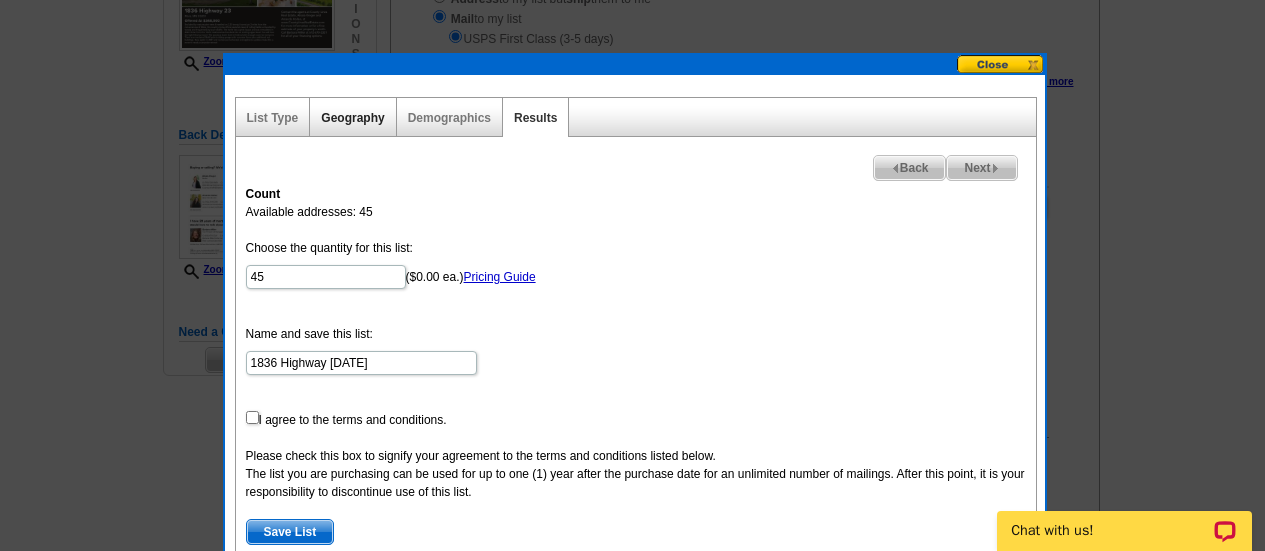 click on "Geography" at bounding box center [352, 118] 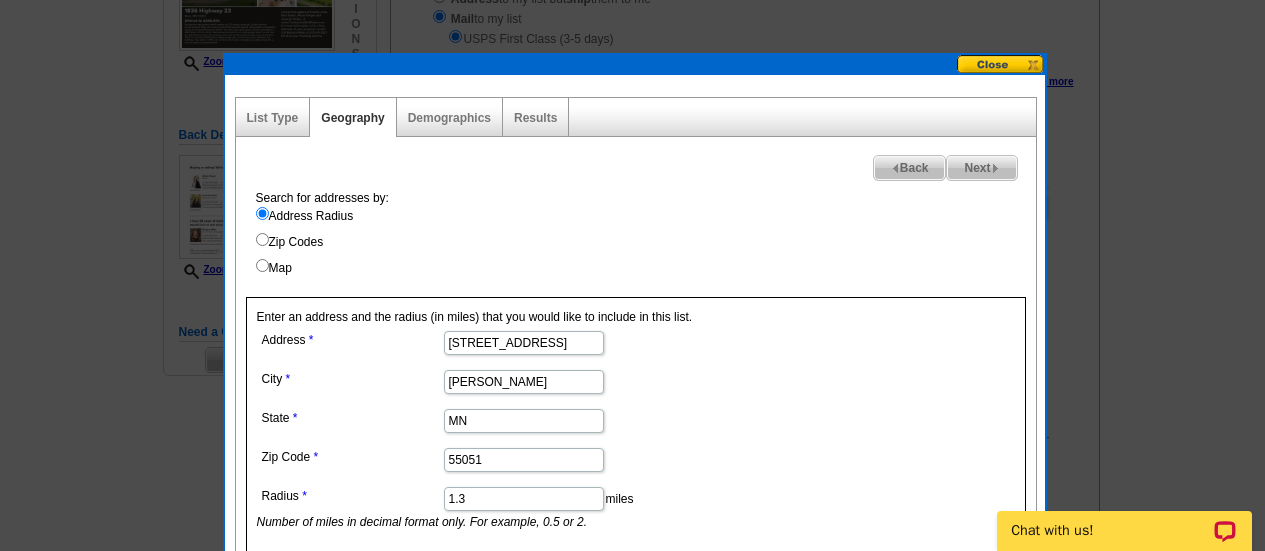 click on "1.3" at bounding box center (524, 499) 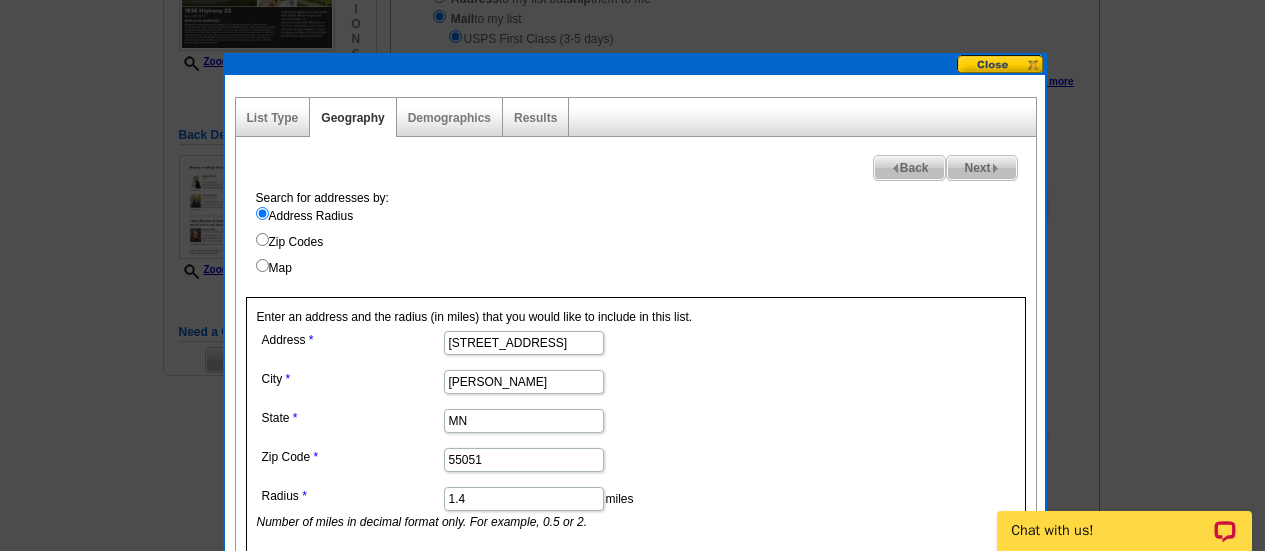 type on "1.4" 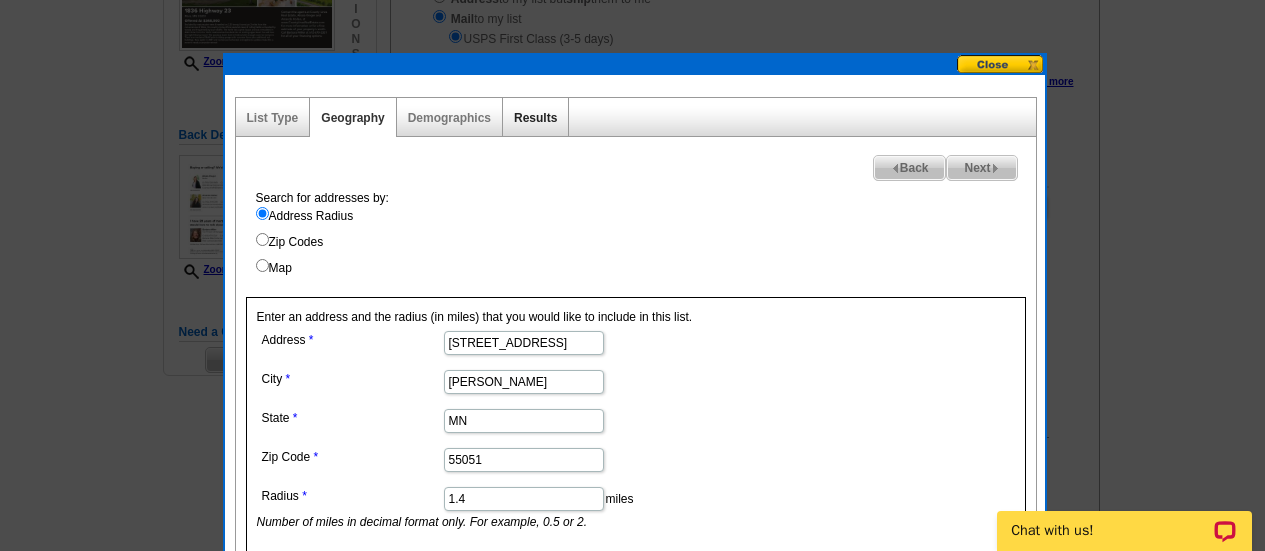 click on "Results" at bounding box center (535, 118) 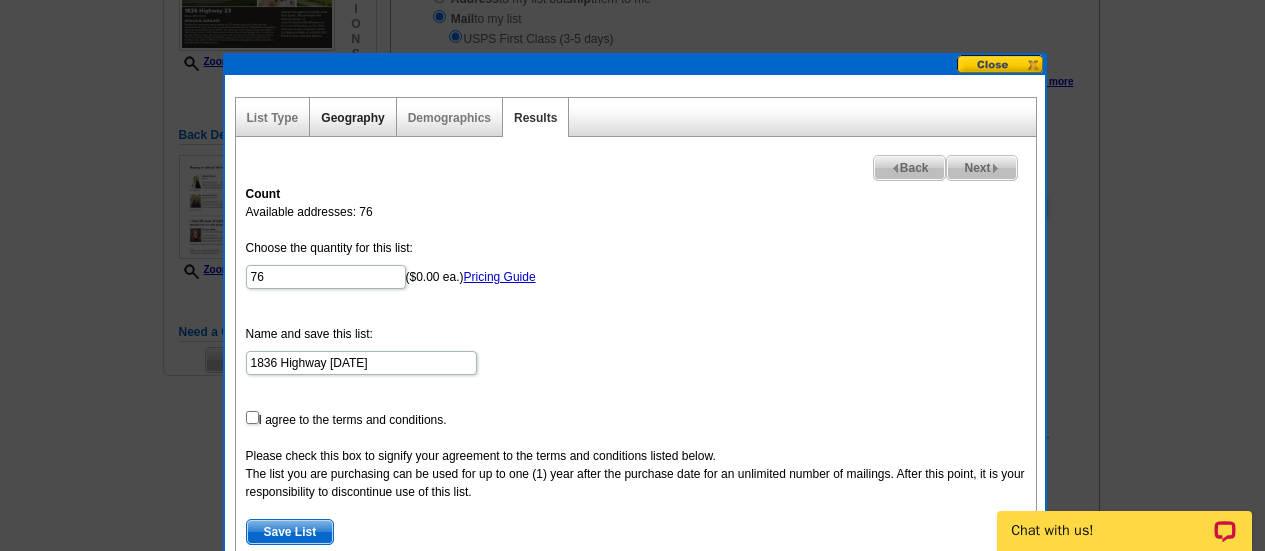 click on "Geography" at bounding box center (352, 118) 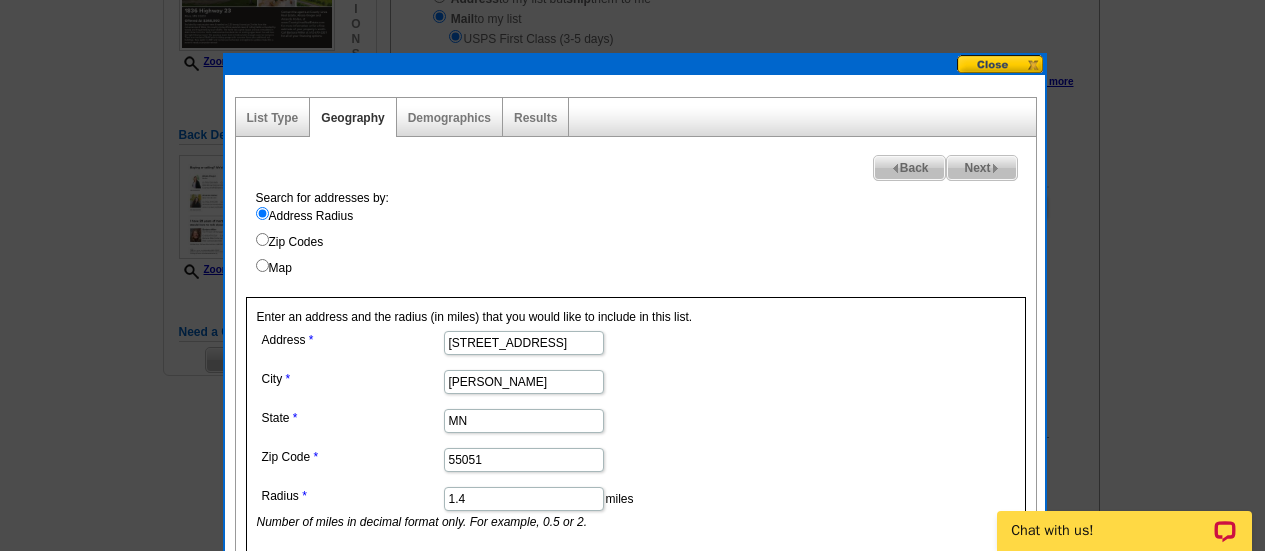click on "1.4" at bounding box center (524, 499) 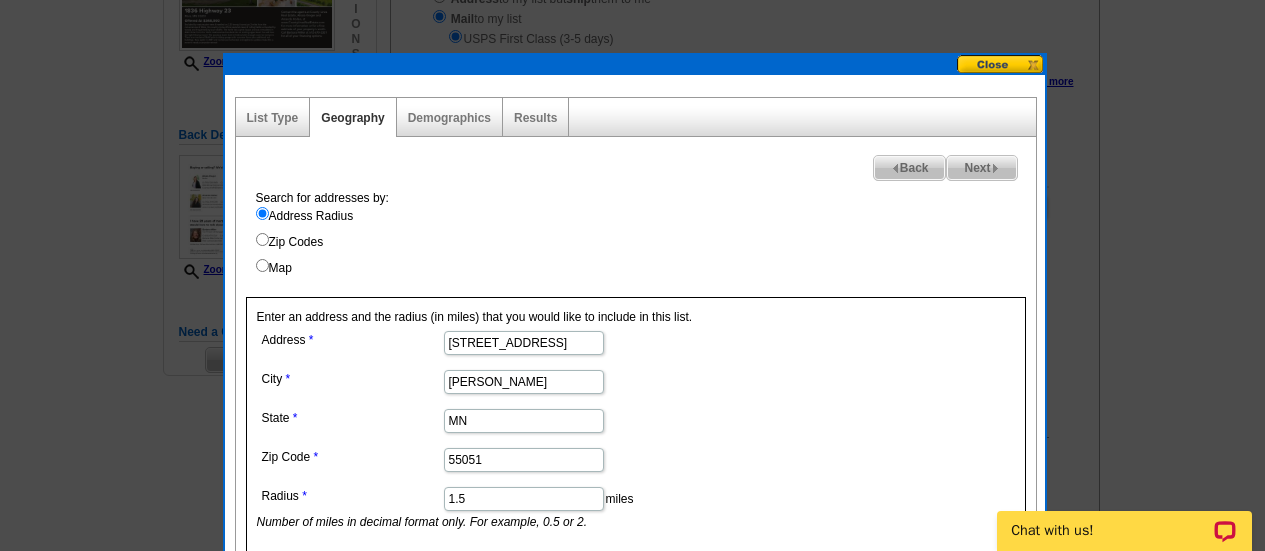 type on "1.5" 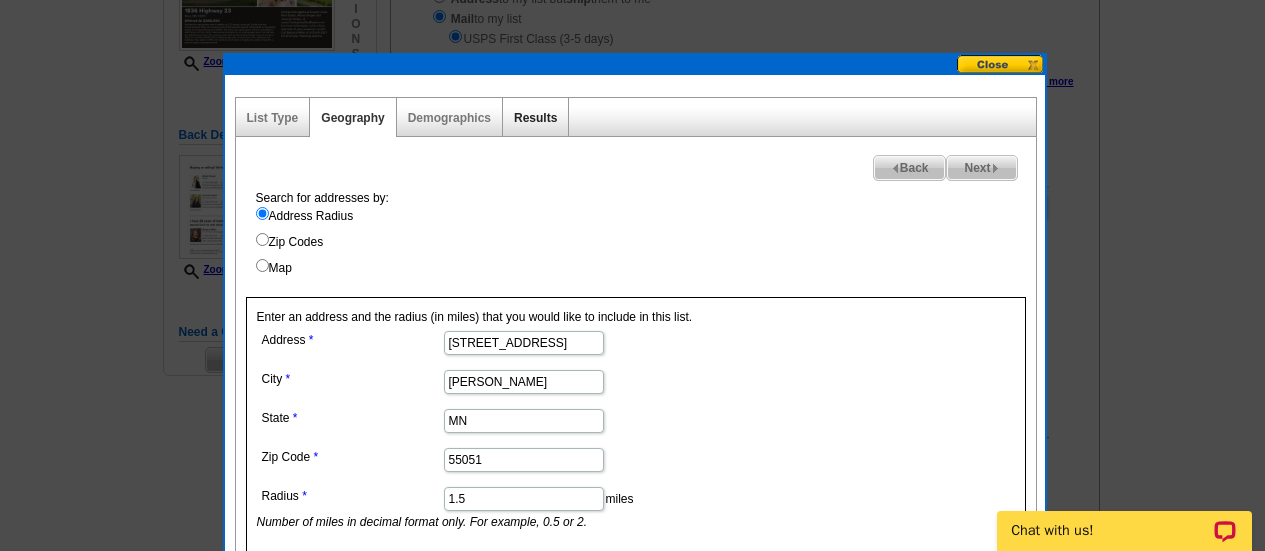 click on "Results" at bounding box center [535, 118] 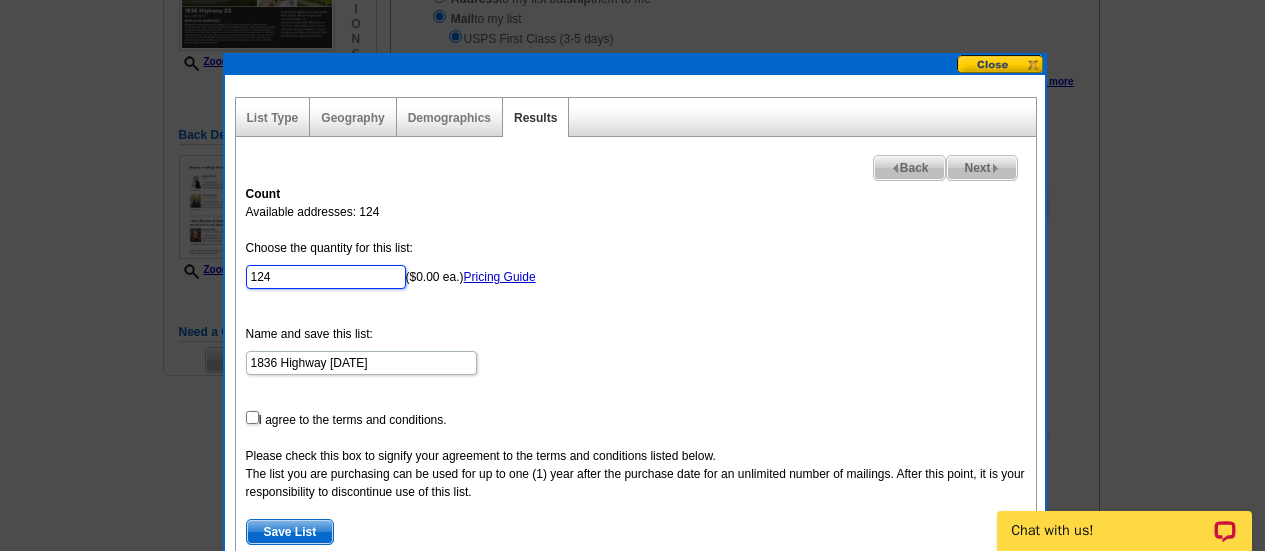 click on "124" at bounding box center [326, 277] 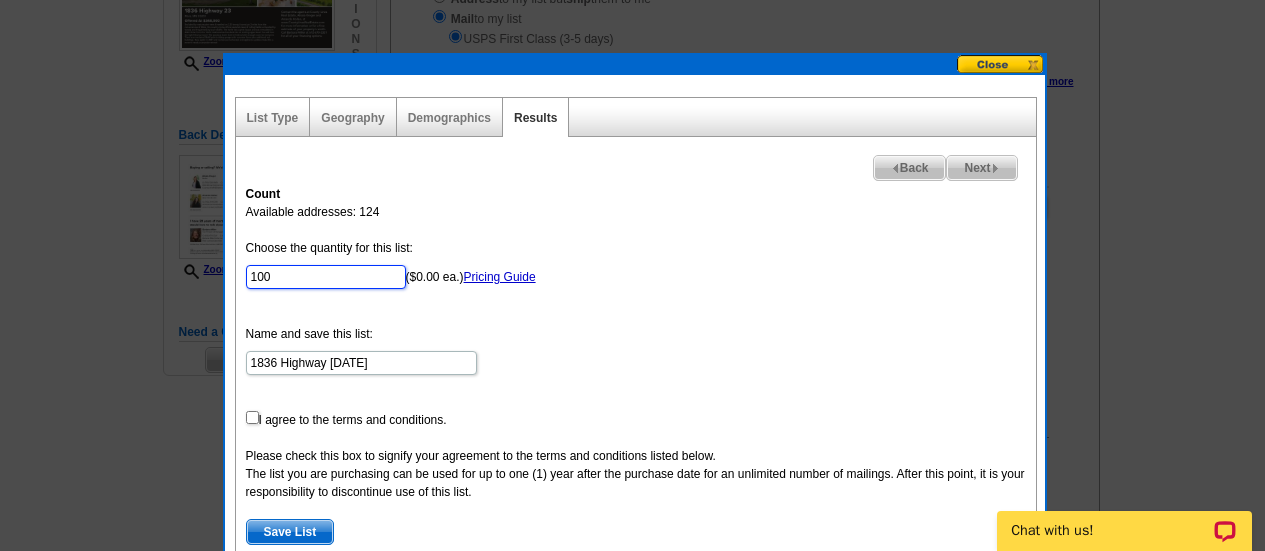 type on "100" 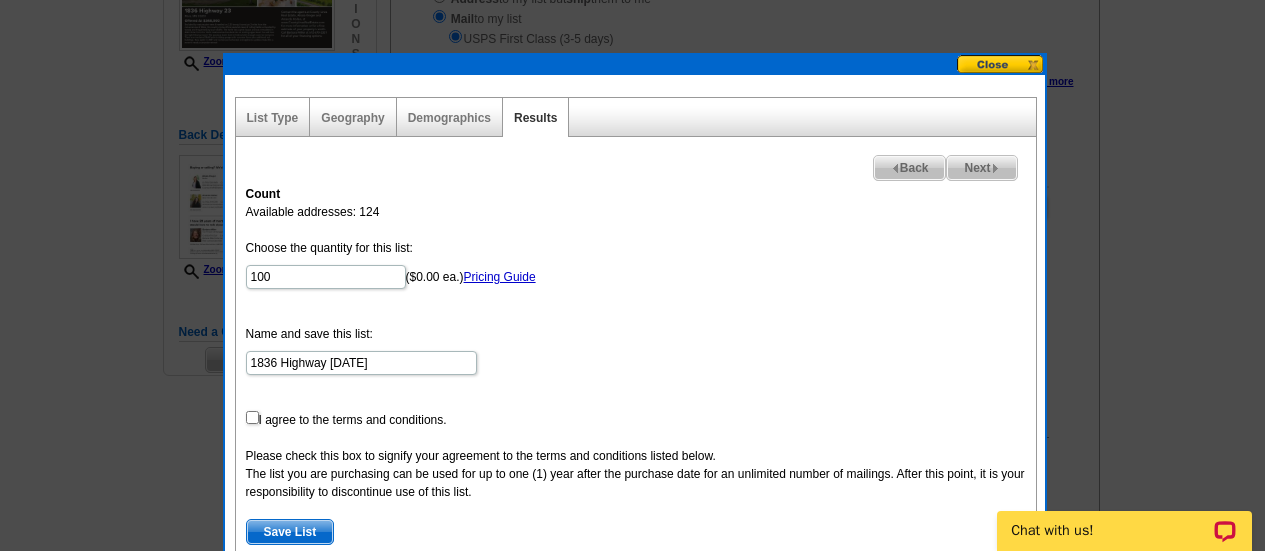 click on "Choose the quantity for this list:
100  ($0.00 ea.)  Pricing Guide
Name and save this list:
1836 Highway 23 - Jul 25
I agree to the terms and conditions.
Please check this box to signify your agreement to the terms and conditions listed below. The list you are purchasing can be used for up to one (1) year after the purchase date for an unlimited number of mailings.  After this point, it is your responsibility to discontinue use of this list.
Save List" at bounding box center [636, 392] 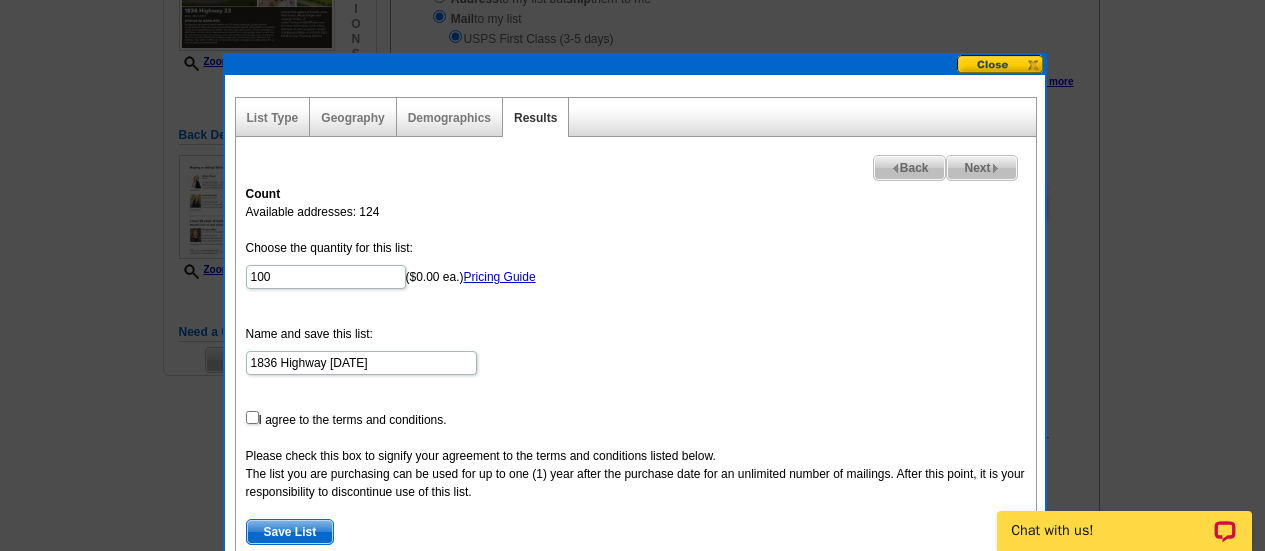 scroll, scrollTop: 346, scrollLeft: 0, axis: vertical 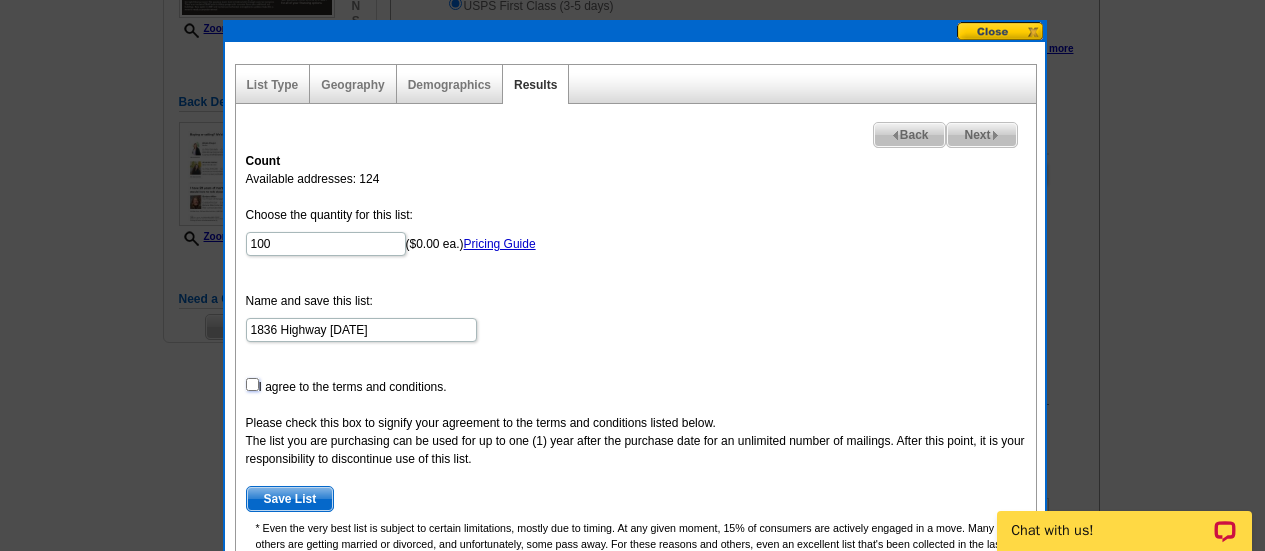 click at bounding box center [252, 384] 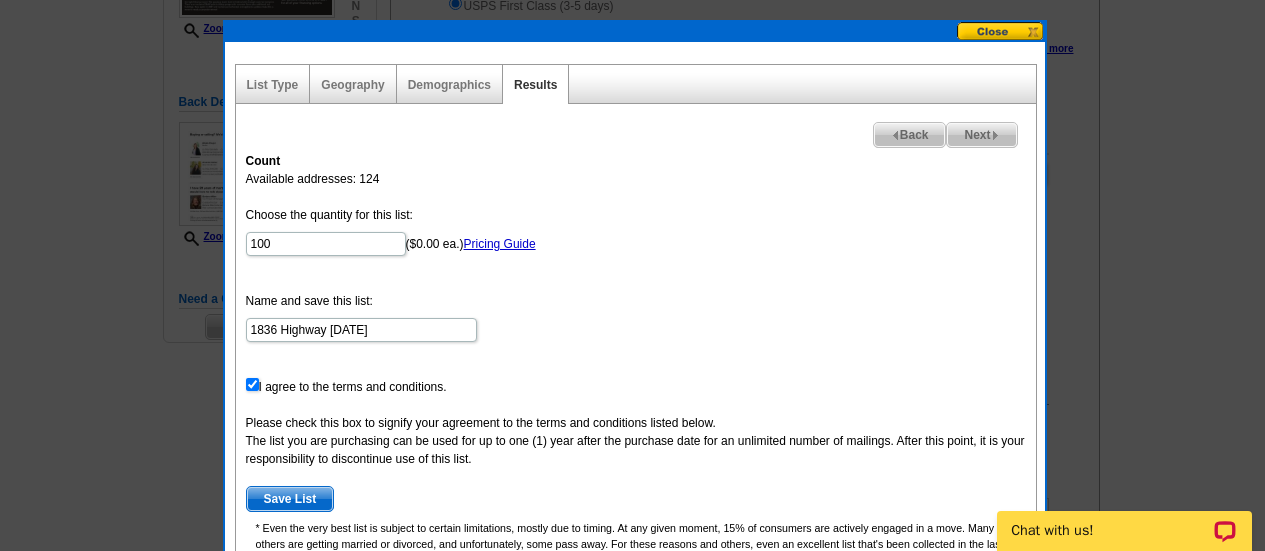 click on "Save List" at bounding box center (290, 499) 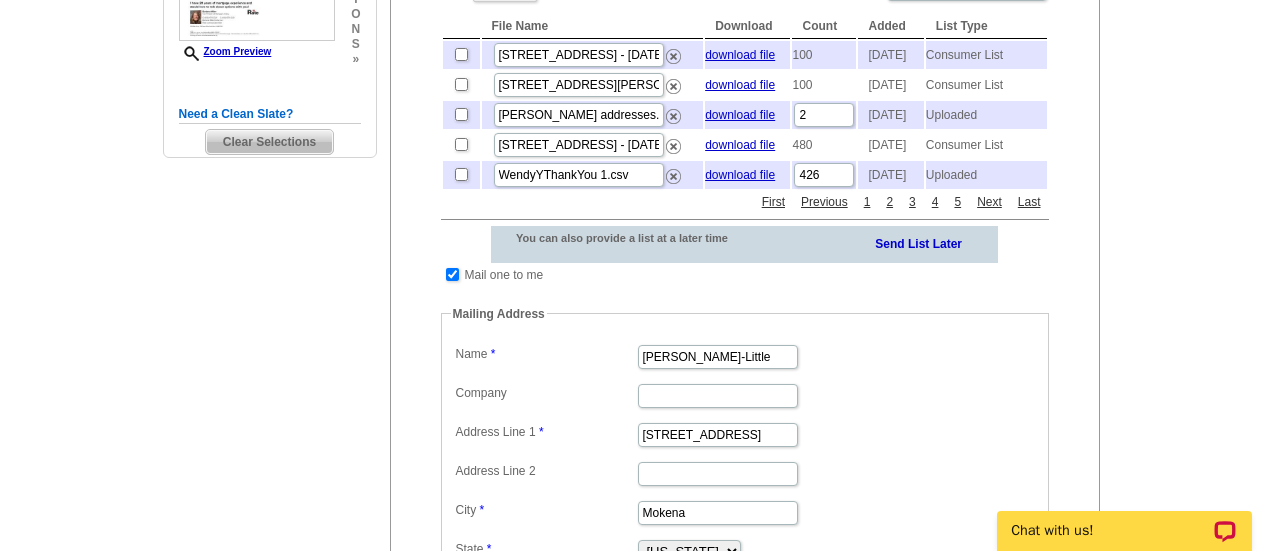 scroll, scrollTop: 532, scrollLeft: 0, axis: vertical 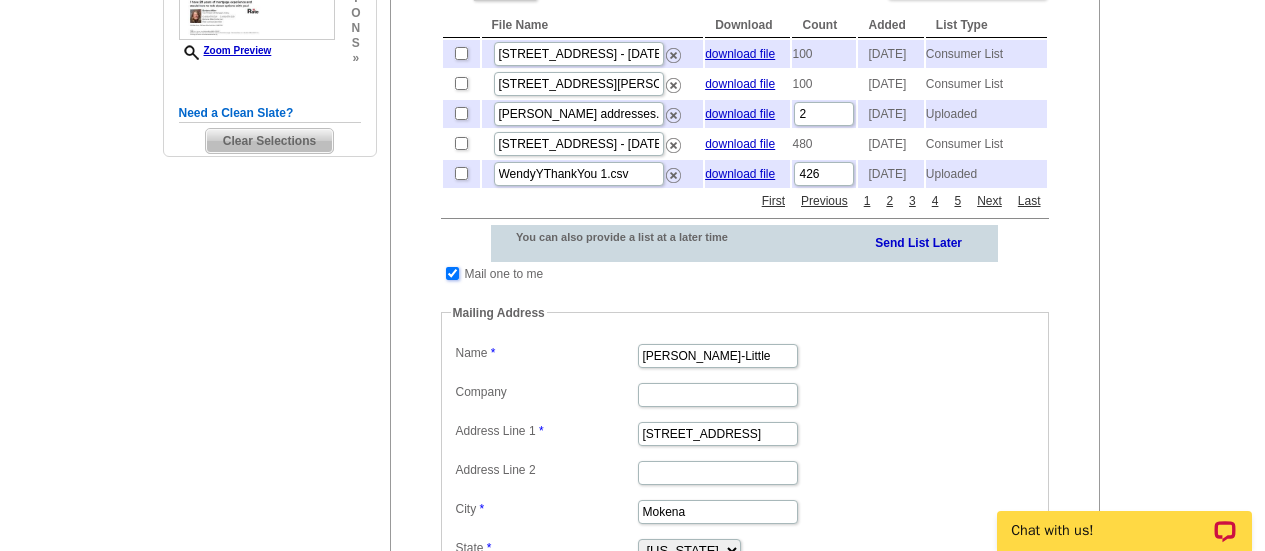 click at bounding box center (452, 273) 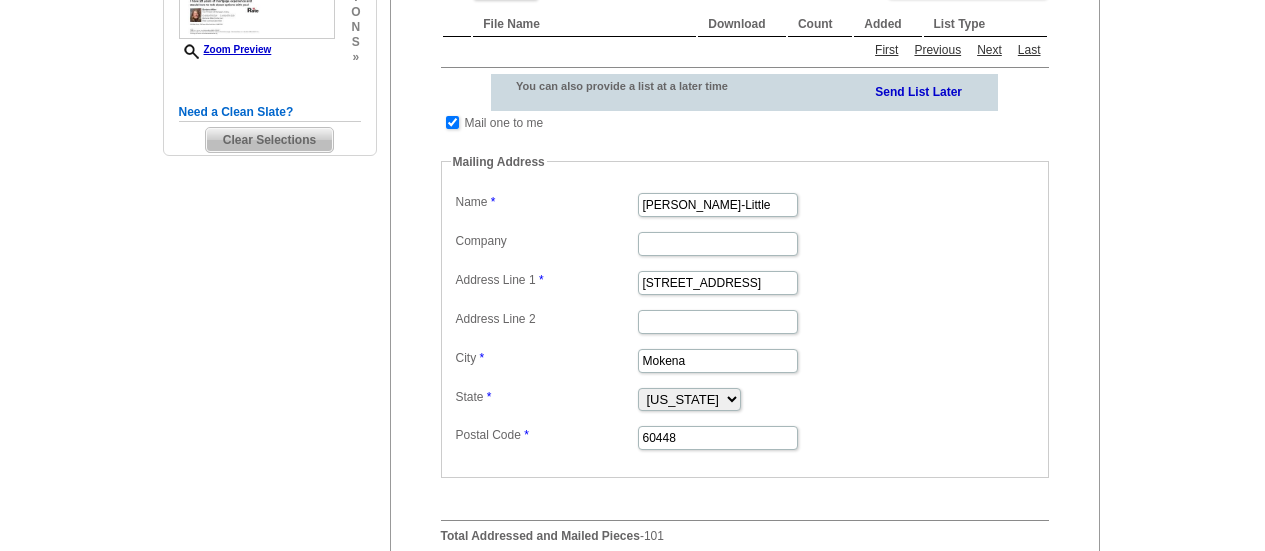 scroll, scrollTop: 532, scrollLeft: 0, axis: vertical 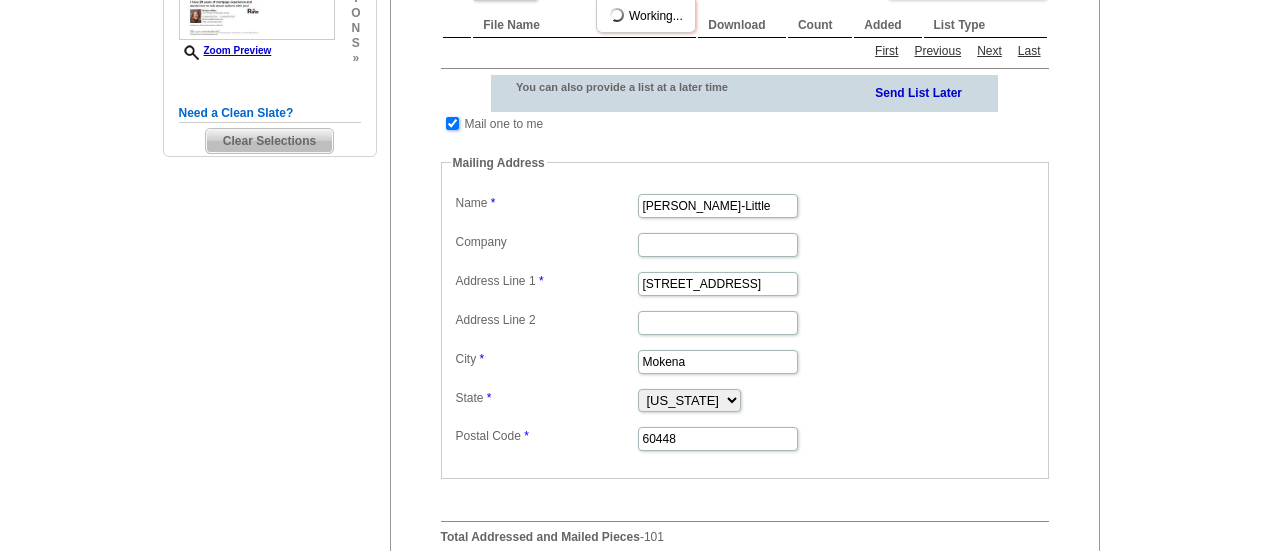 click at bounding box center [452, 123] 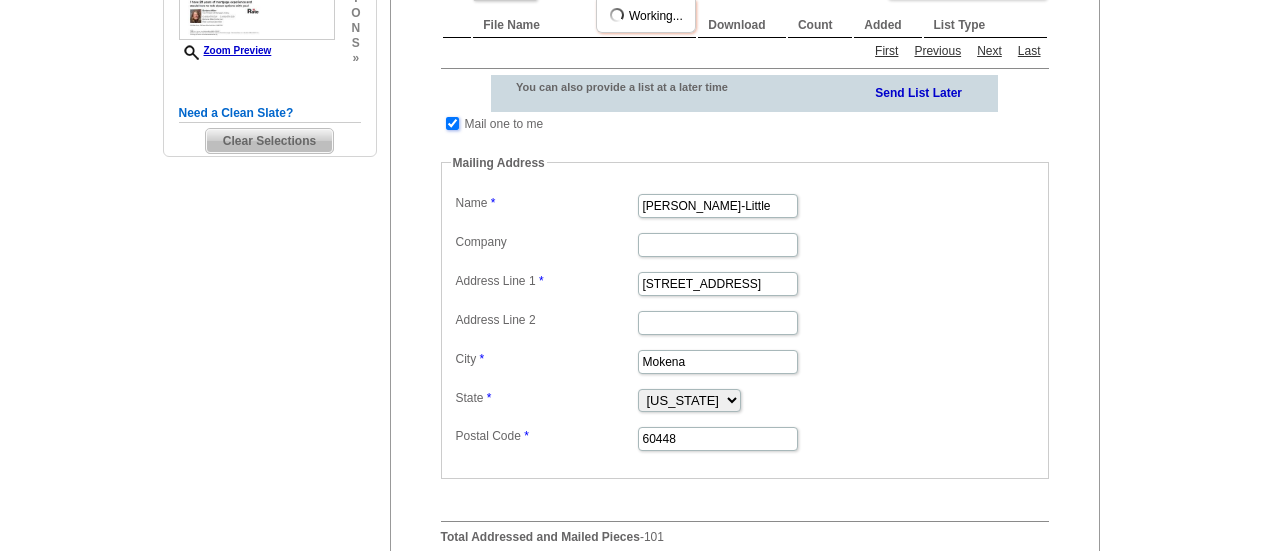 checkbox on "false" 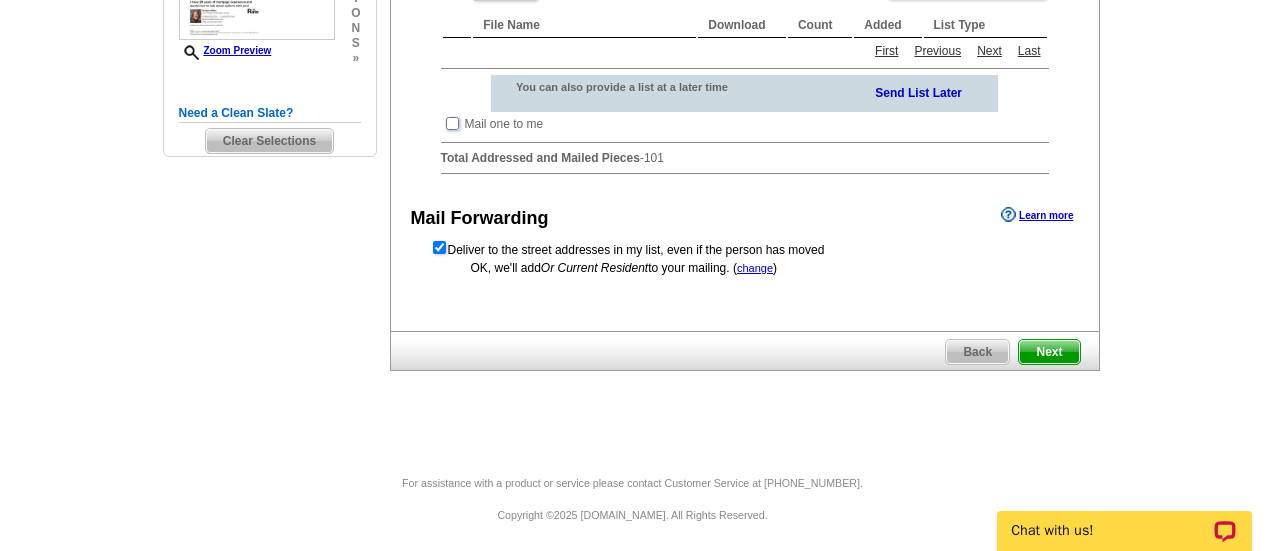scroll, scrollTop: 0, scrollLeft: 0, axis: both 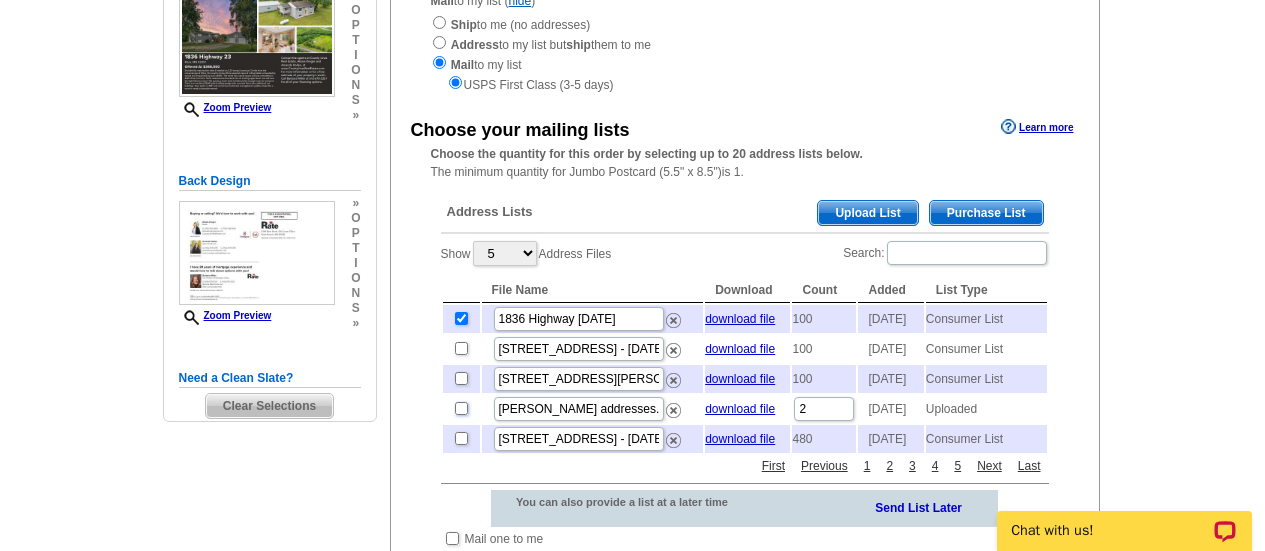 click at bounding box center (461, 408) 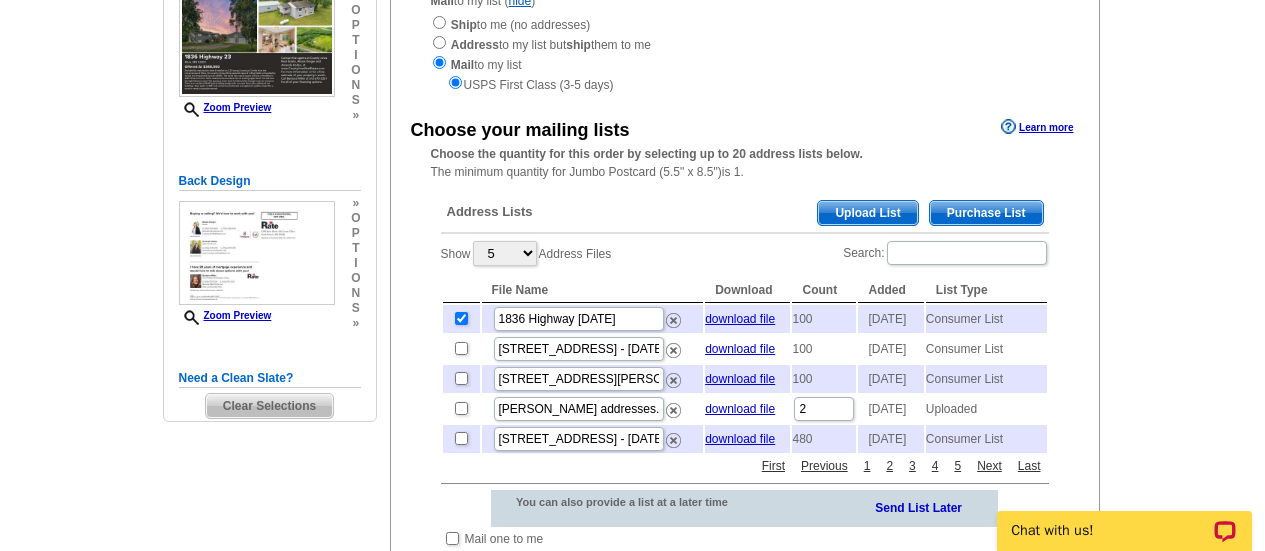 checkbox on "true" 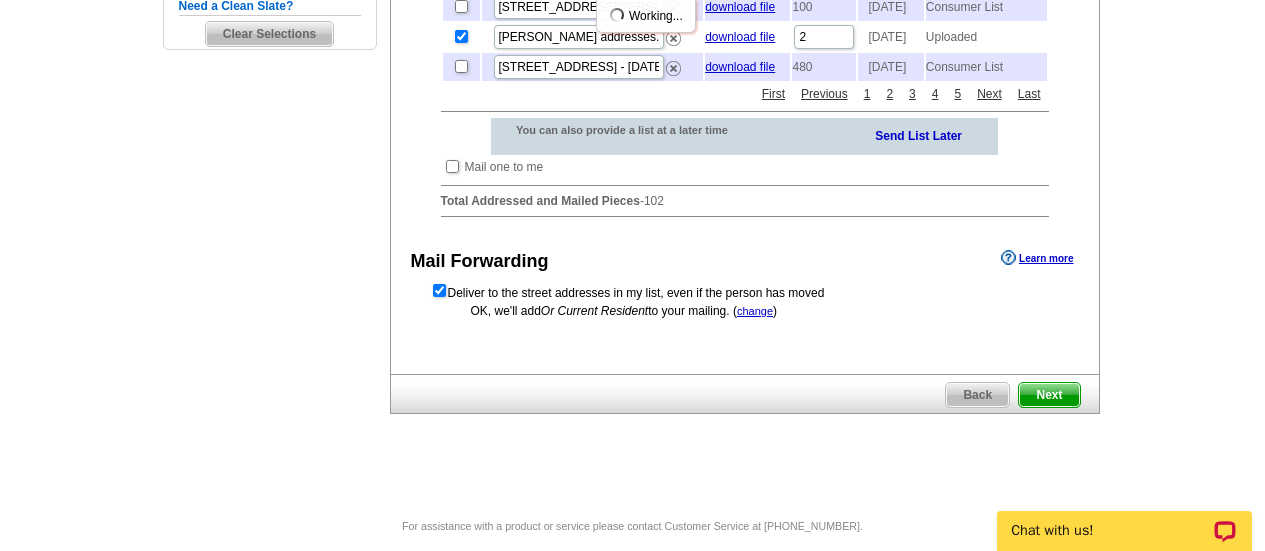 scroll, scrollTop: 653, scrollLeft: 0, axis: vertical 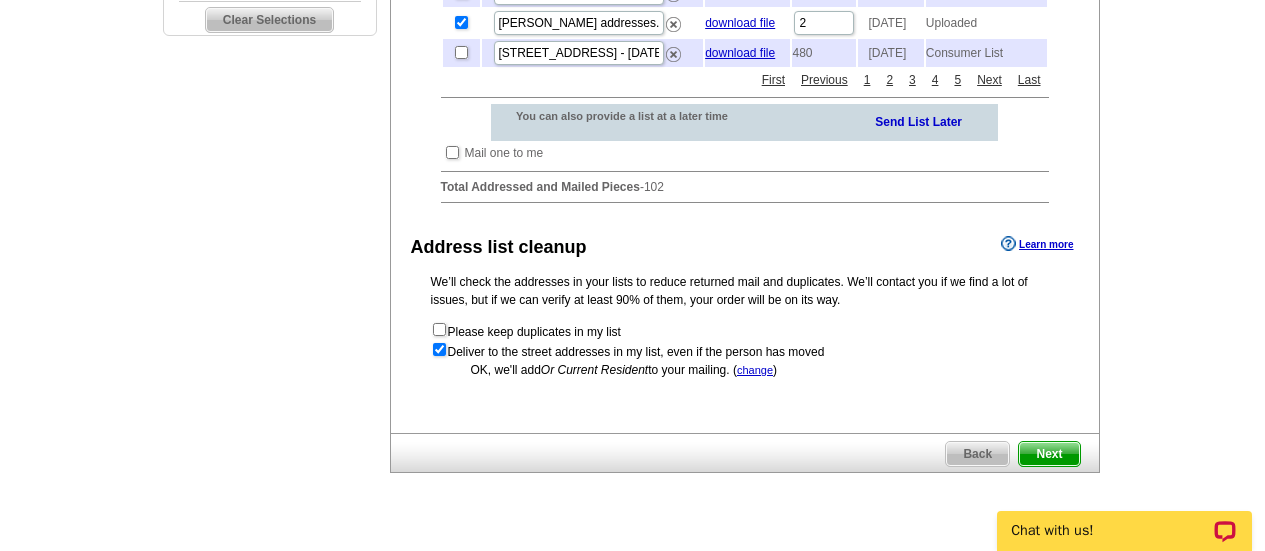 click on "OK, we'll add
Or Current Resident                          to your mailing.
( change )
Or Current Resident
Or Current Occupant
Or Home Owner" at bounding box center (745, 370) 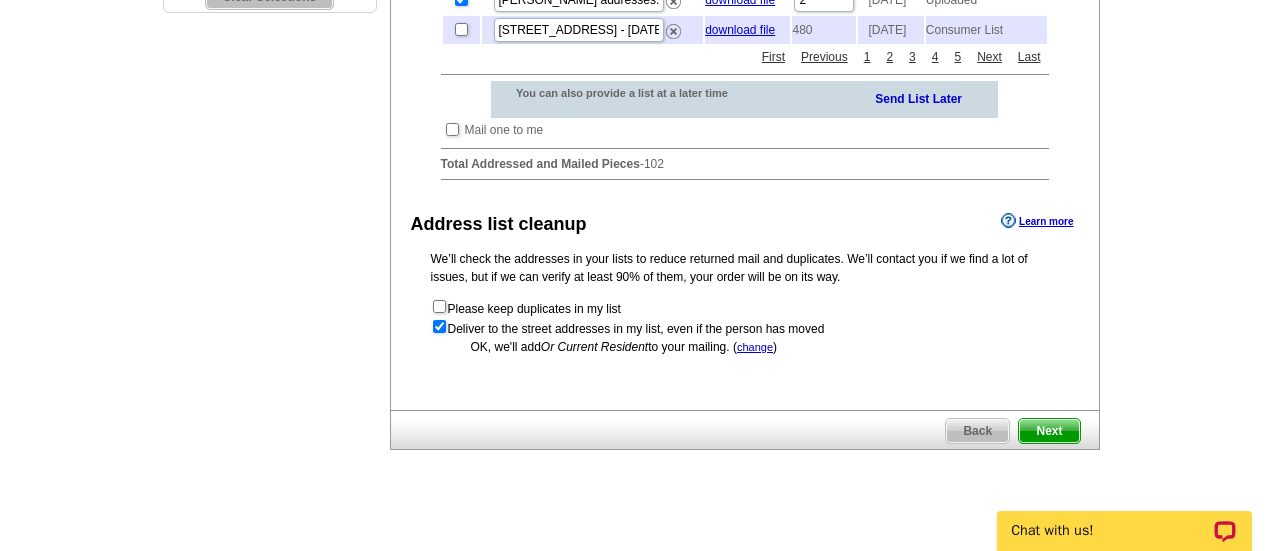 scroll, scrollTop: 675, scrollLeft: 0, axis: vertical 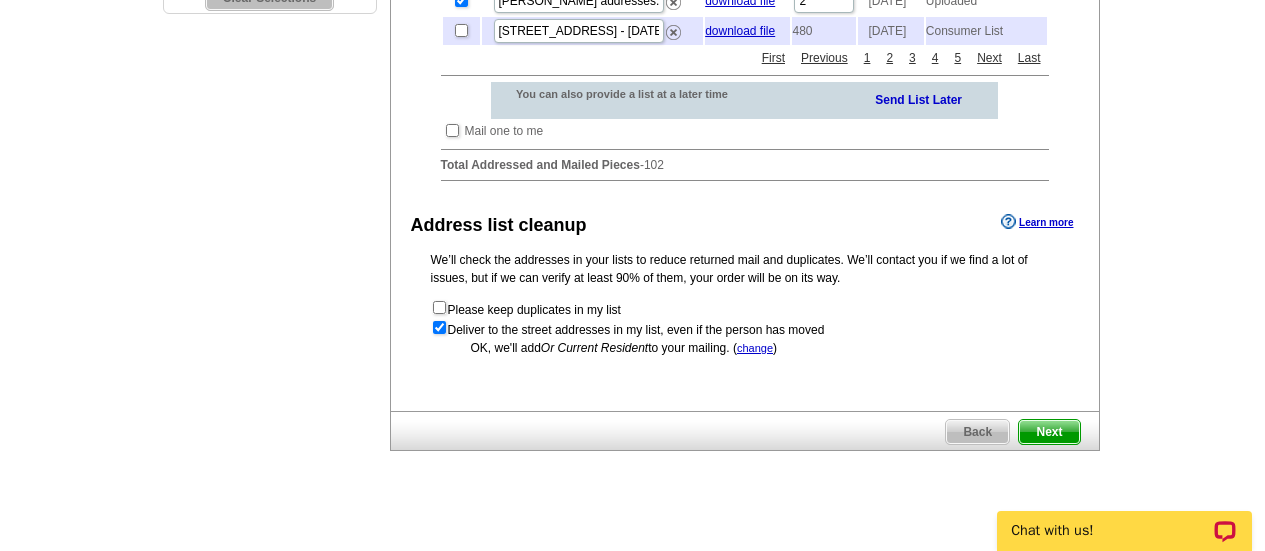 click on "Next" at bounding box center (1049, 432) 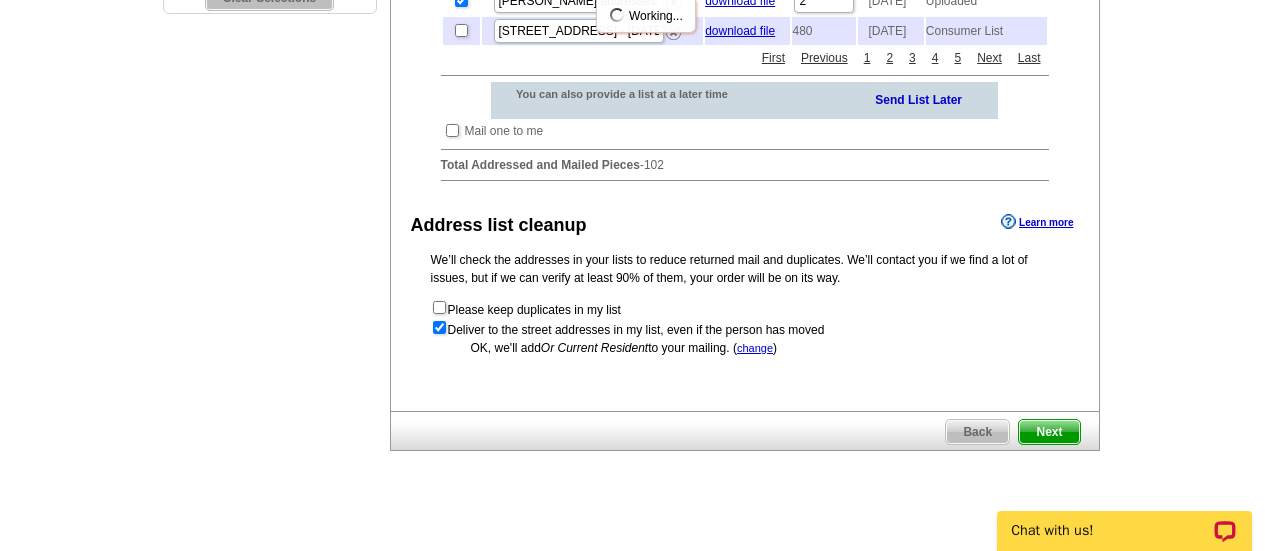 scroll, scrollTop: 0, scrollLeft: 0, axis: both 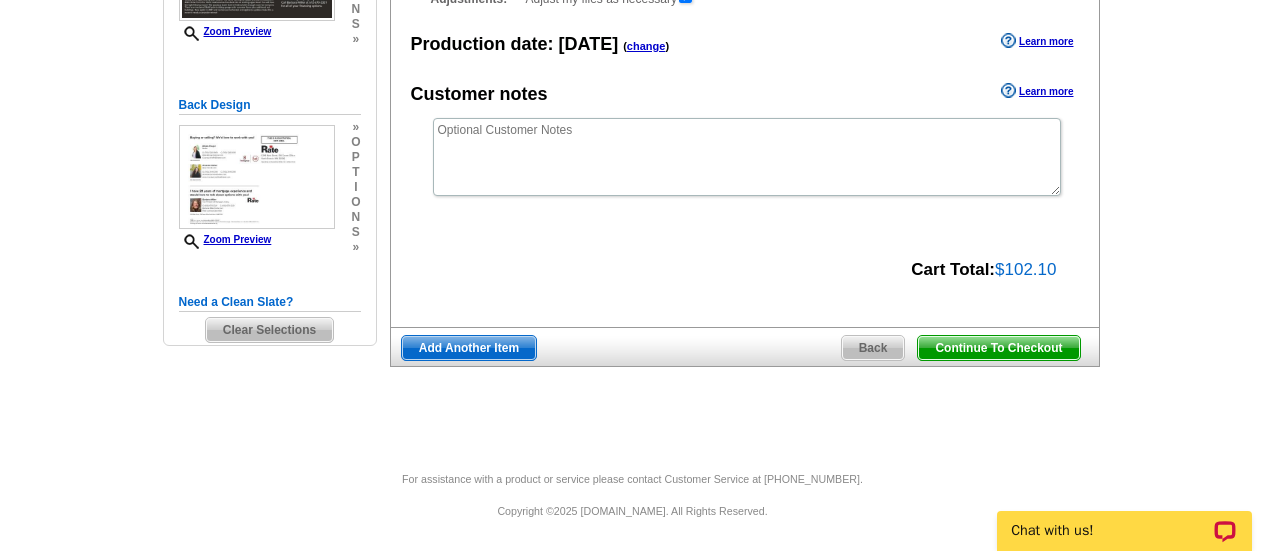 click on "Continue To Checkout" at bounding box center (998, 348) 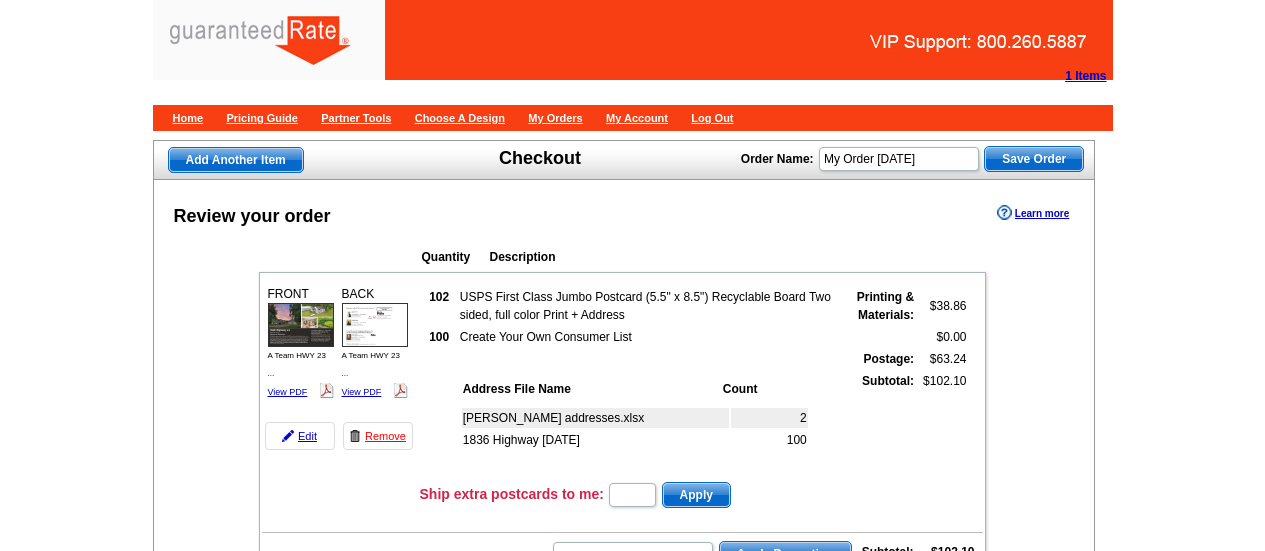 scroll, scrollTop: 0, scrollLeft: 0, axis: both 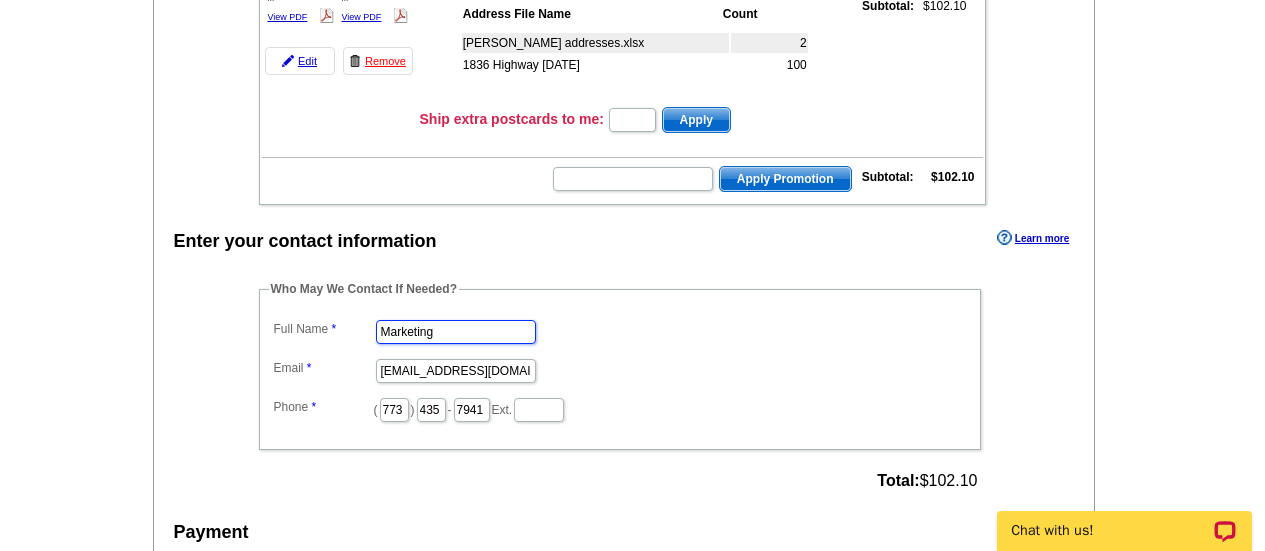 drag, startPoint x: 487, startPoint y: 335, endPoint x: 195, endPoint y: 296, distance: 294.59293 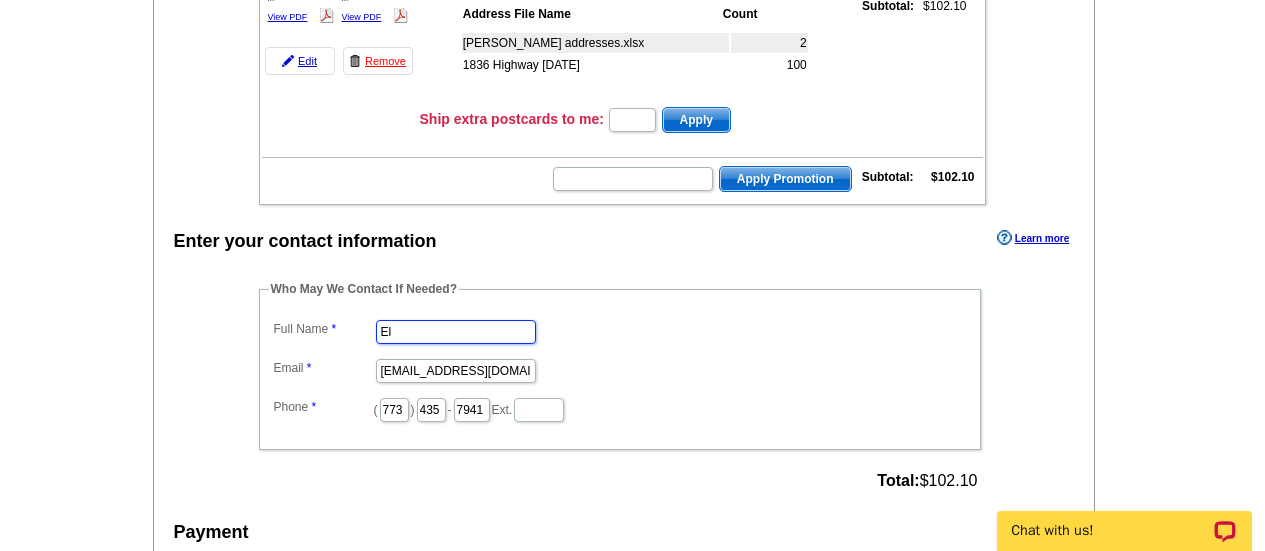 type on "Ellie Faunce" 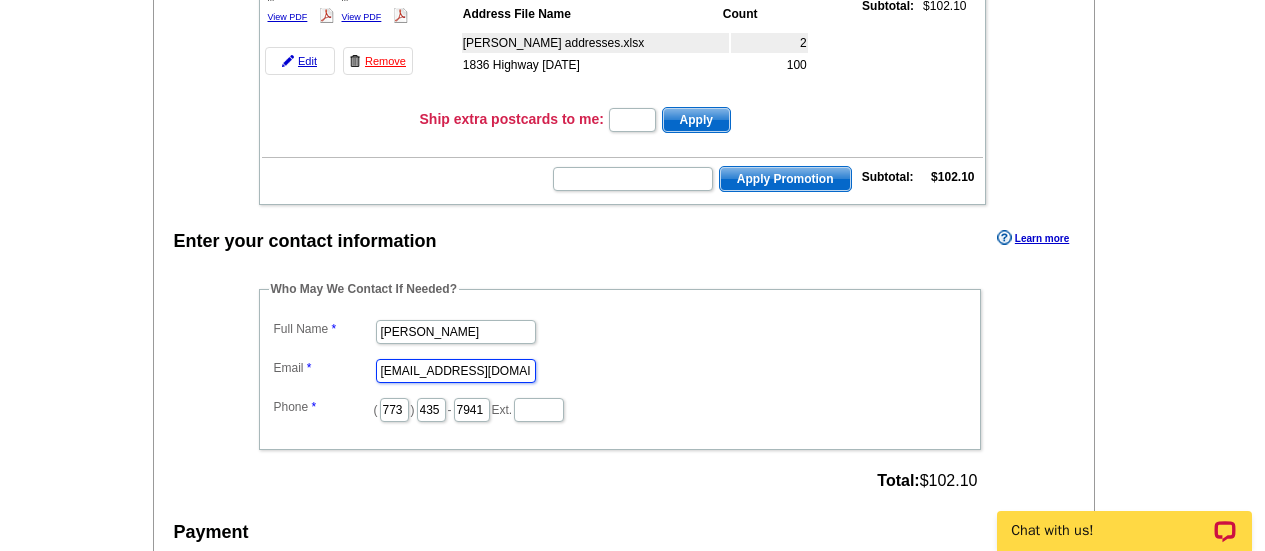 scroll, scrollTop: 0, scrollLeft: 0, axis: both 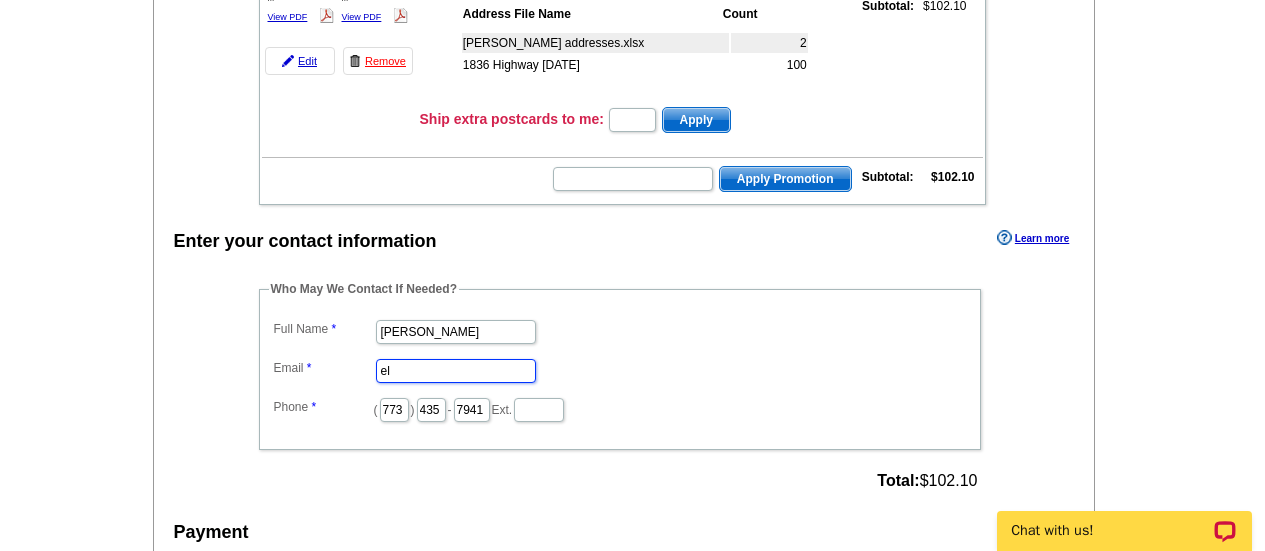 type on "ellie.faunce@rate.com" 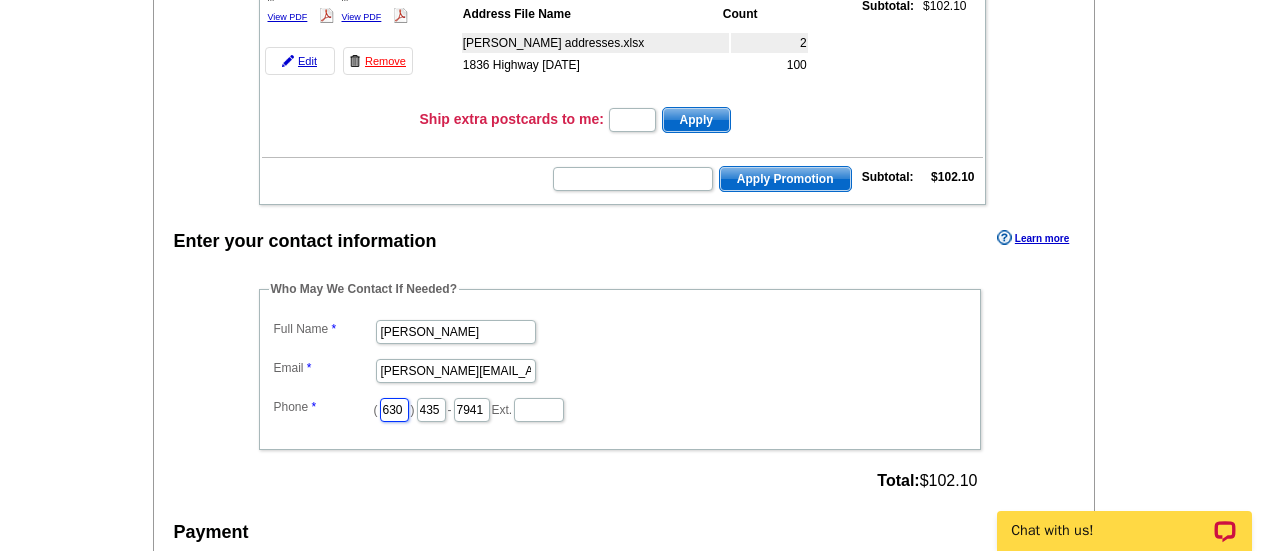 type on "630" 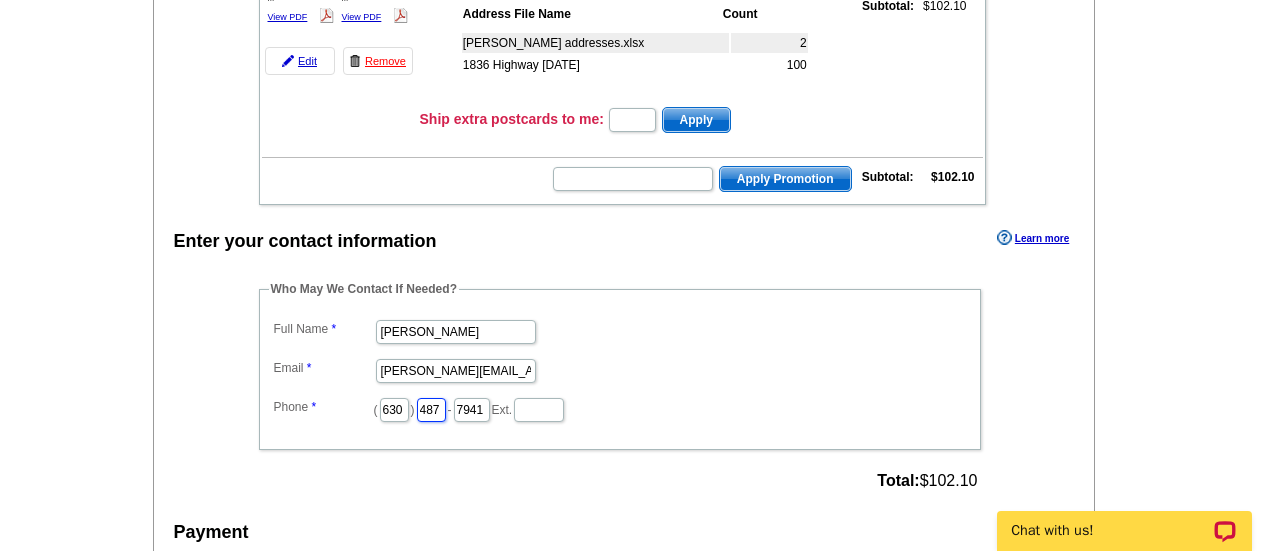 type on "487" 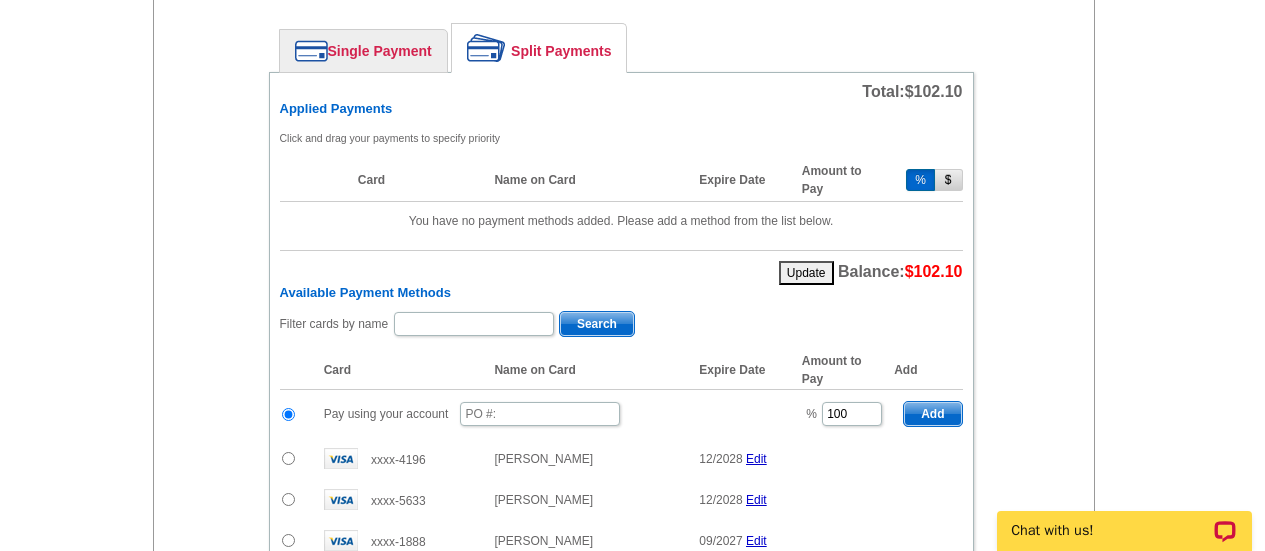 scroll, scrollTop: 918, scrollLeft: 0, axis: vertical 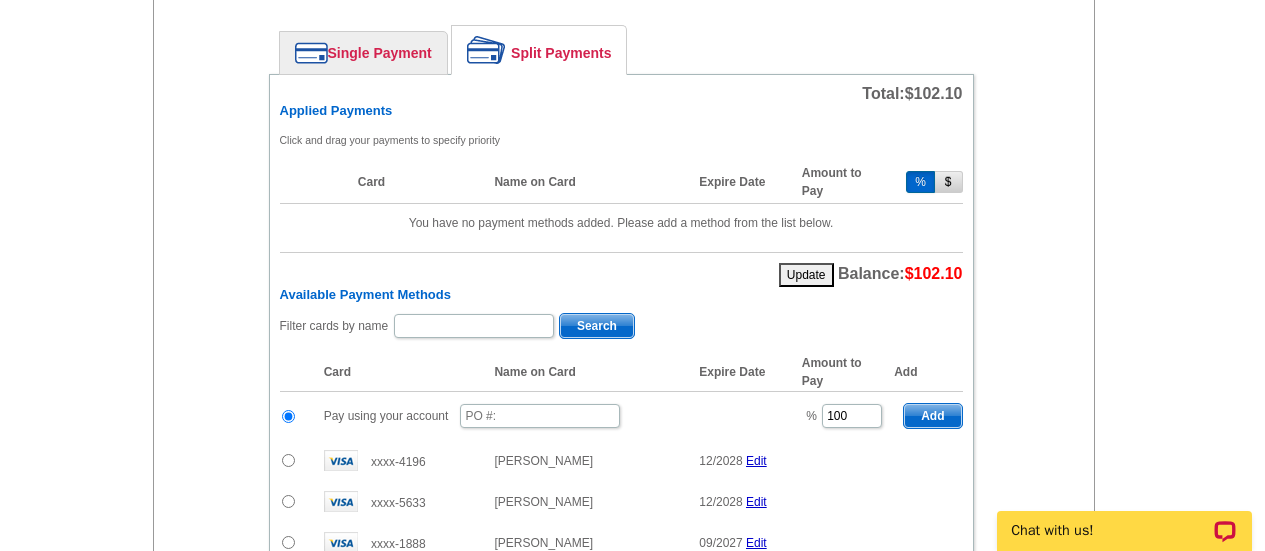 type on "3633" 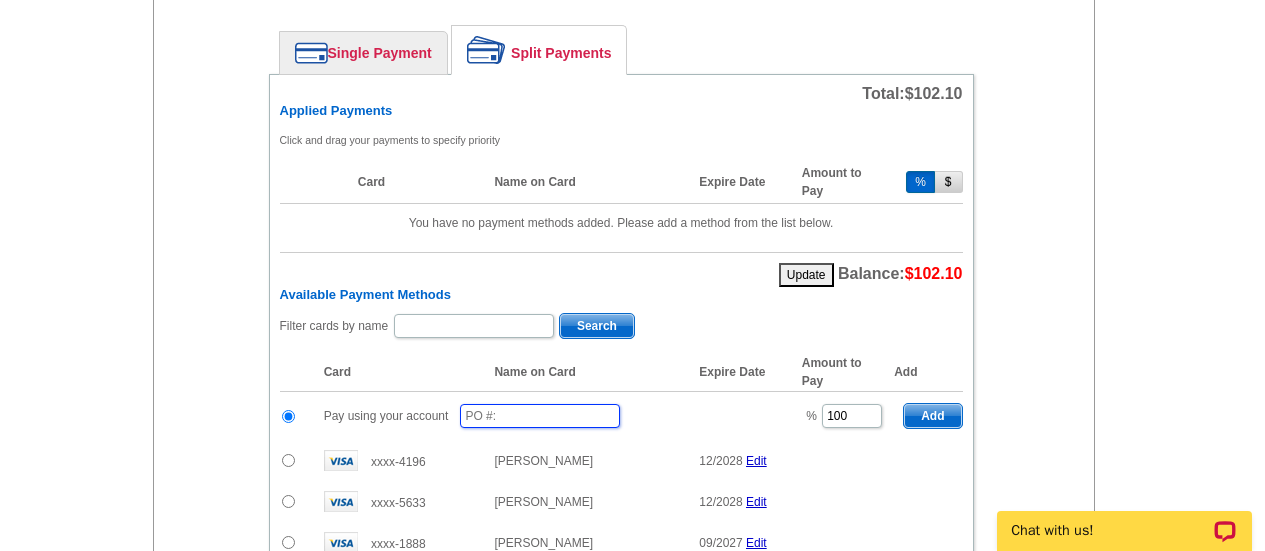 click at bounding box center [540, 416] 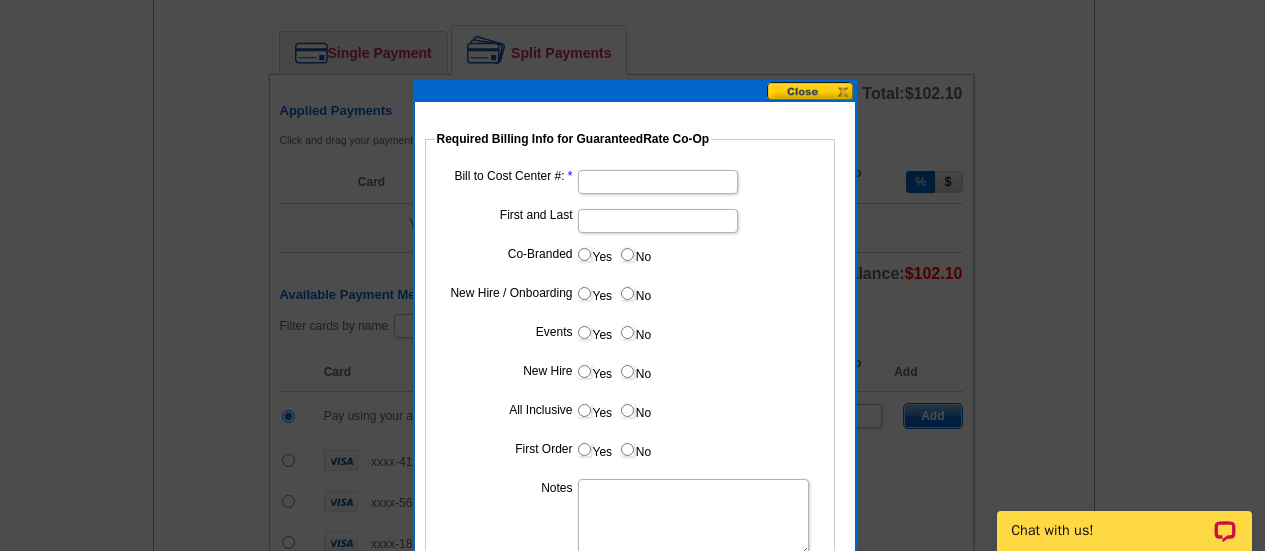 type on "72525_945_EF" 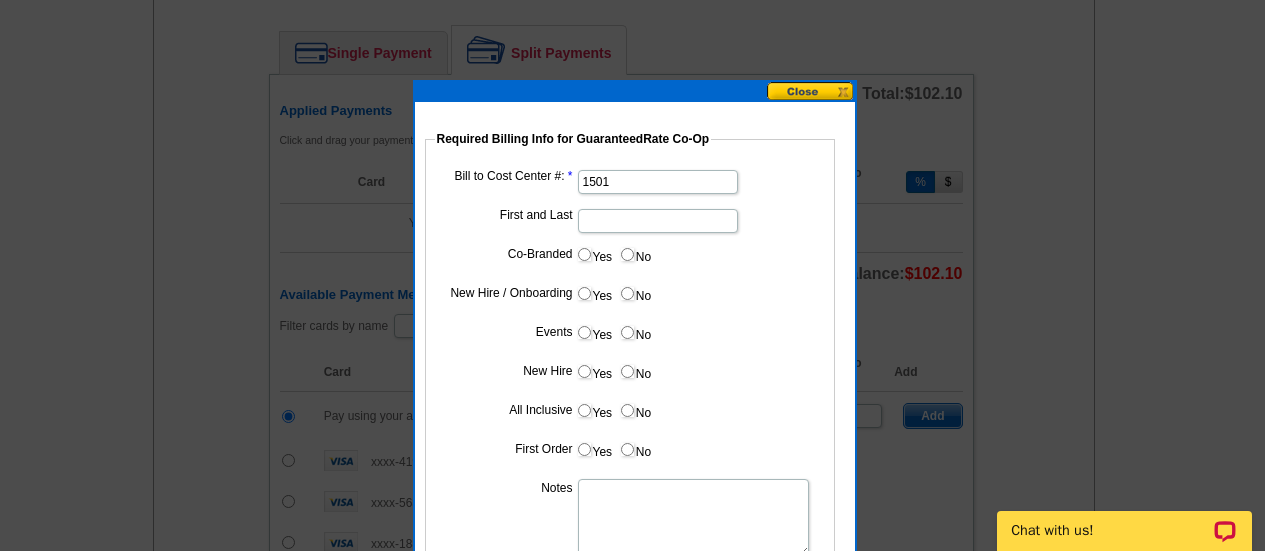 click on "First and Last" at bounding box center (658, 221) 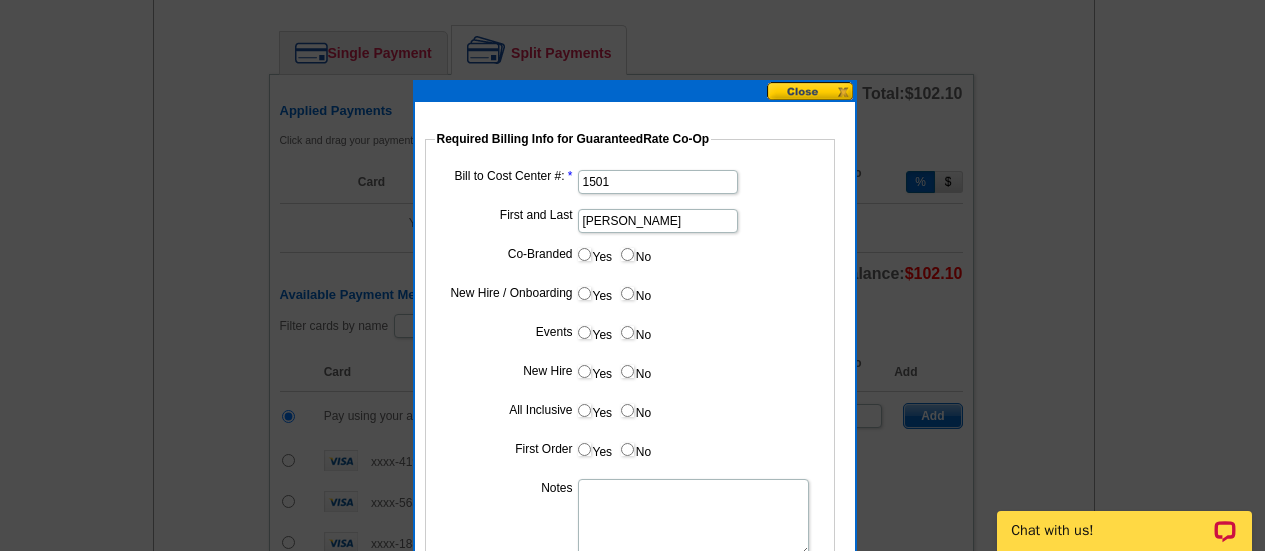 click on "Yes" at bounding box center (594, 254) 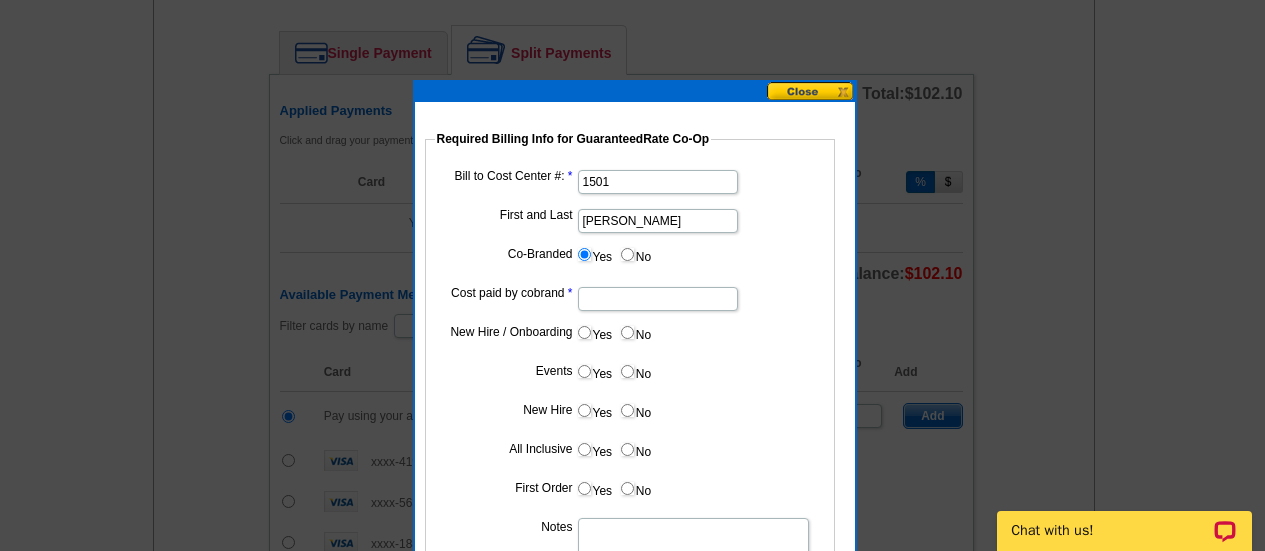 click on "Cost paid by cobrand" at bounding box center [658, 299] 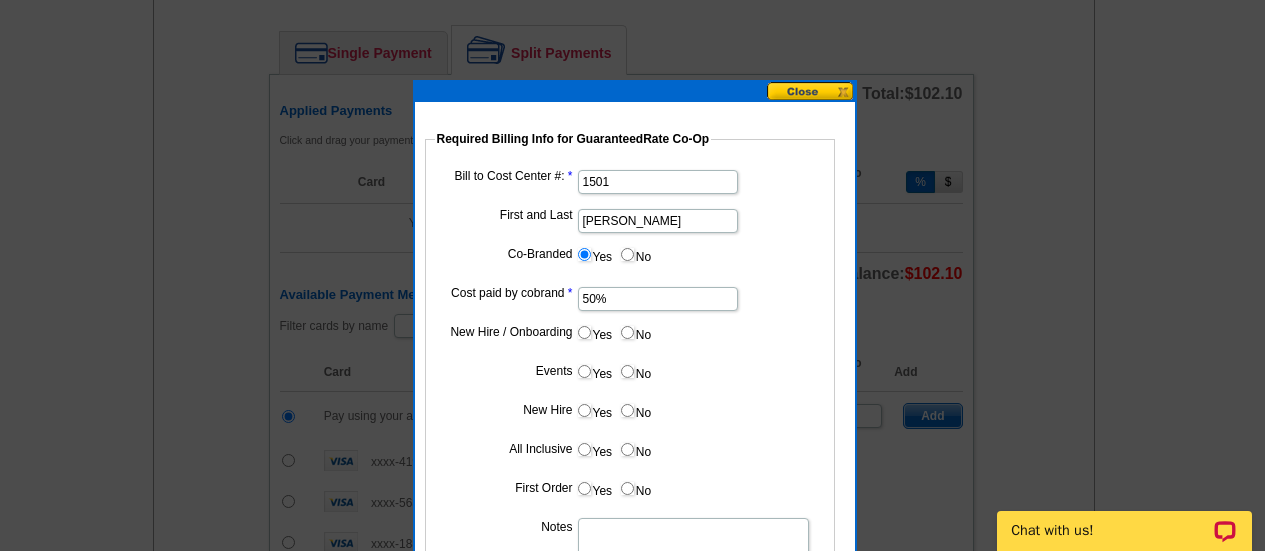 click on "No" at bounding box center (635, 332) 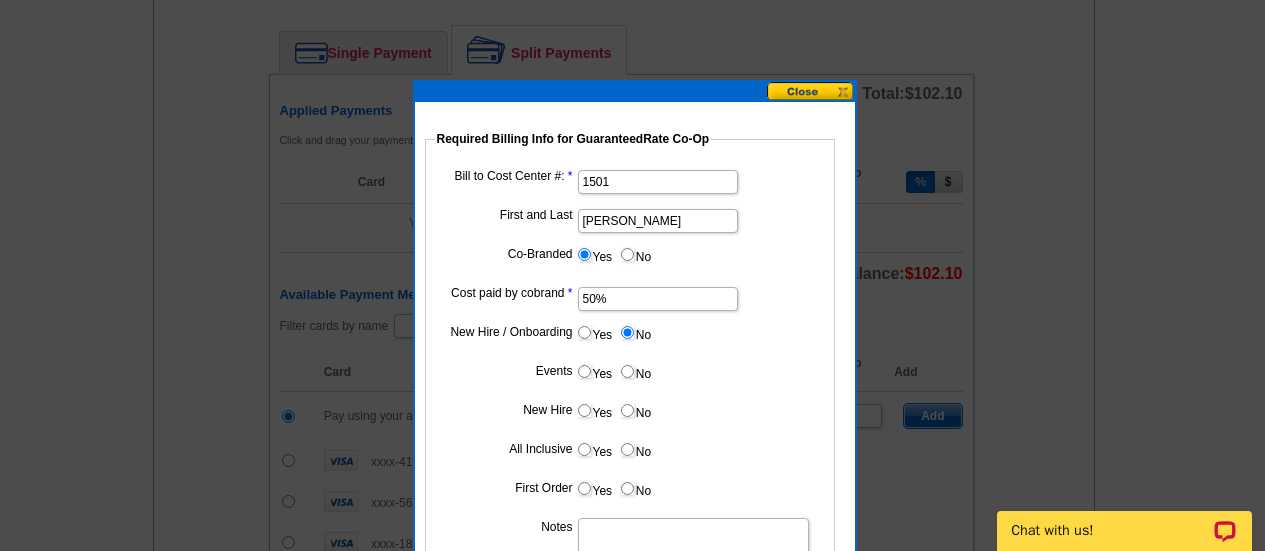 click on "No" at bounding box center [635, 371] 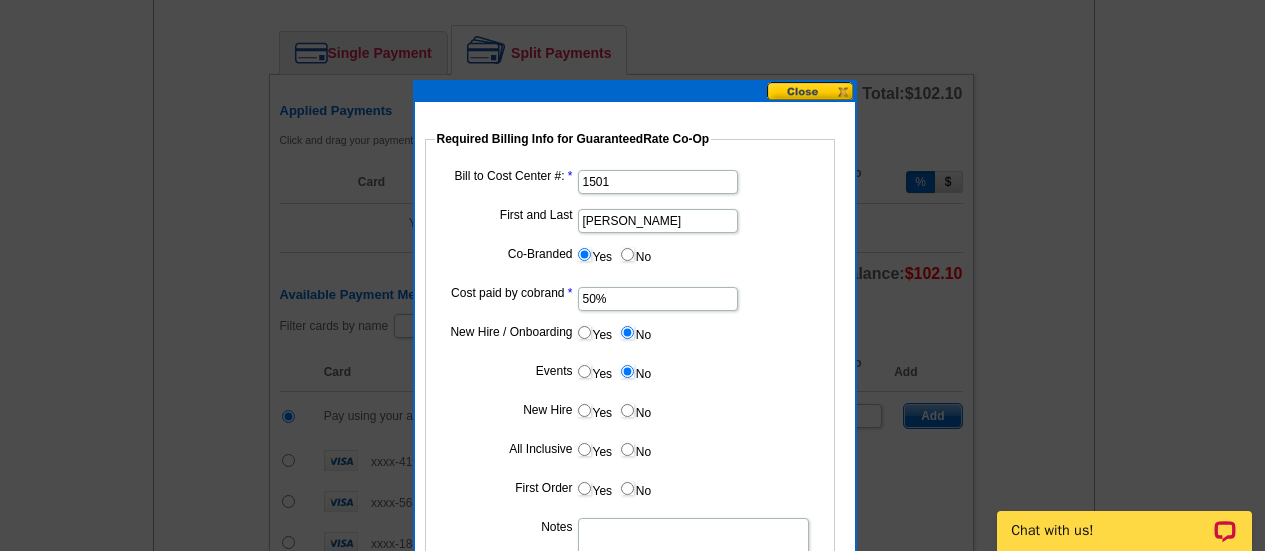 click on "No" at bounding box center (635, 410) 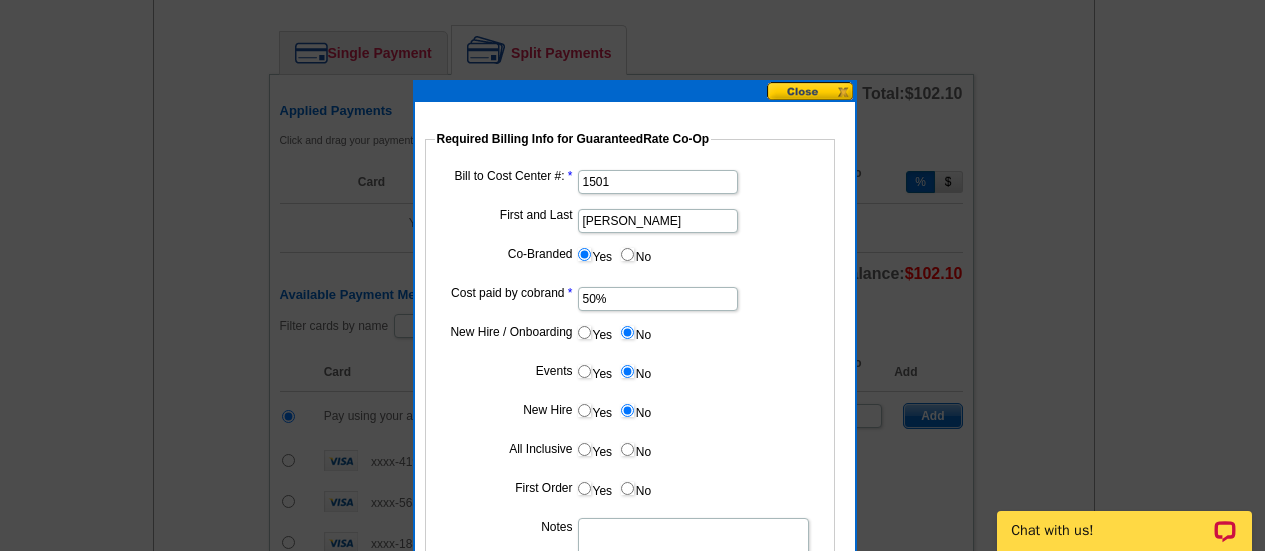 click on "No" at bounding box center (635, 449) 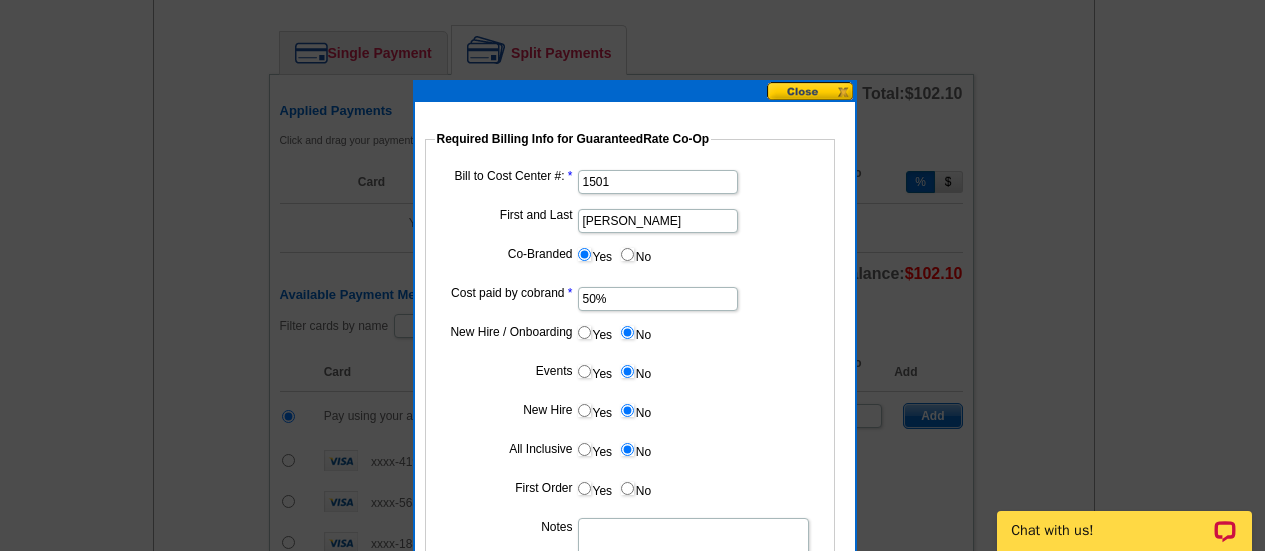 click on "No" at bounding box center [627, 488] 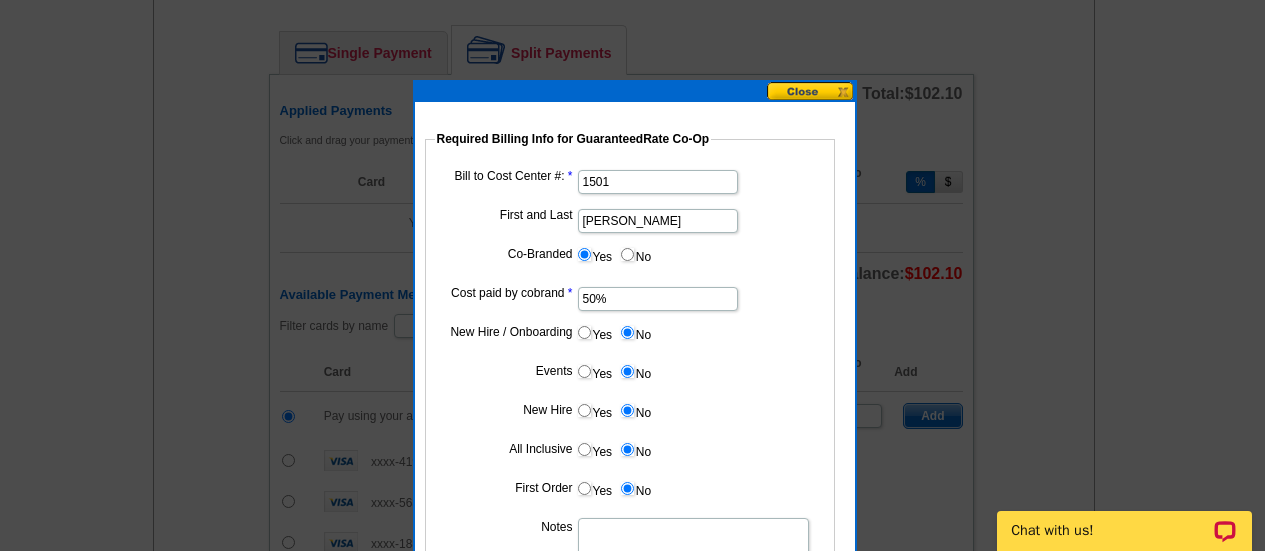 click on "Notes" at bounding box center (693, 557) 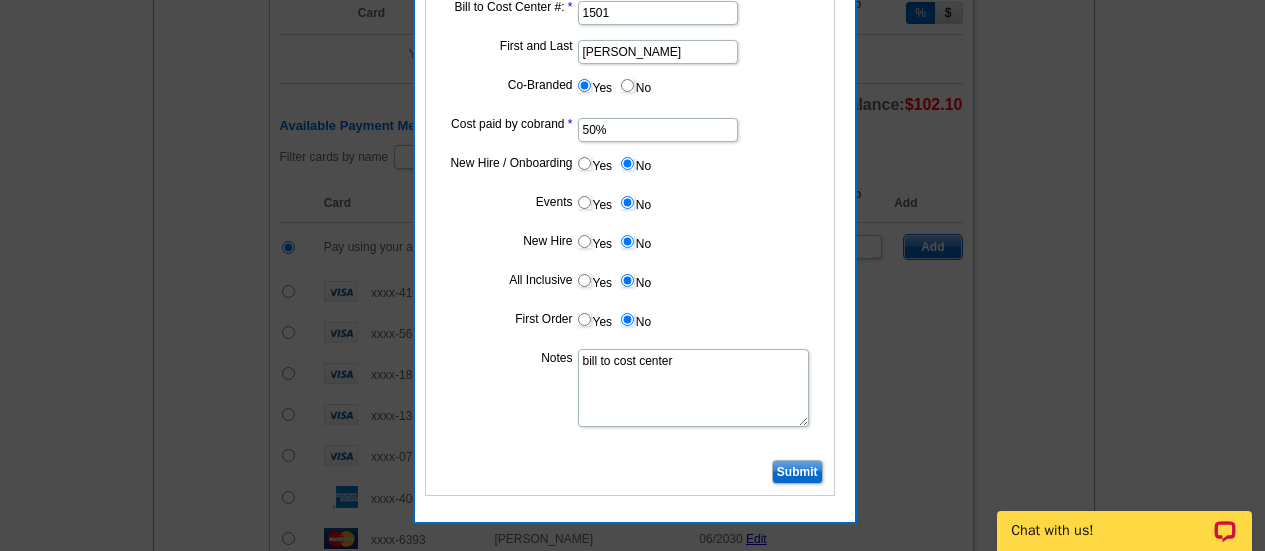 scroll, scrollTop: 1133, scrollLeft: 0, axis: vertical 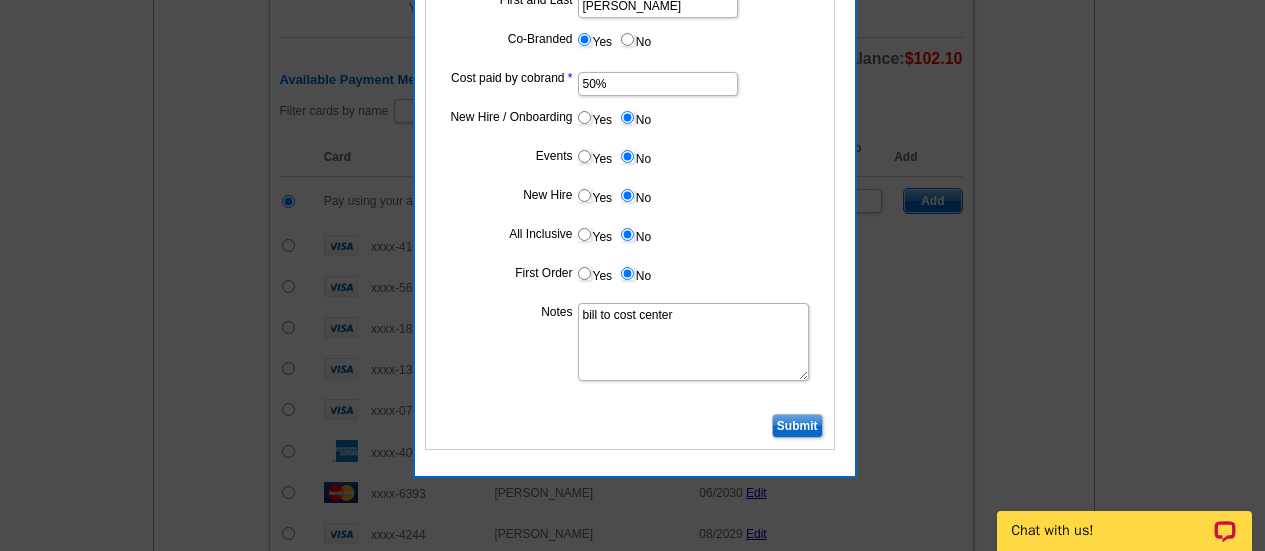 type on "bill to cost center" 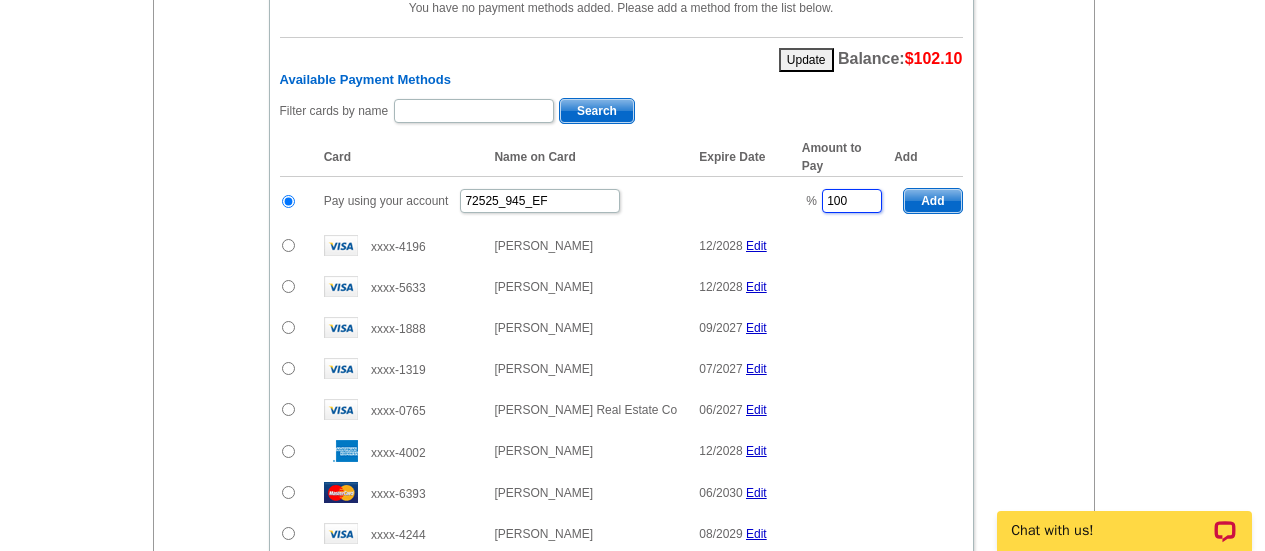 drag, startPoint x: 866, startPoint y: 204, endPoint x: 771, endPoint y: 206, distance: 95.02105 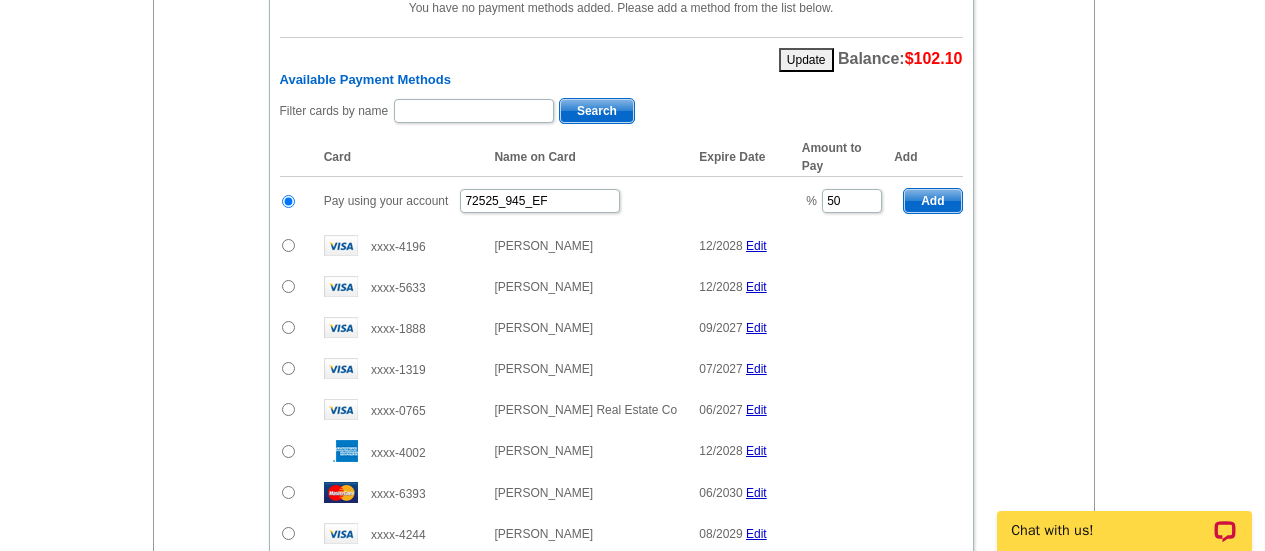 click on "Add" at bounding box center [932, 201] 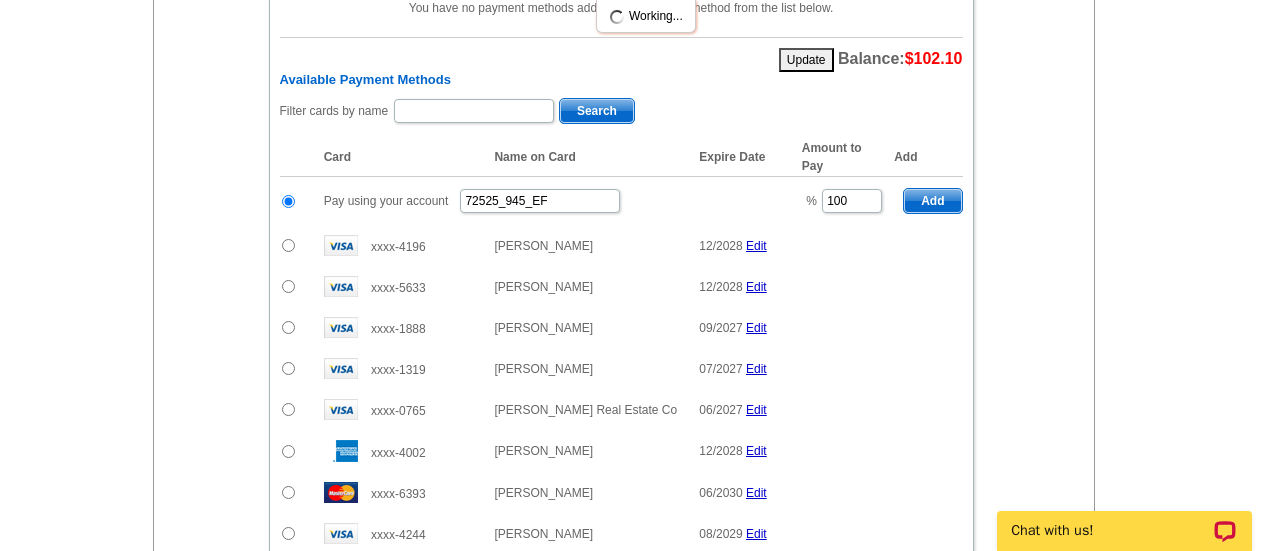 radio on "false" 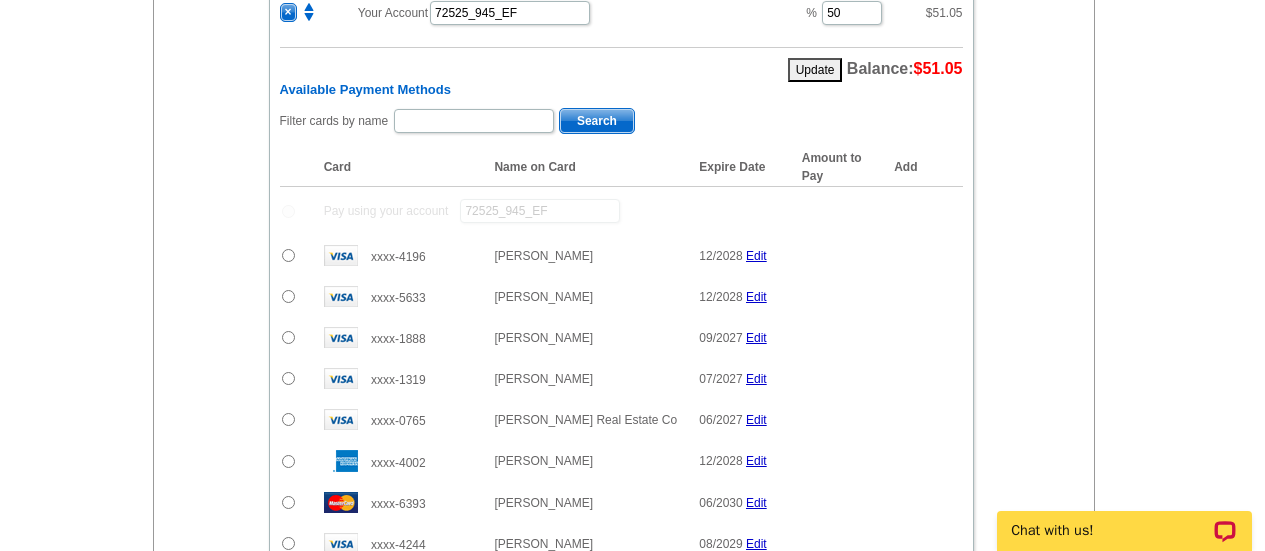 click at bounding box center (288, 296) 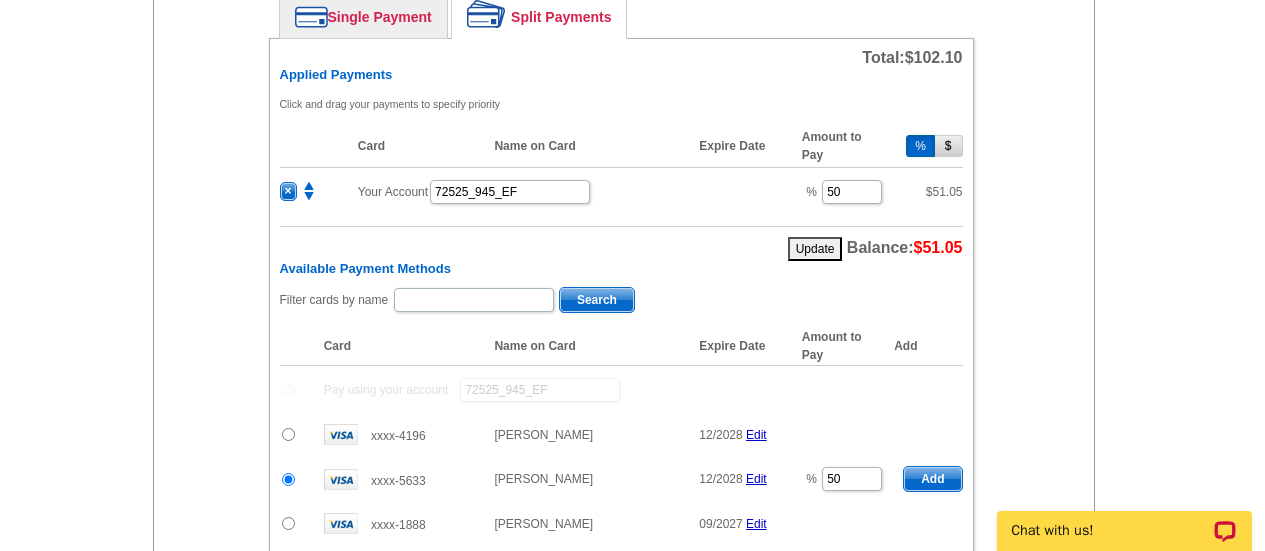 scroll, scrollTop: 1119, scrollLeft: 0, axis: vertical 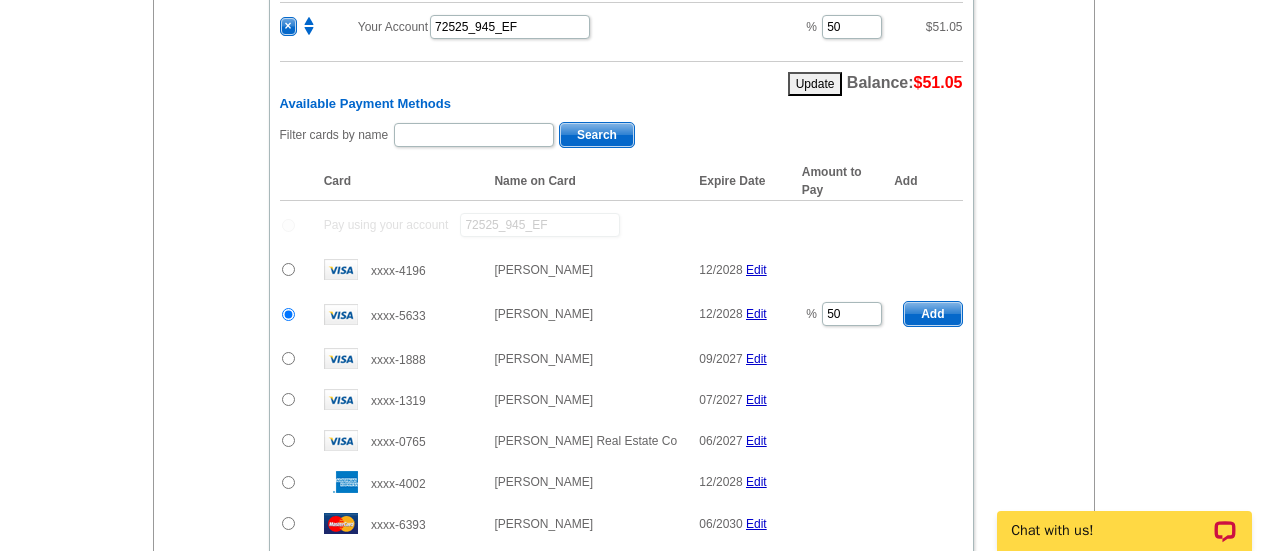 click on "Add" at bounding box center [932, 314] 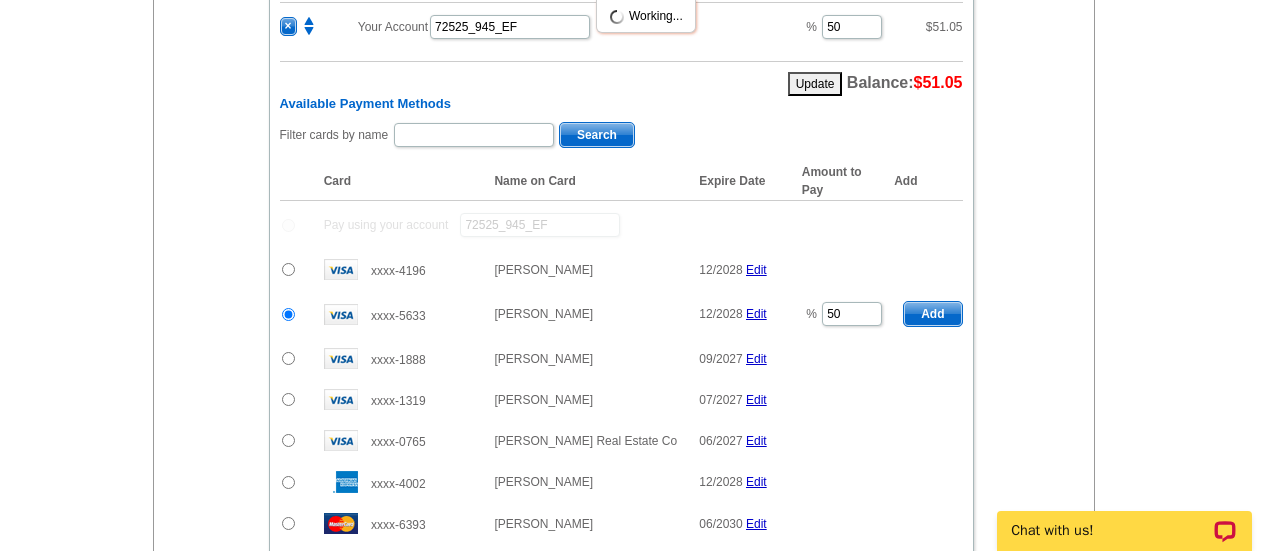 radio on "false" 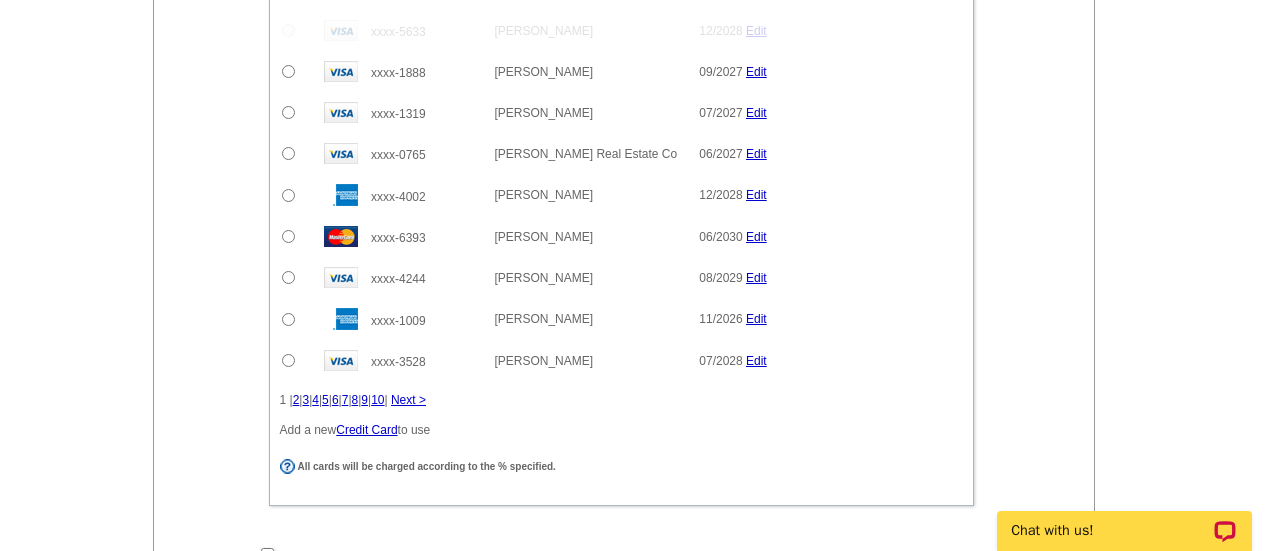 scroll, scrollTop: 1499, scrollLeft: 0, axis: vertical 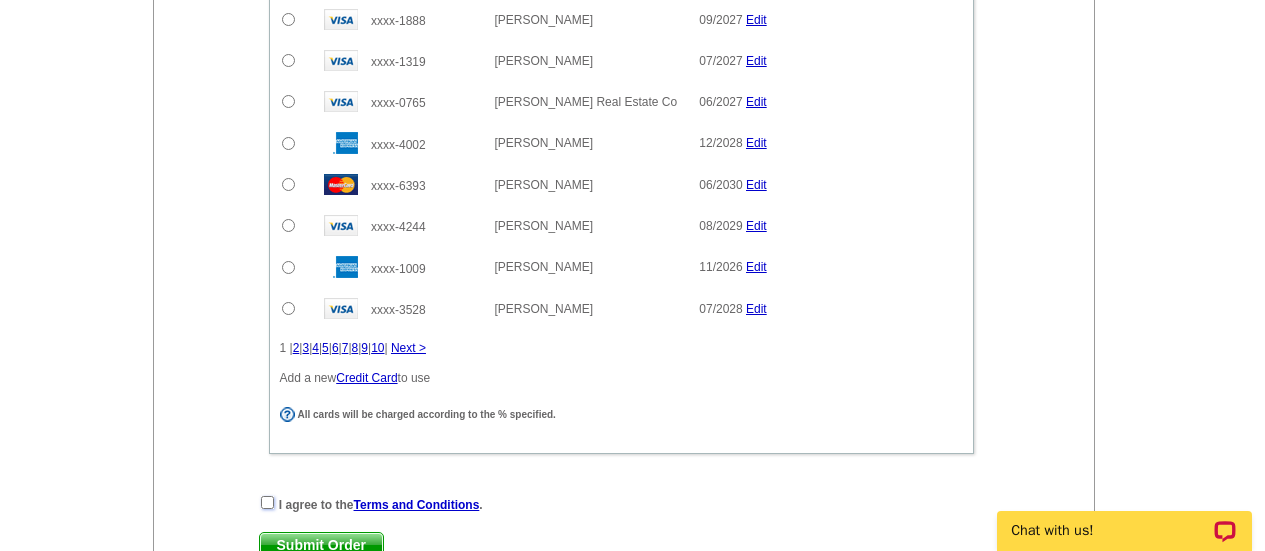 click at bounding box center [267, 502] 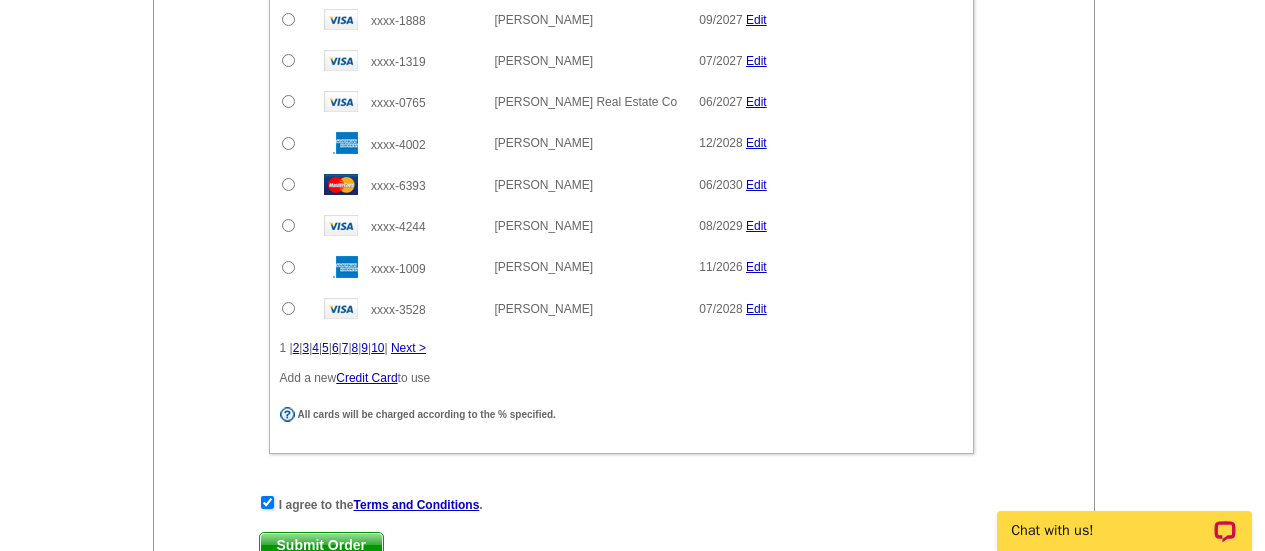 click on "Submit Order" at bounding box center (321, 545) 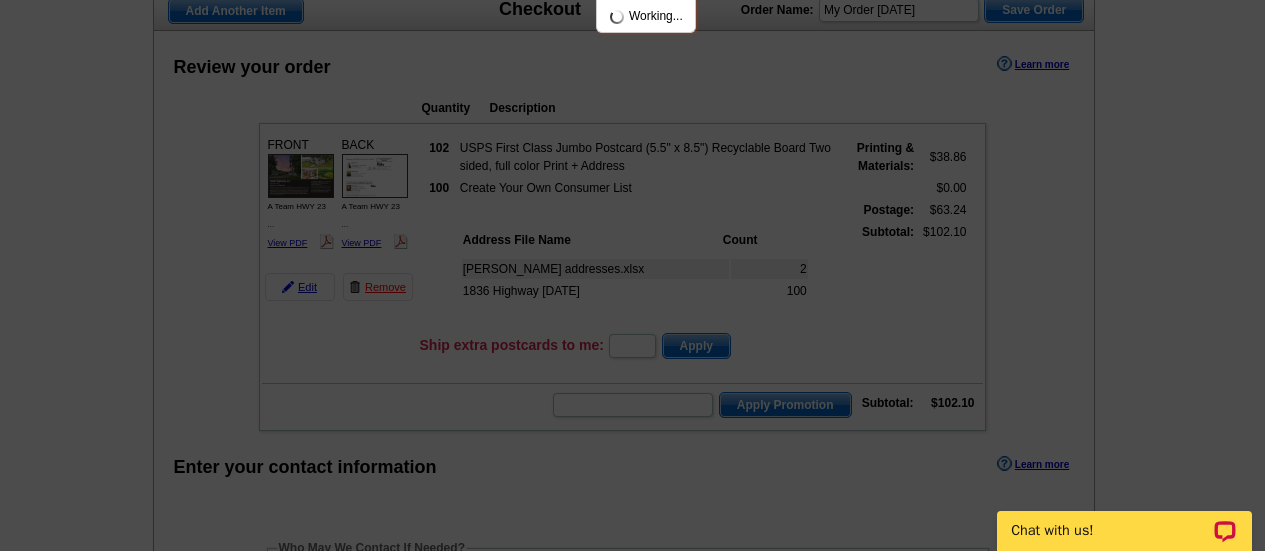 scroll, scrollTop: 148, scrollLeft: 0, axis: vertical 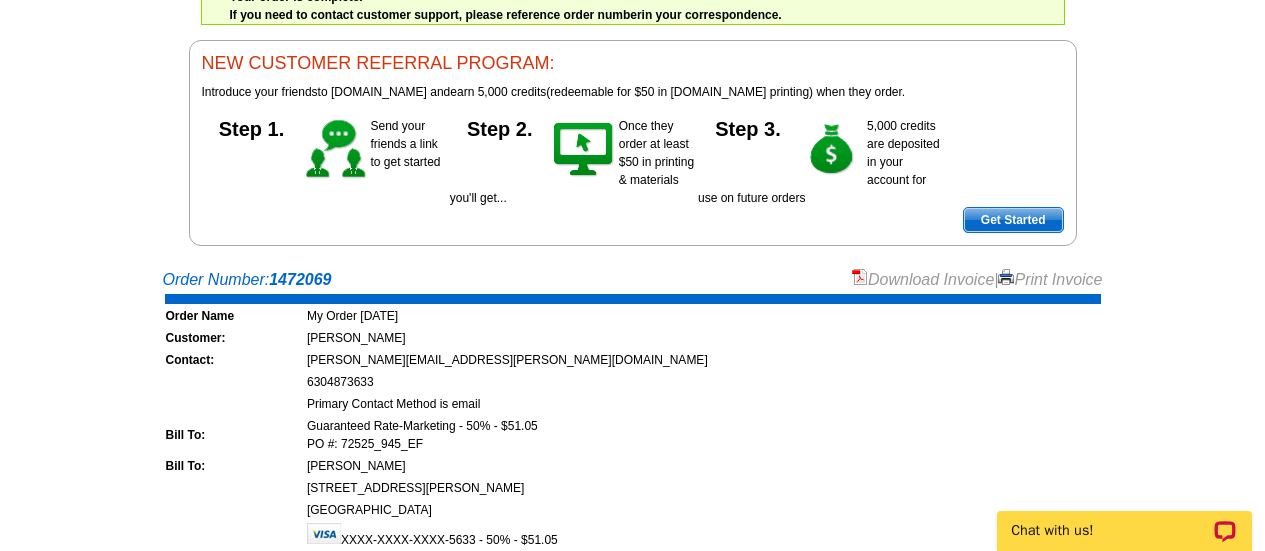 click on "Download Invoice" at bounding box center (923, 279) 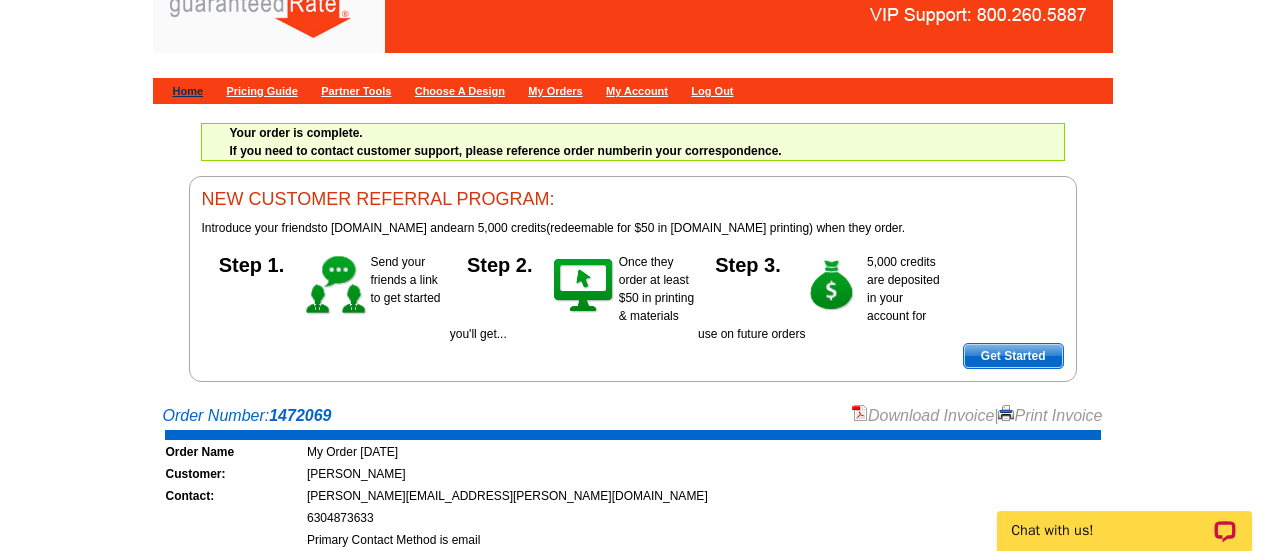 click on "Home" at bounding box center (188, 91) 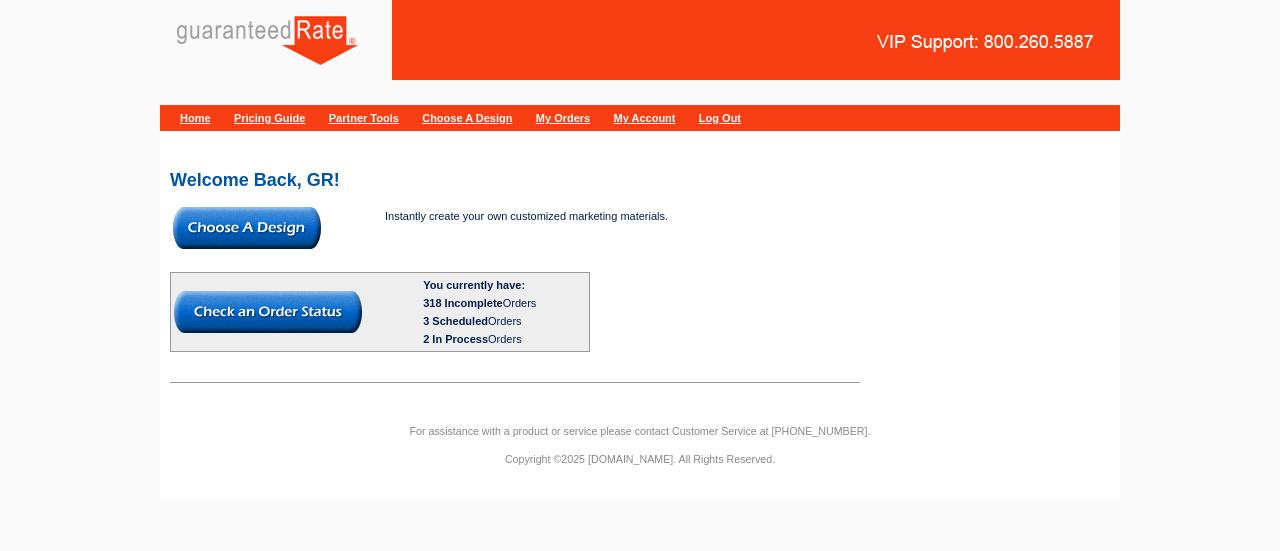 scroll, scrollTop: 0, scrollLeft: 0, axis: both 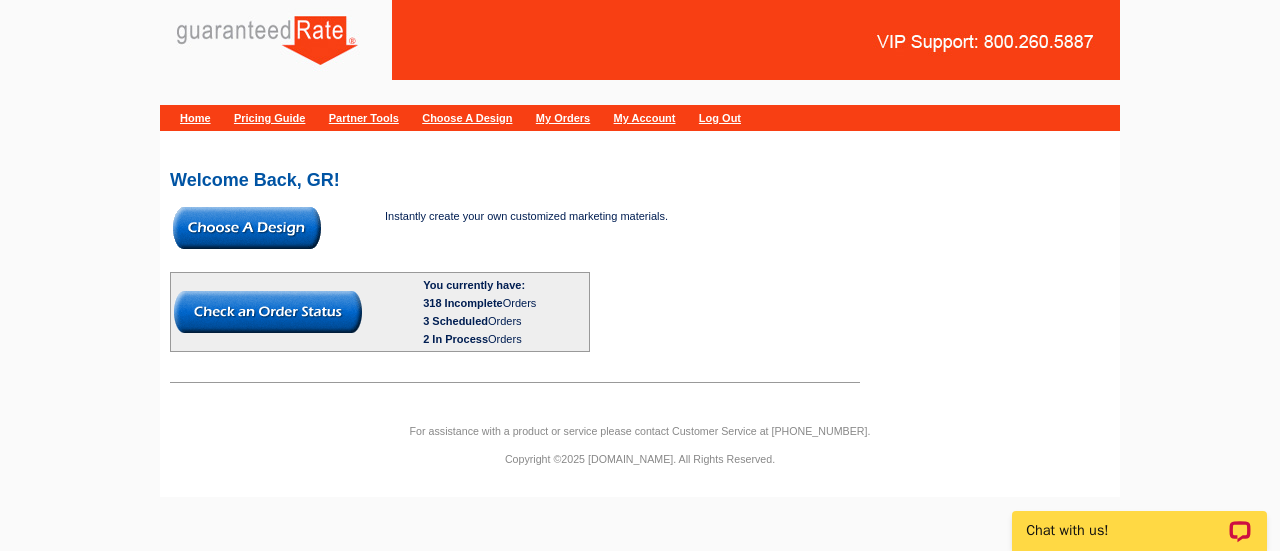click at bounding box center (247, 228) 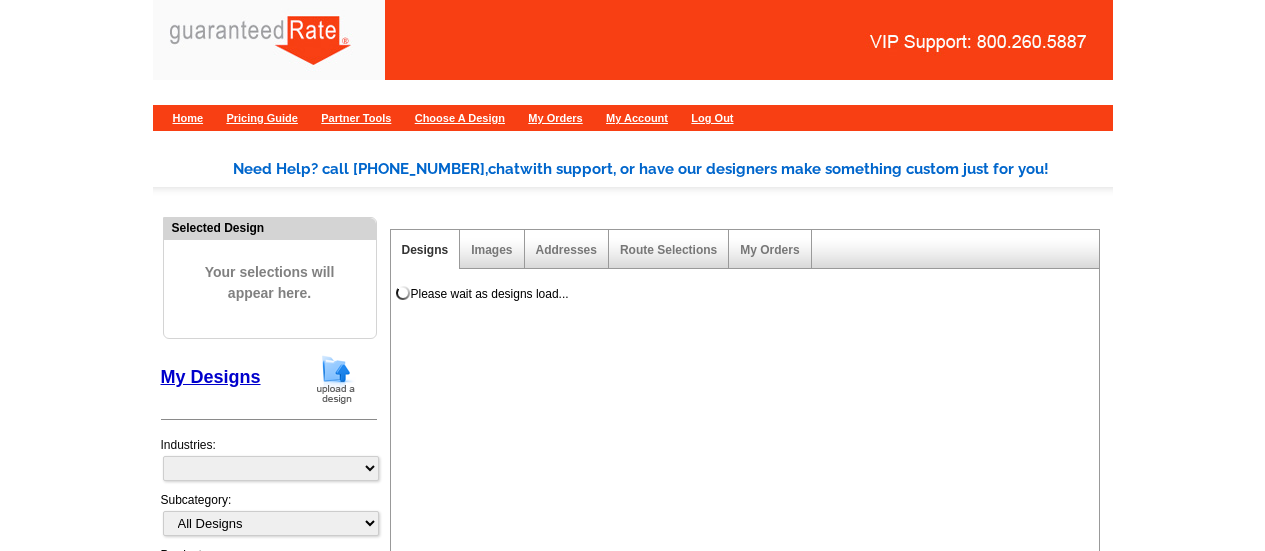 scroll, scrollTop: 0, scrollLeft: 0, axis: both 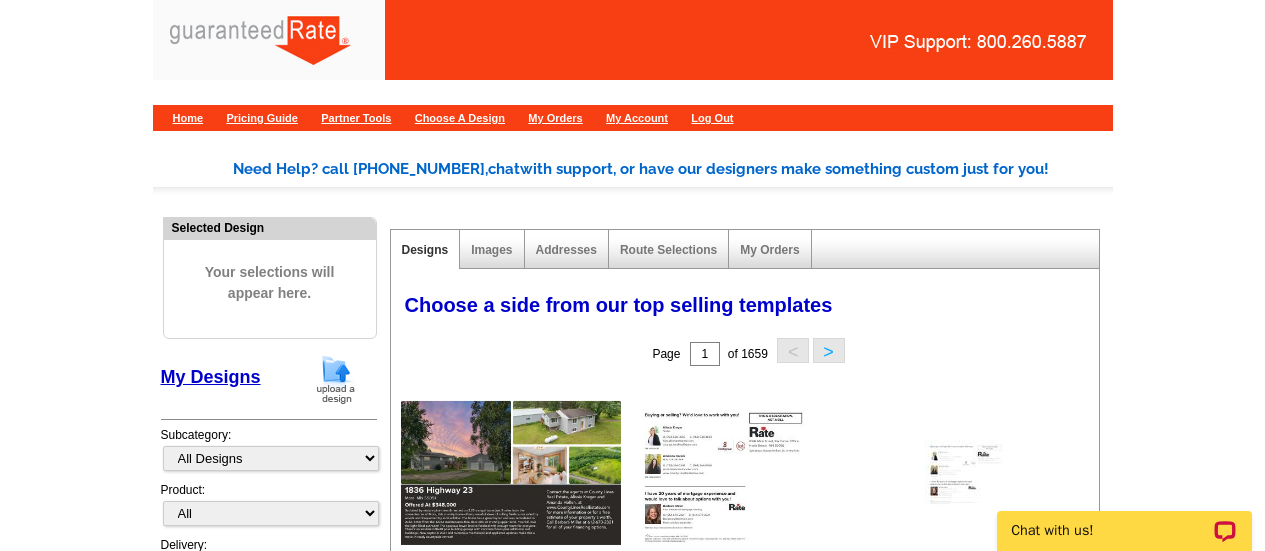 click at bounding box center [336, 379] 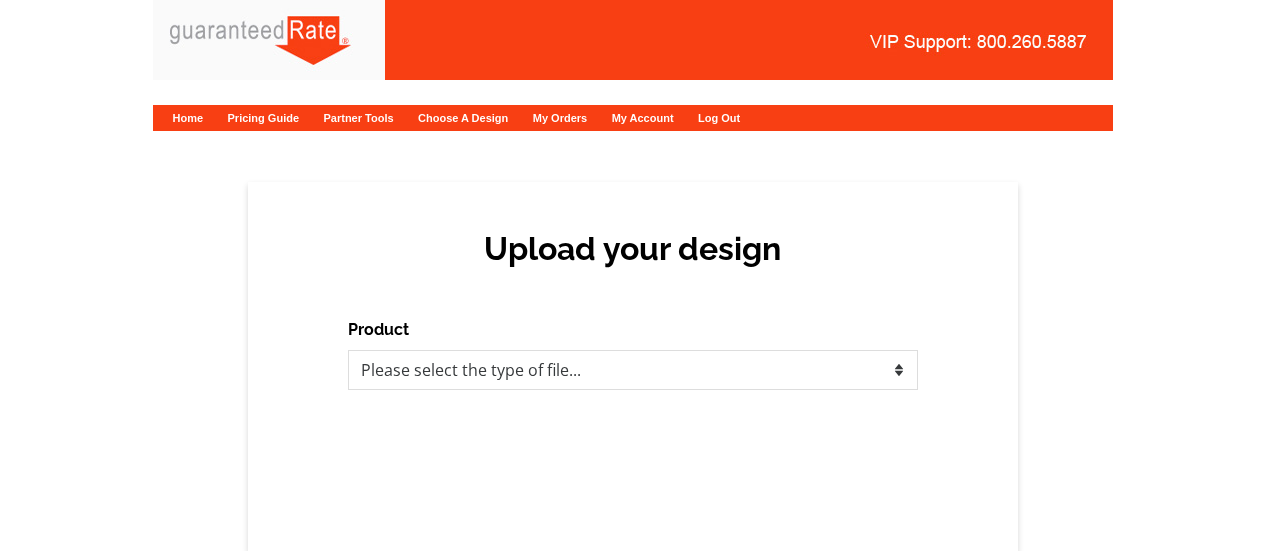 scroll, scrollTop: 0, scrollLeft: 0, axis: both 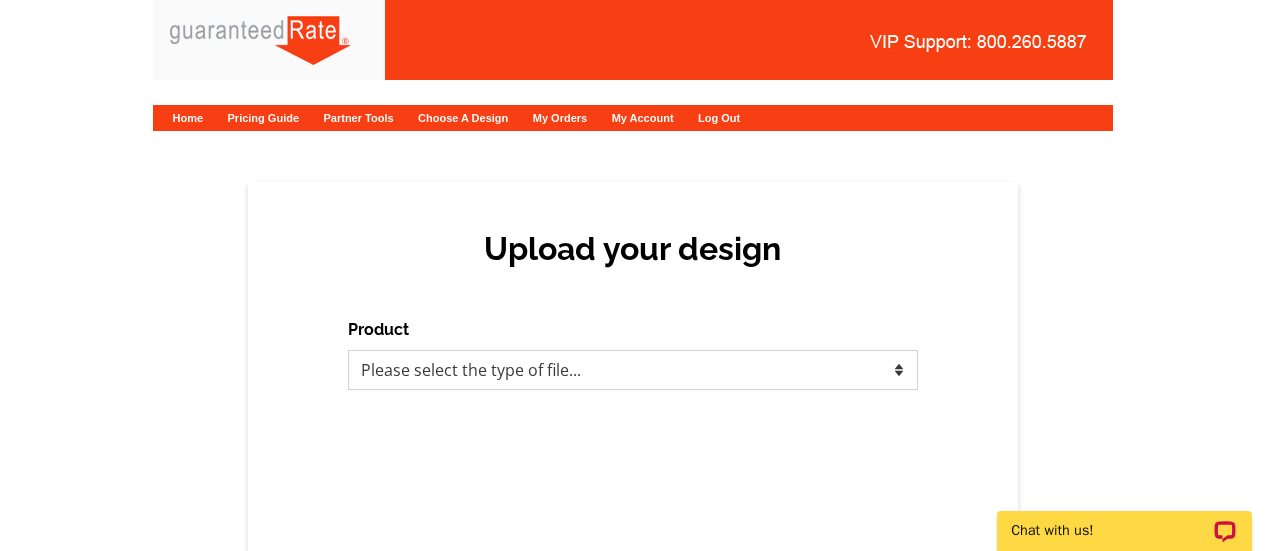 click on "Please select the type of file...
Postcards
Calendars
Business Cards
Letters and flyers
Greeting Cards" at bounding box center [633, 370] 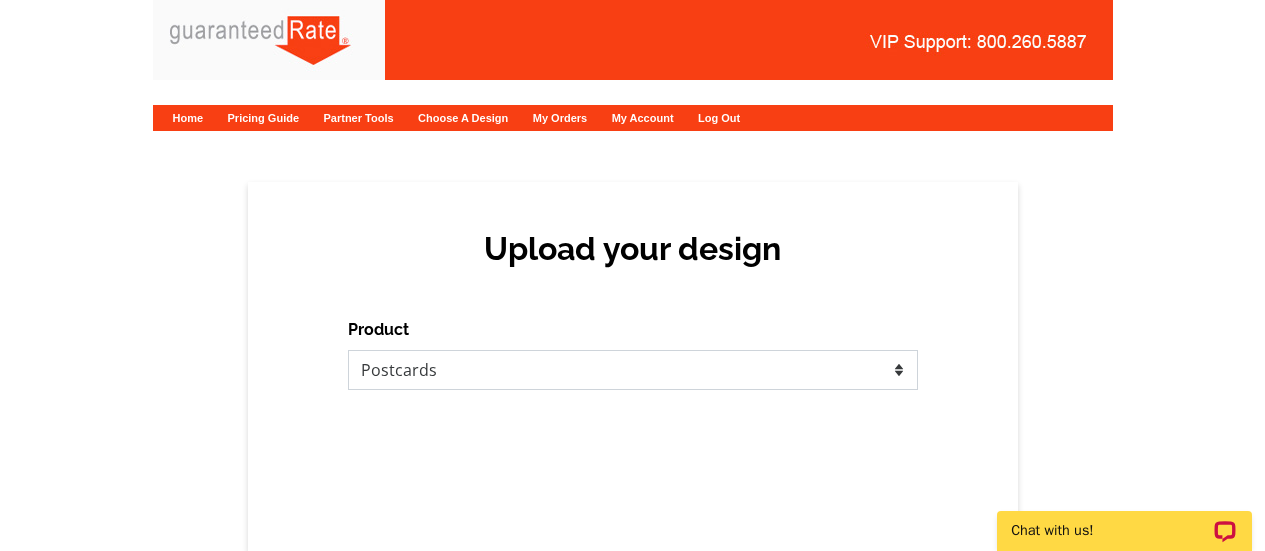 click on "Please select the type of file...
Postcards
Calendars
Business Cards
Letters and flyers
Greeting Cards" at bounding box center [633, 370] 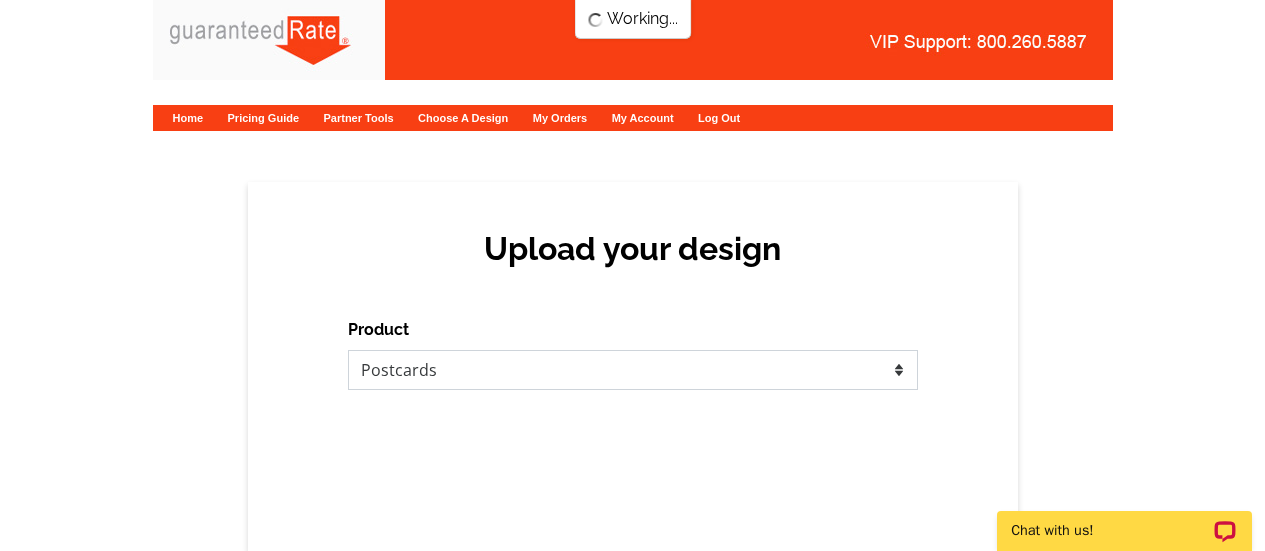 scroll, scrollTop: 0, scrollLeft: 0, axis: both 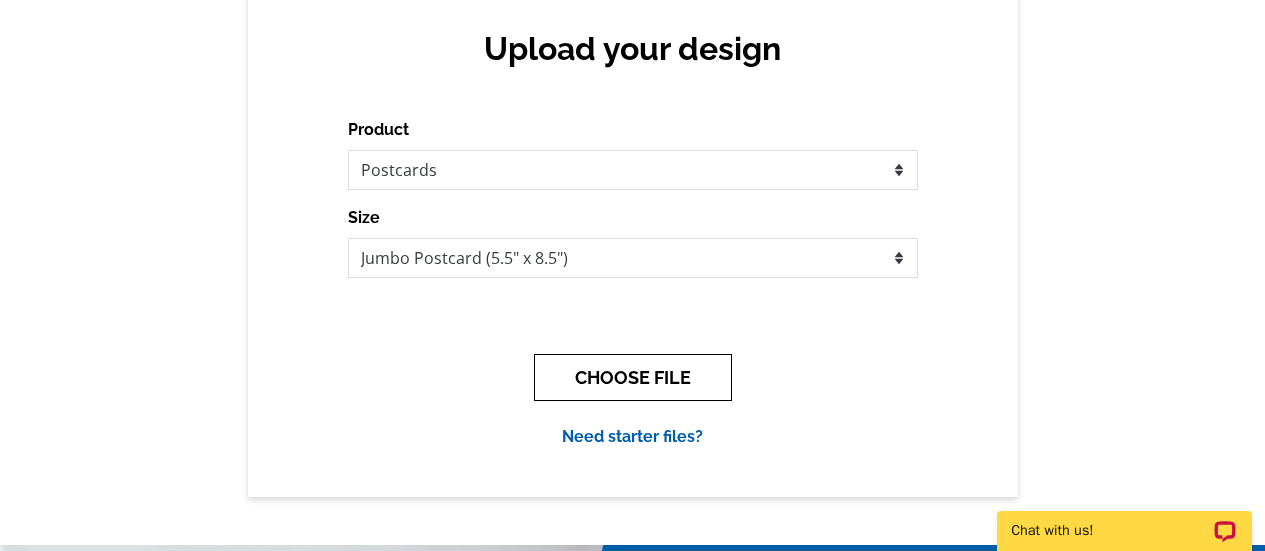 click on "CHOOSE FILE" at bounding box center [633, 377] 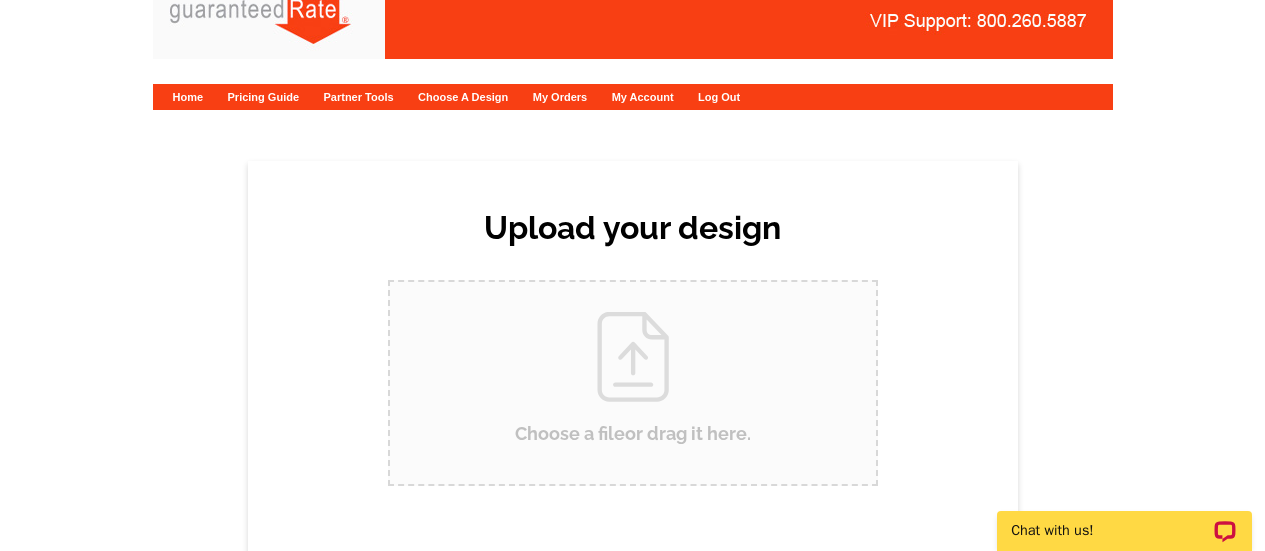 scroll, scrollTop: 0, scrollLeft: 0, axis: both 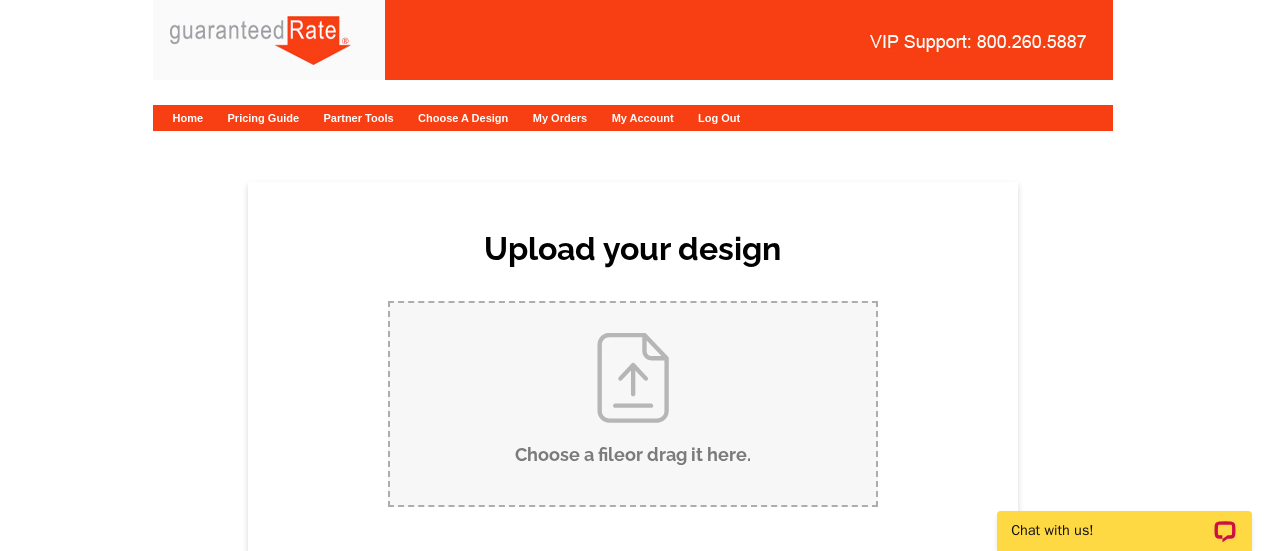 click on "Choose a file  or drag it here ." at bounding box center (633, 404) 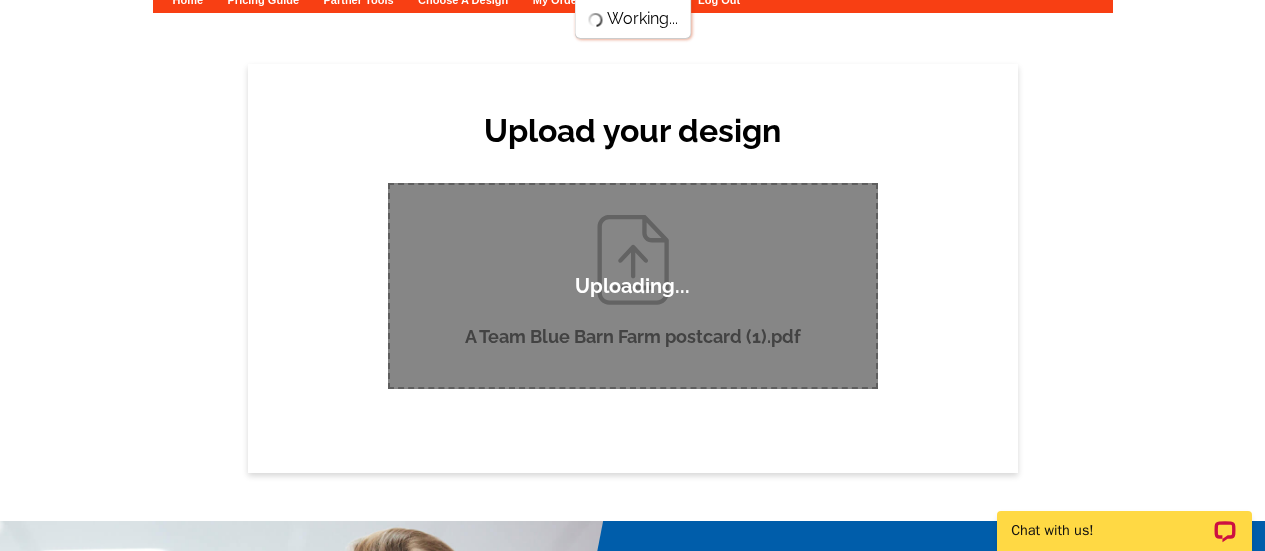 scroll, scrollTop: 139, scrollLeft: 0, axis: vertical 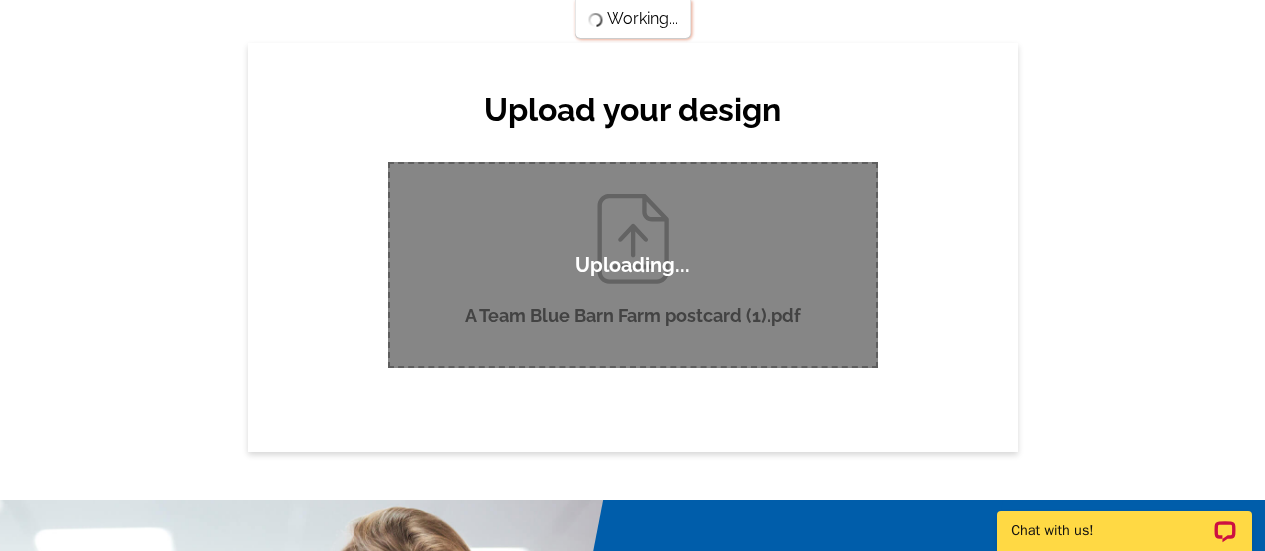 click on "Upload your design
Product
Please select the type of file...
Postcards
Calendars
Business Cards
Letters and flyers  Size Finish None Back" at bounding box center [633, 247] 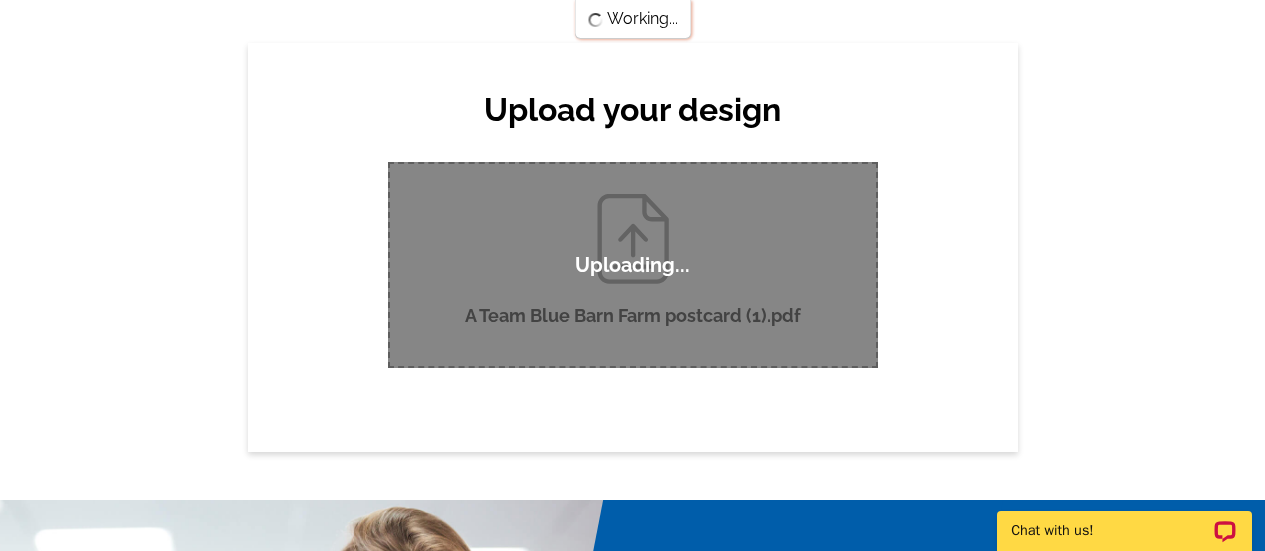 type 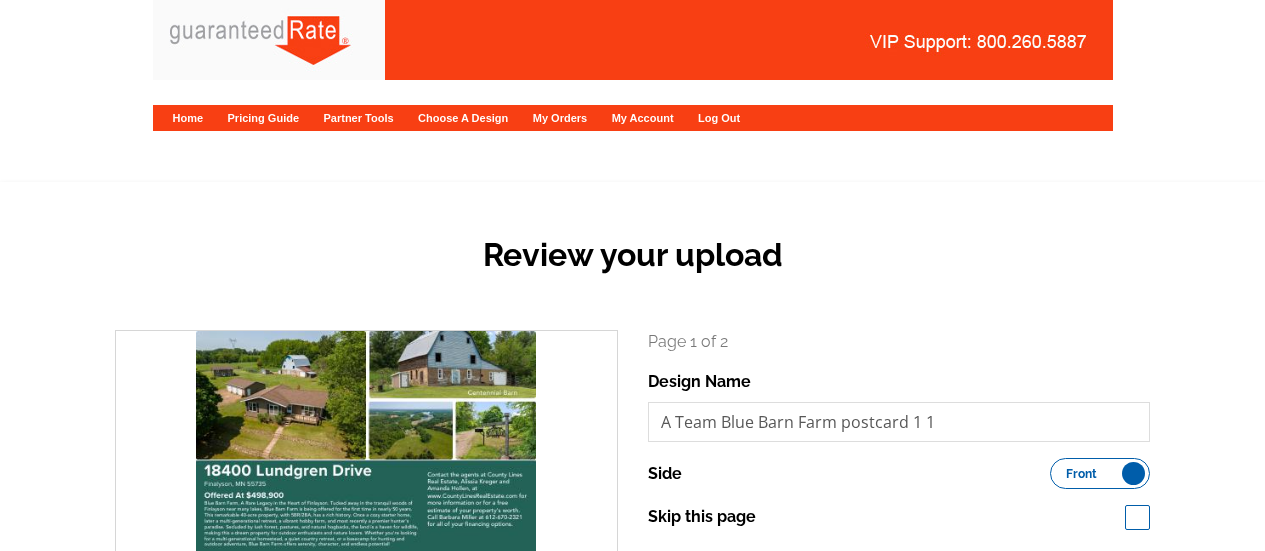 scroll, scrollTop: 0, scrollLeft: 0, axis: both 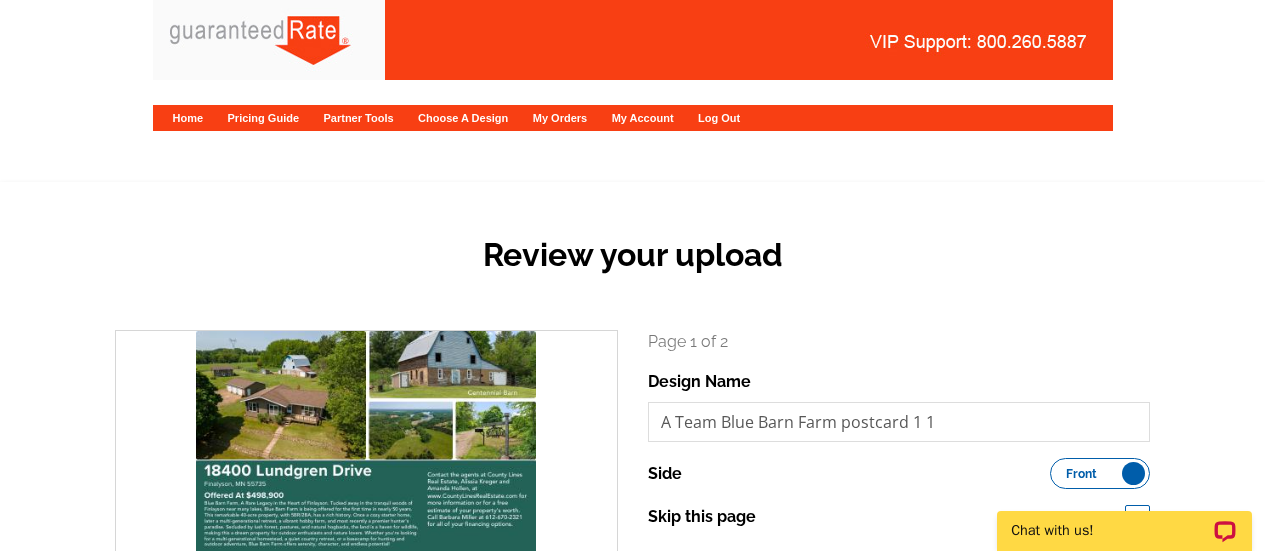 click on "Review your upload" at bounding box center [632, 271] 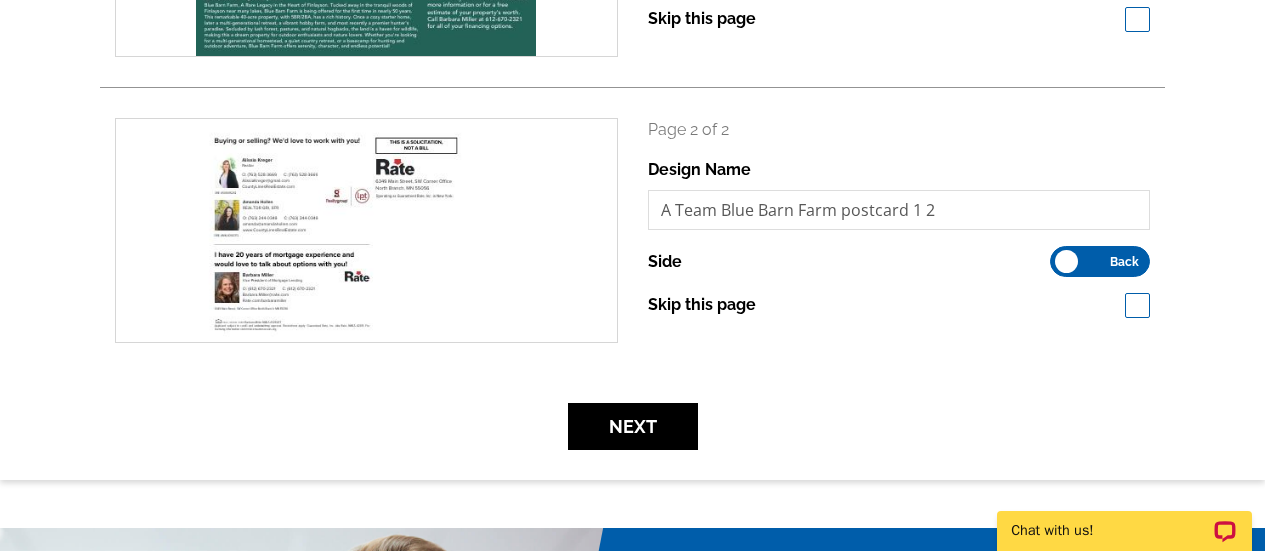 scroll, scrollTop: 499, scrollLeft: 0, axis: vertical 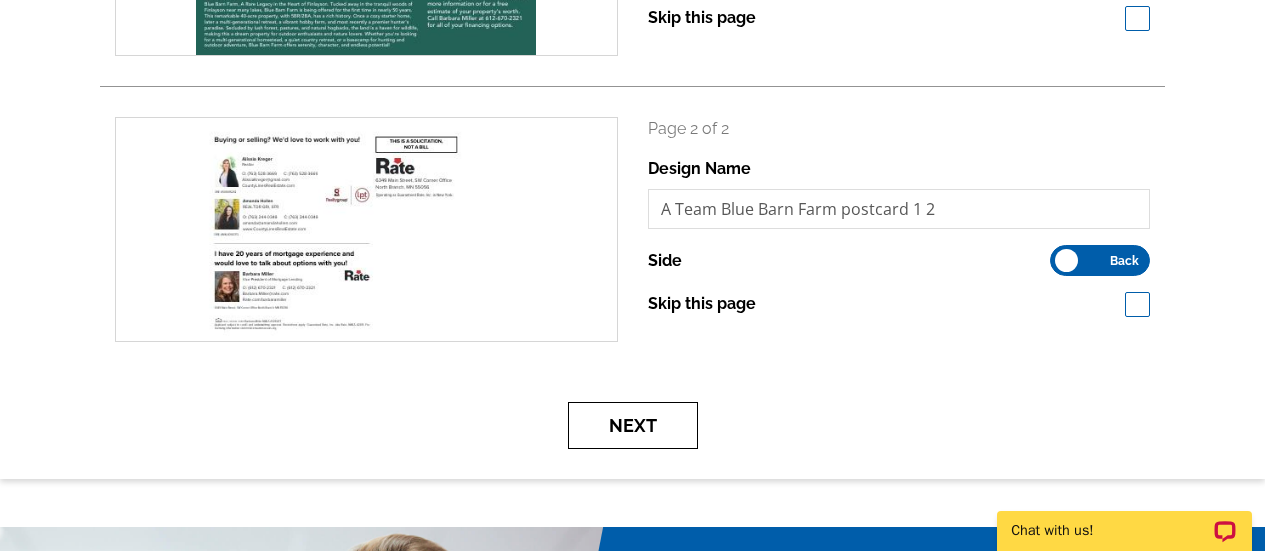 click on "Next" at bounding box center [633, 425] 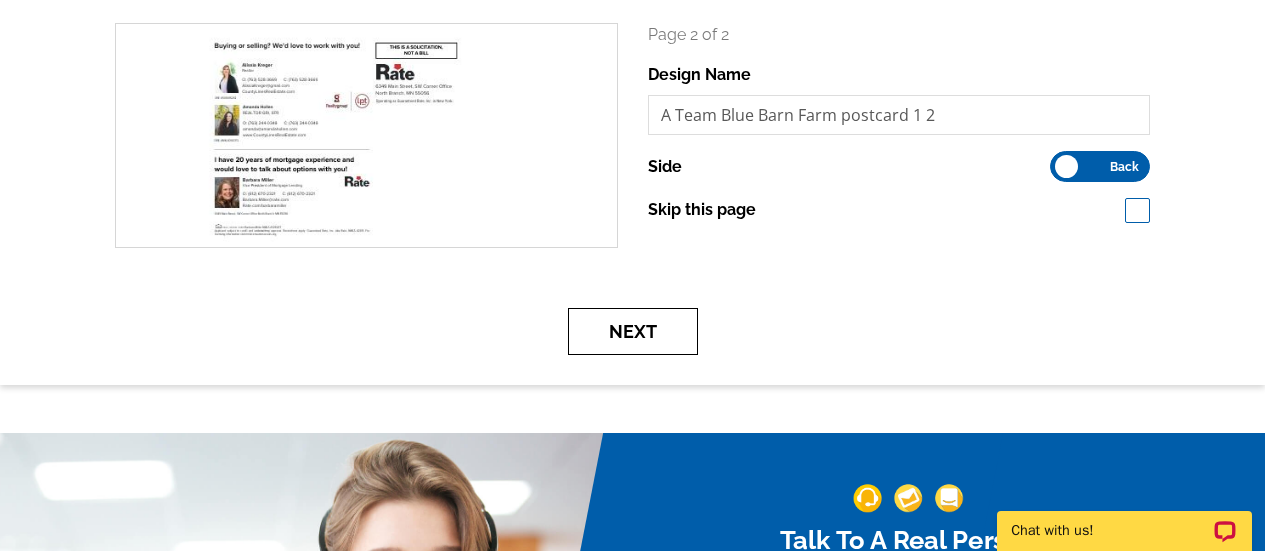 scroll, scrollTop: 625, scrollLeft: 0, axis: vertical 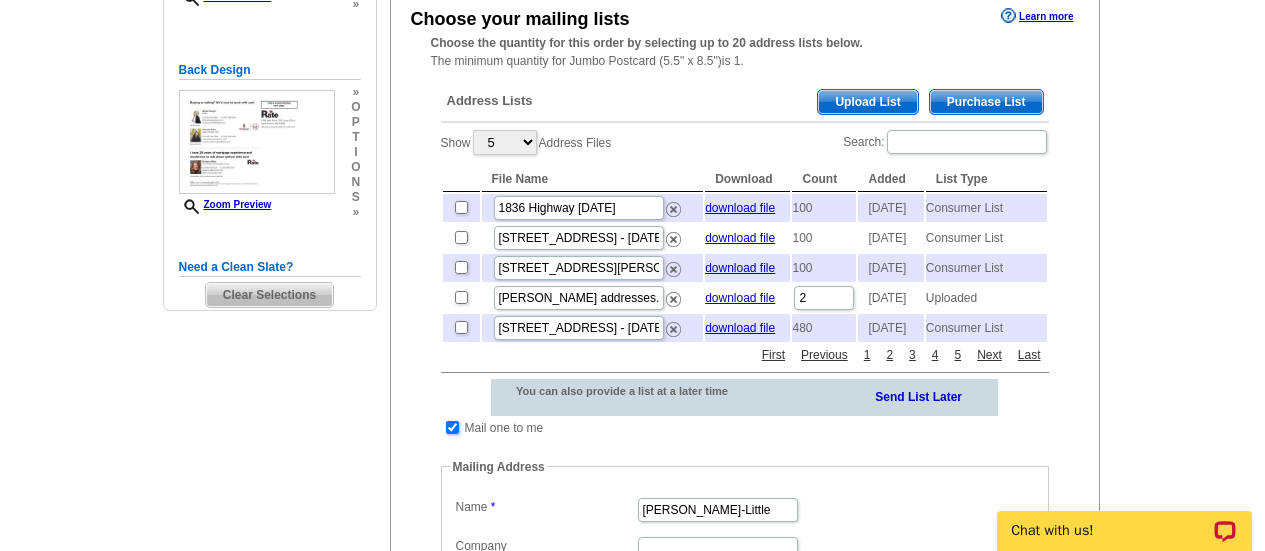 click at bounding box center (452, 427) 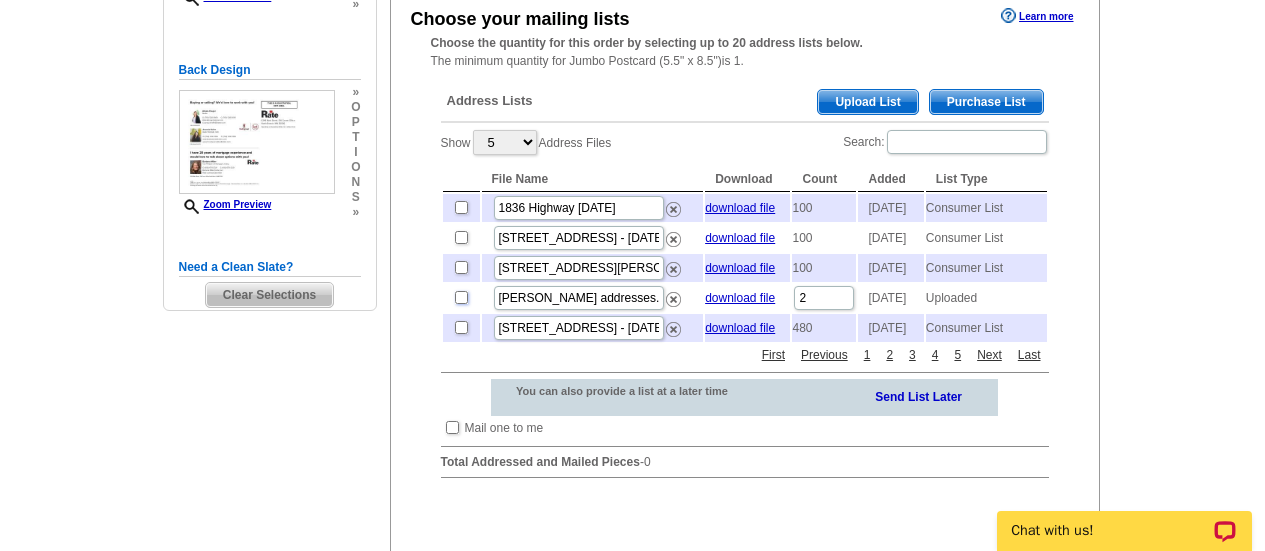 click at bounding box center [461, 297] 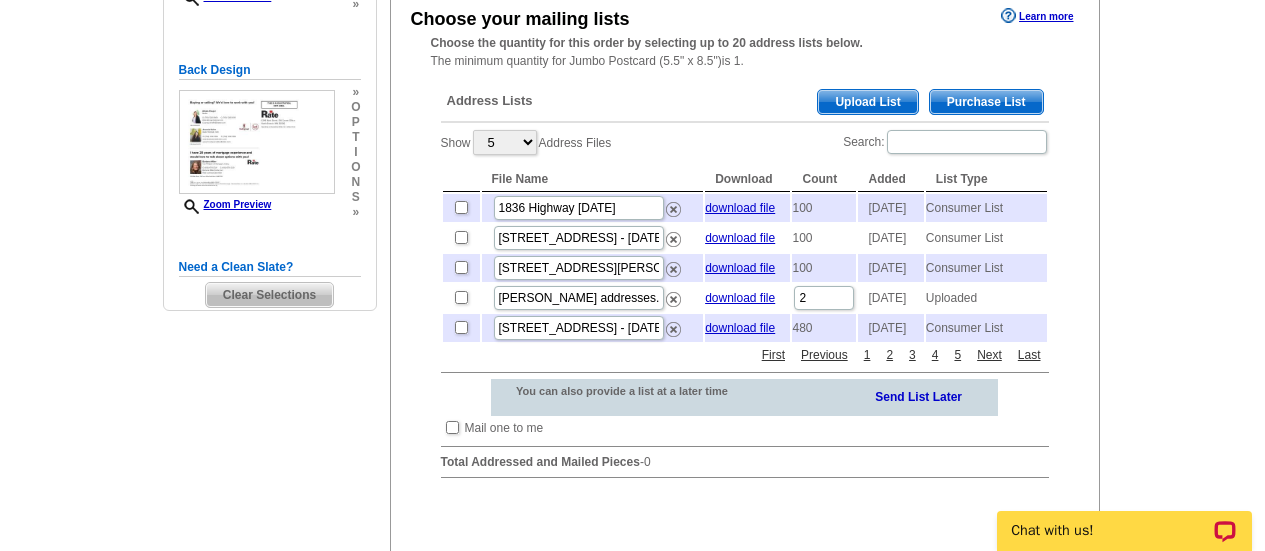 checkbox on "true" 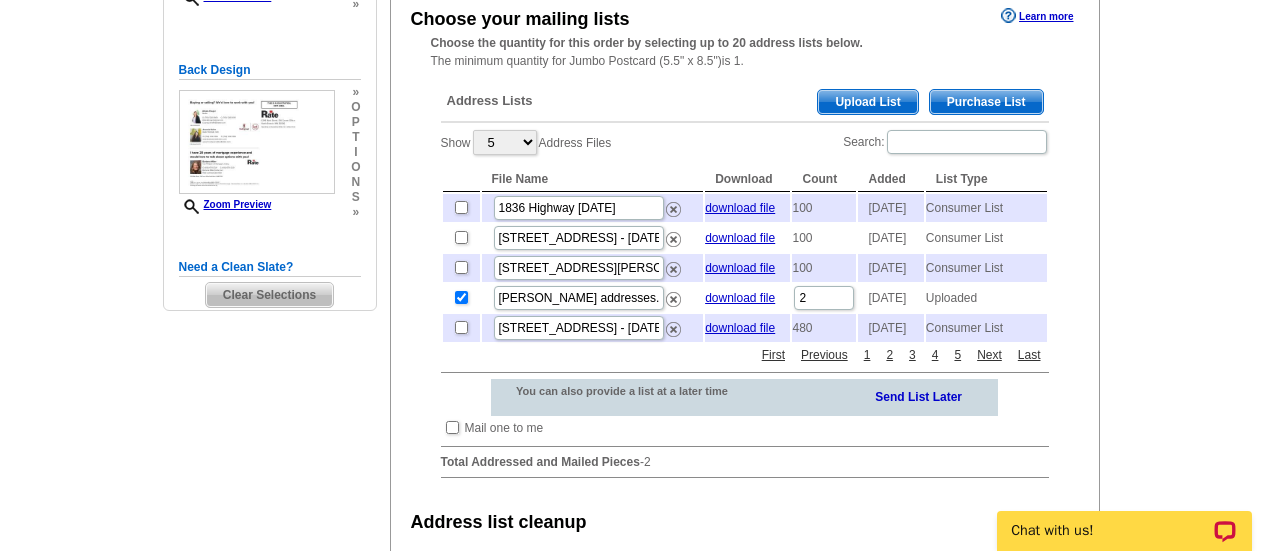 click on "Purchase List" at bounding box center (986, 102) 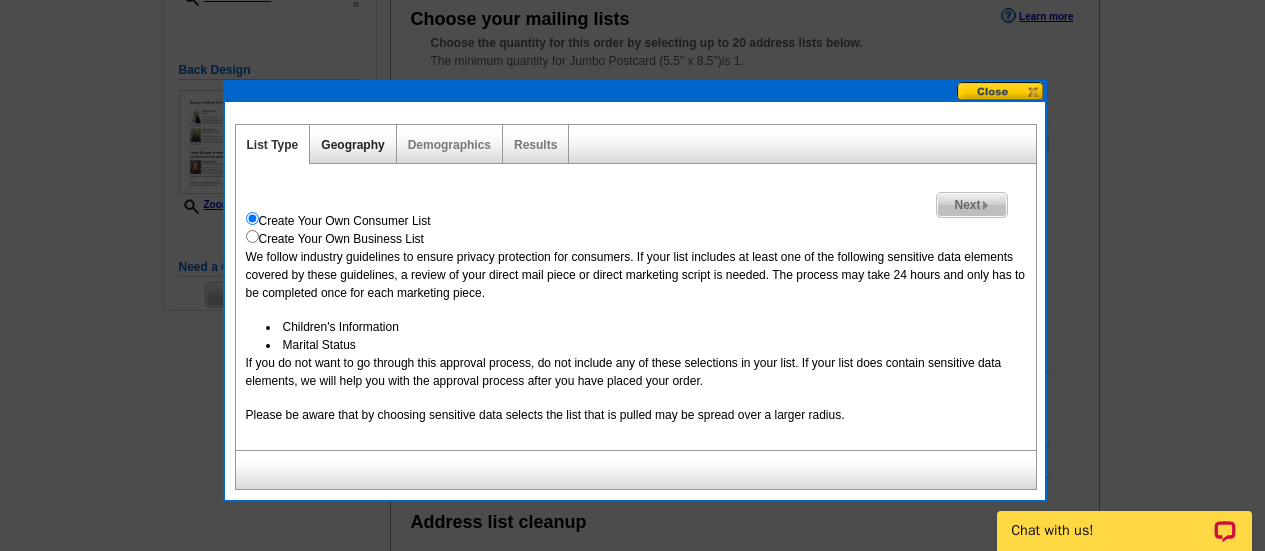click on "Geography" at bounding box center [352, 145] 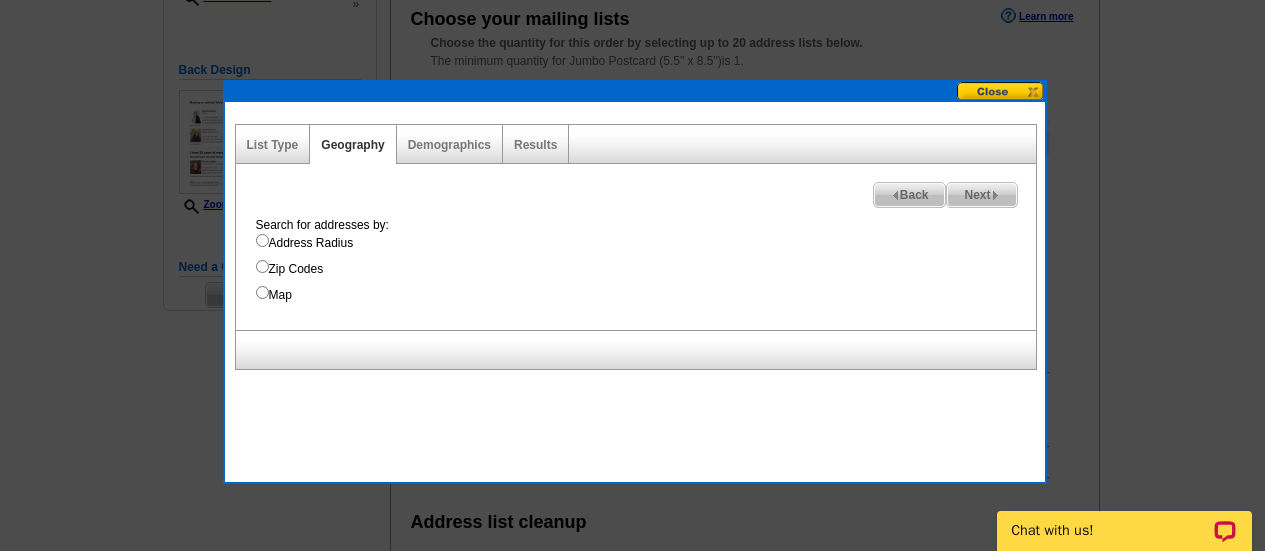 click on "Address Radius" at bounding box center [646, 243] 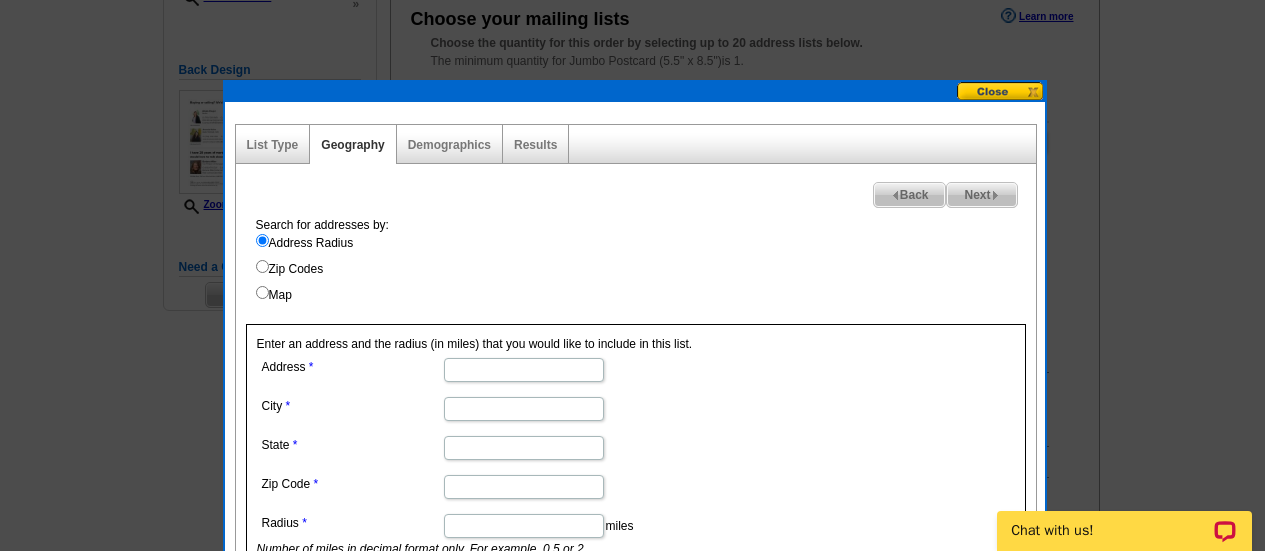 click on "Address" at bounding box center [524, 370] 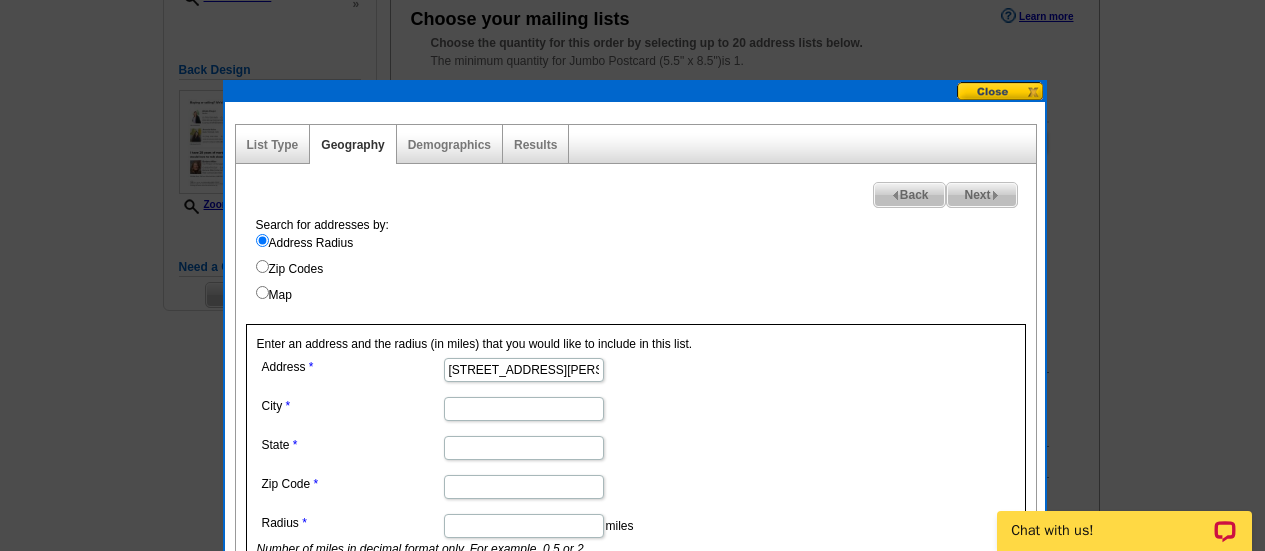 type on "18400 Lundgren Drive" 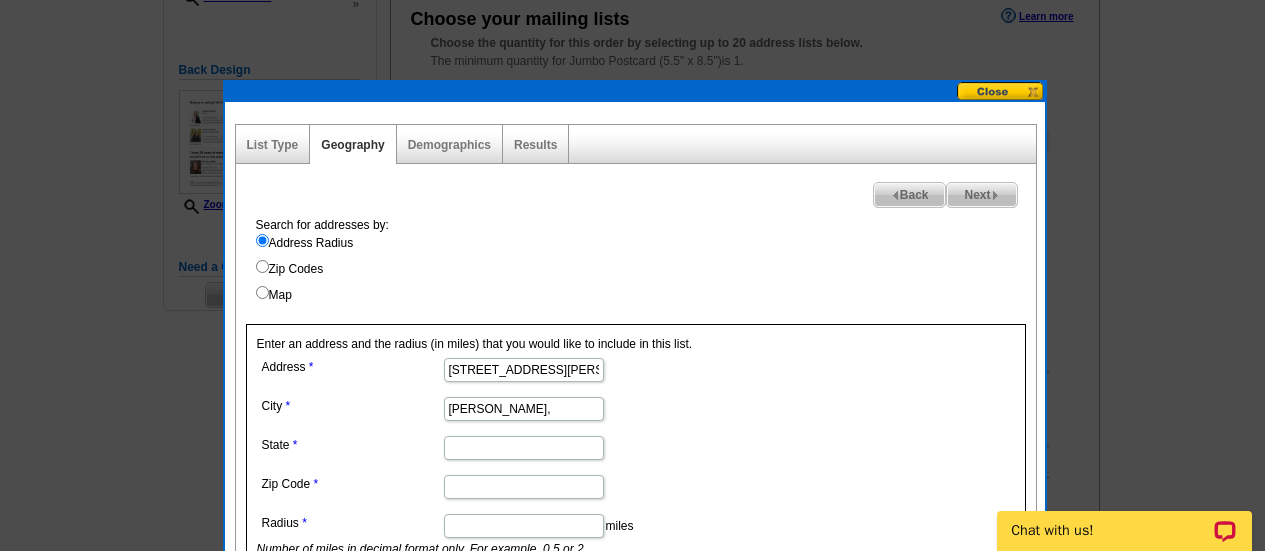 type on "Finalyson," 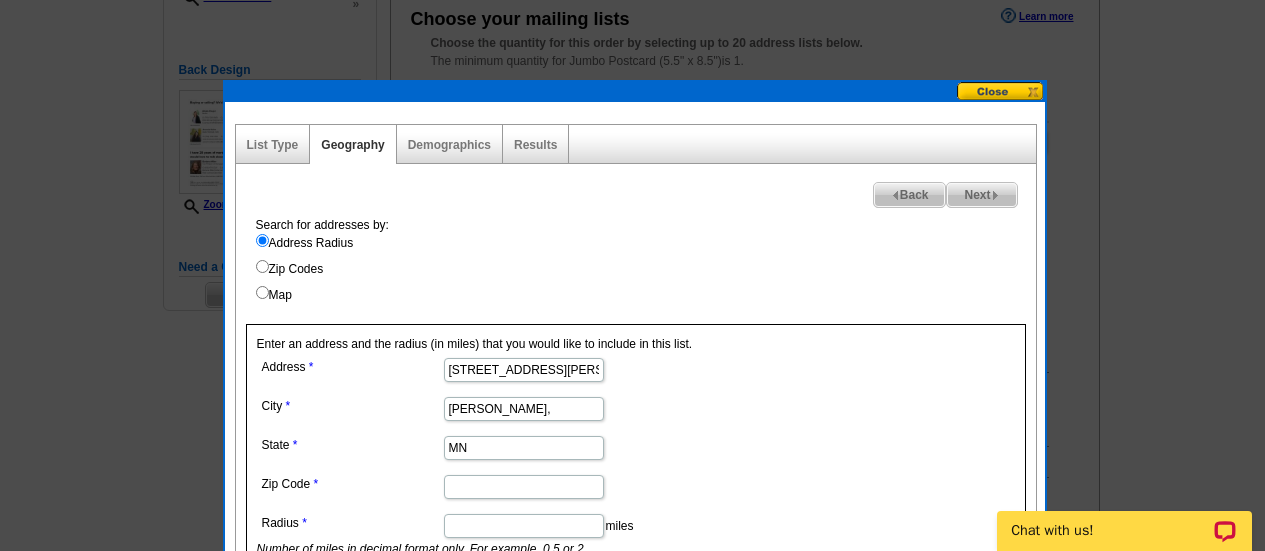 type on "MN" 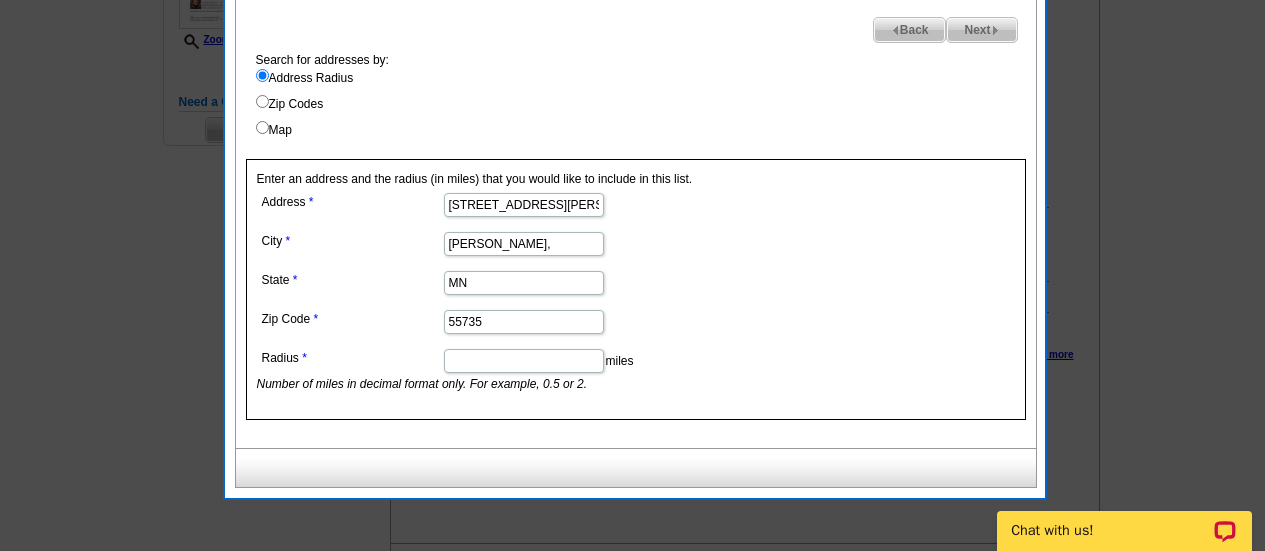 scroll, scrollTop: 547, scrollLeft: 0, axis: vertical 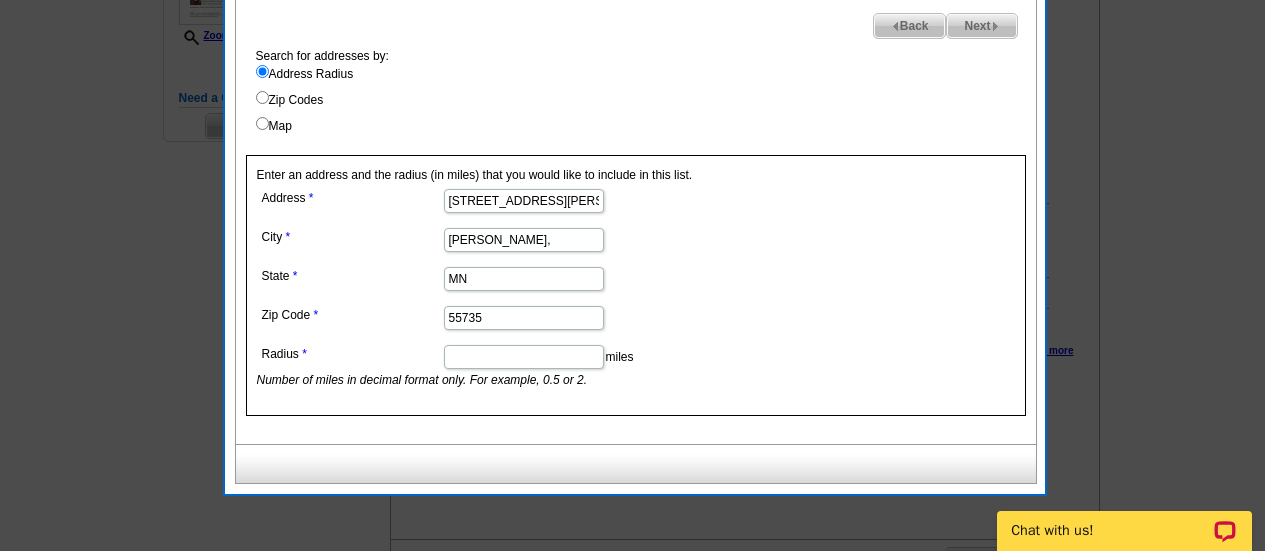type on "55735" 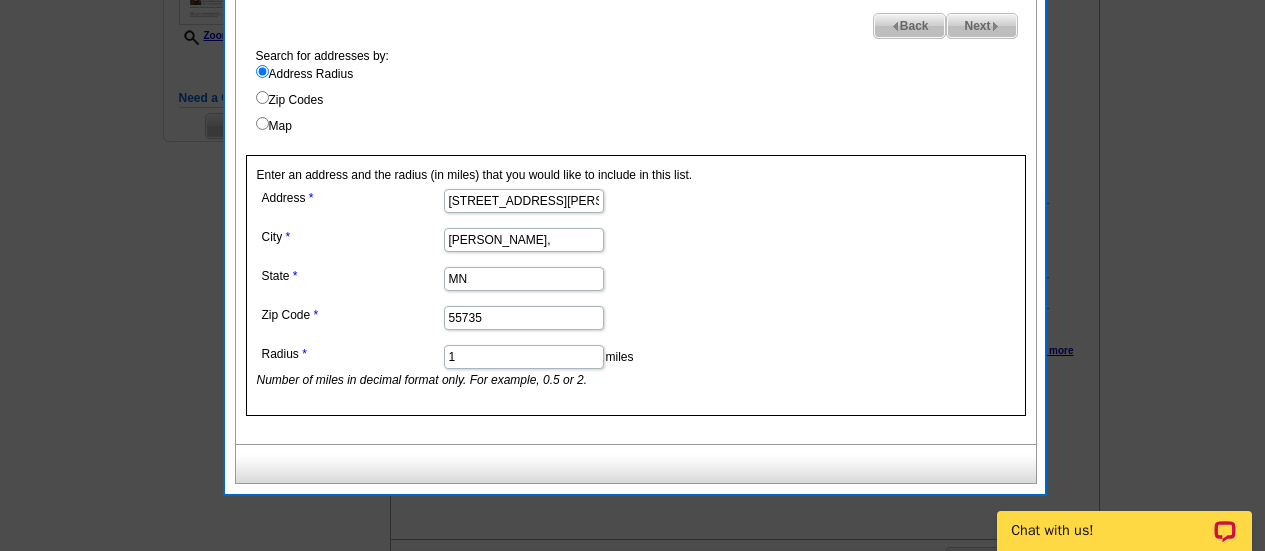 type on "1" 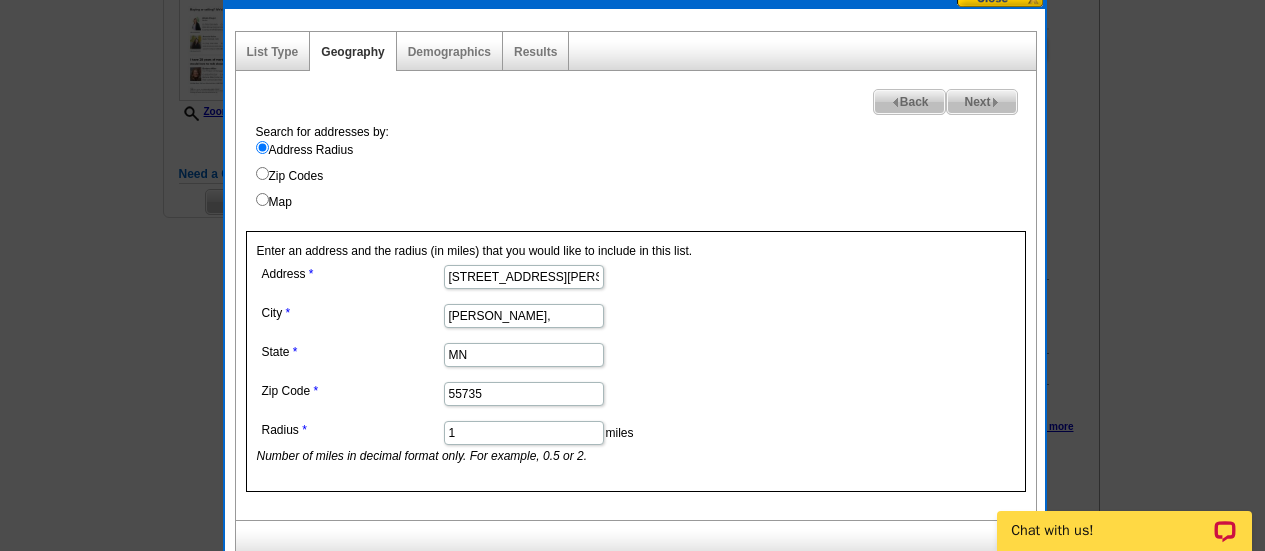 scroll, scrollTop: 472, scrollLeft: 0, axis: vertical 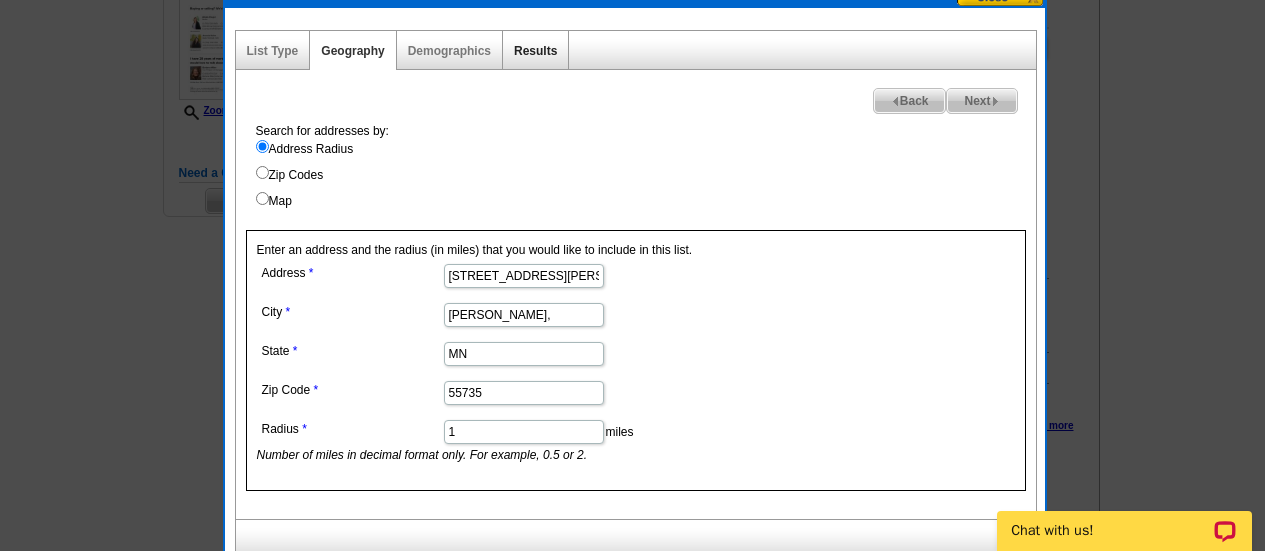 click on "Results" at bounding box center (535, 51) 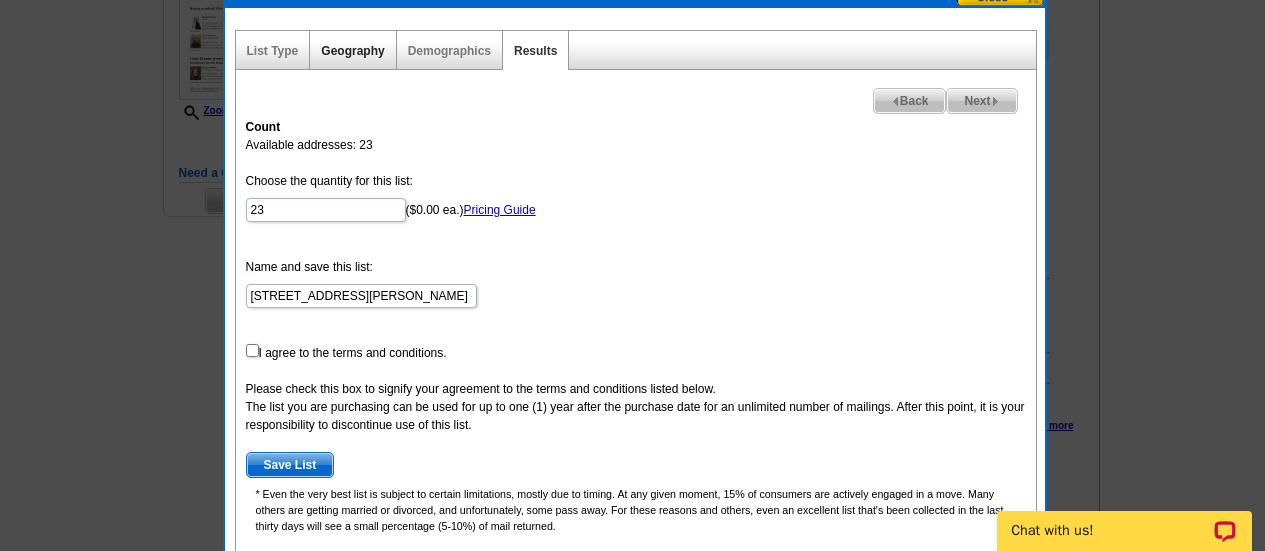 click on "Geography" at bounding box center [352, 51] 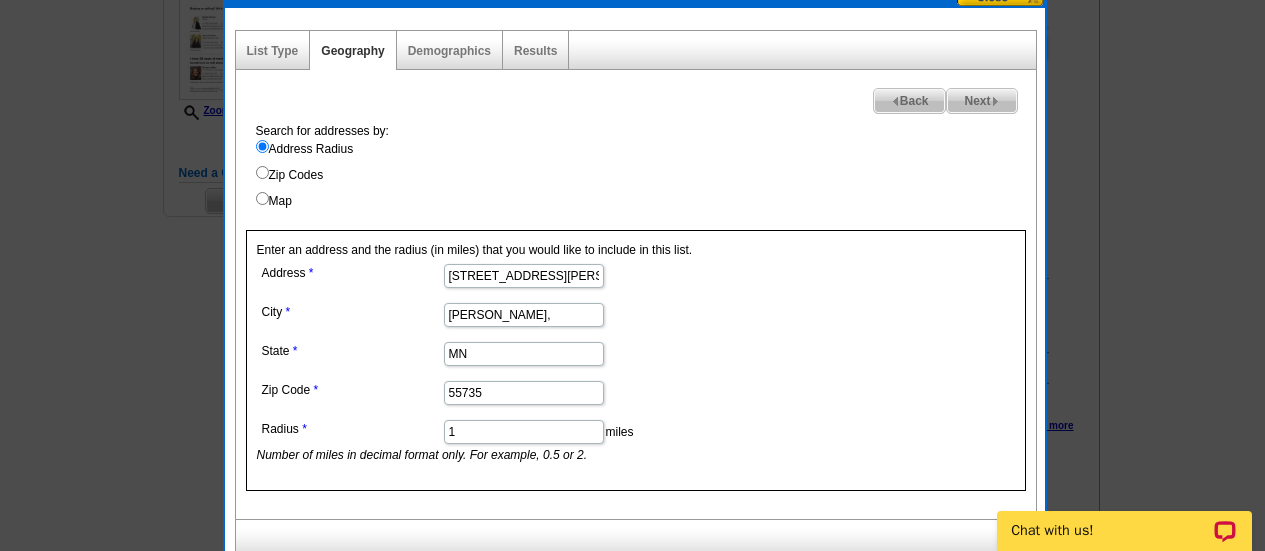 drag, startPoint x: 476, startPoint y: 438, endPoint x: 367, endPoint y: 423, distance: 110.02727 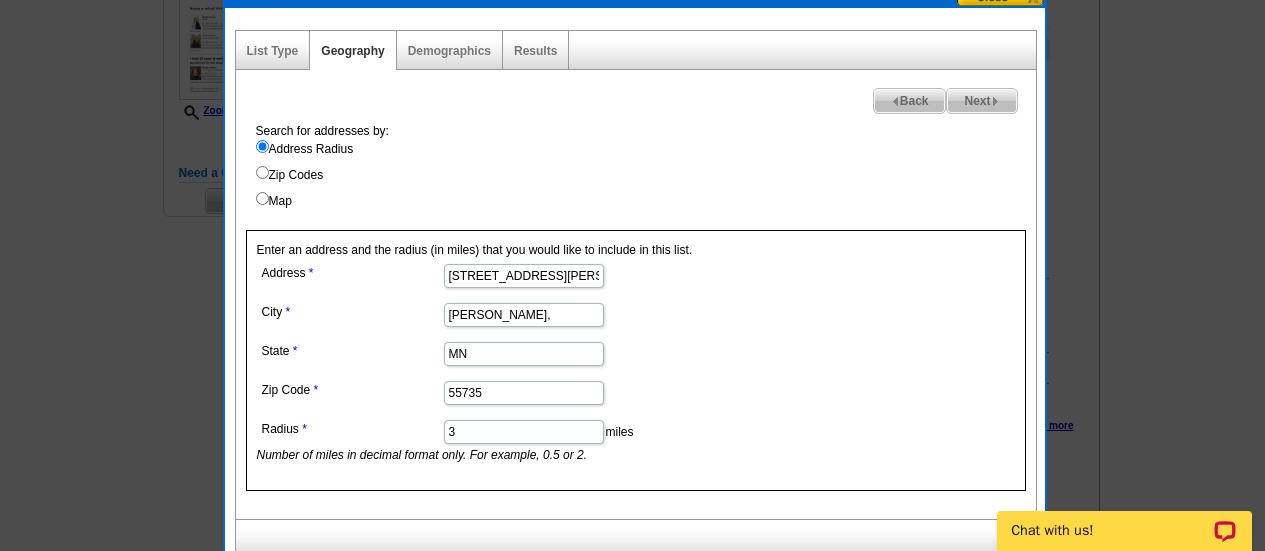 type on "3" 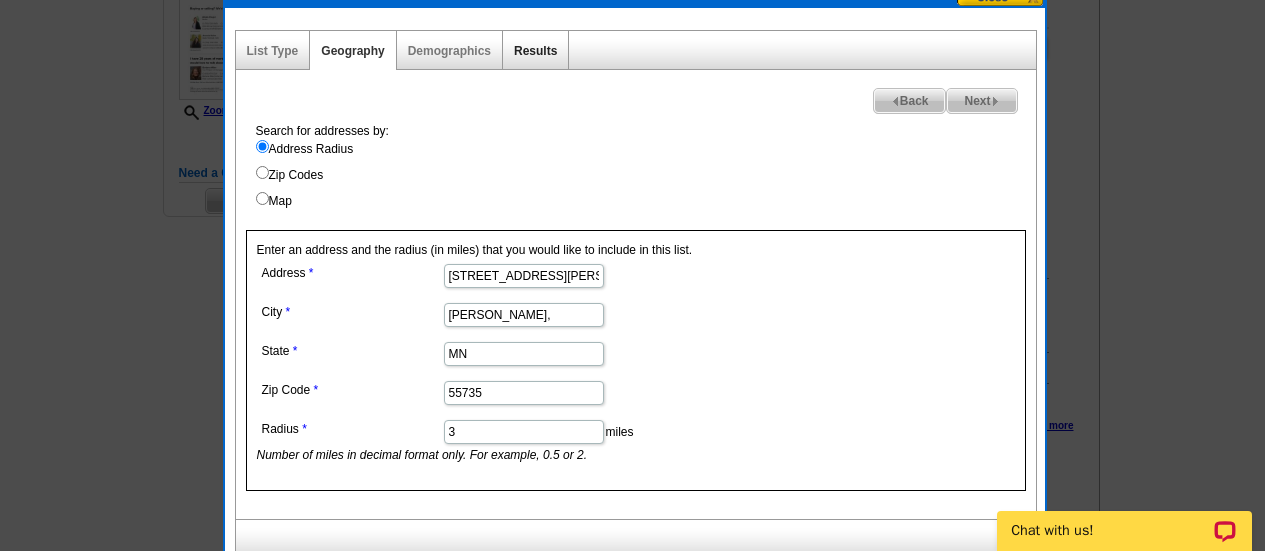 click on "Results" at bounding box center (535, 51) 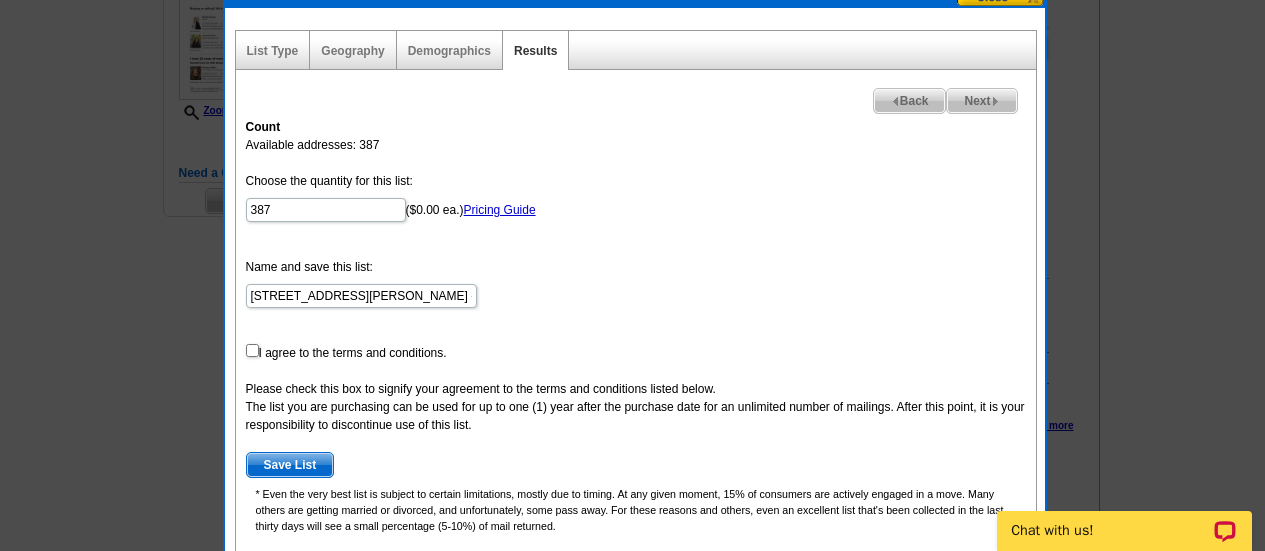 click on "Geography" at bounding box center (353, 50) 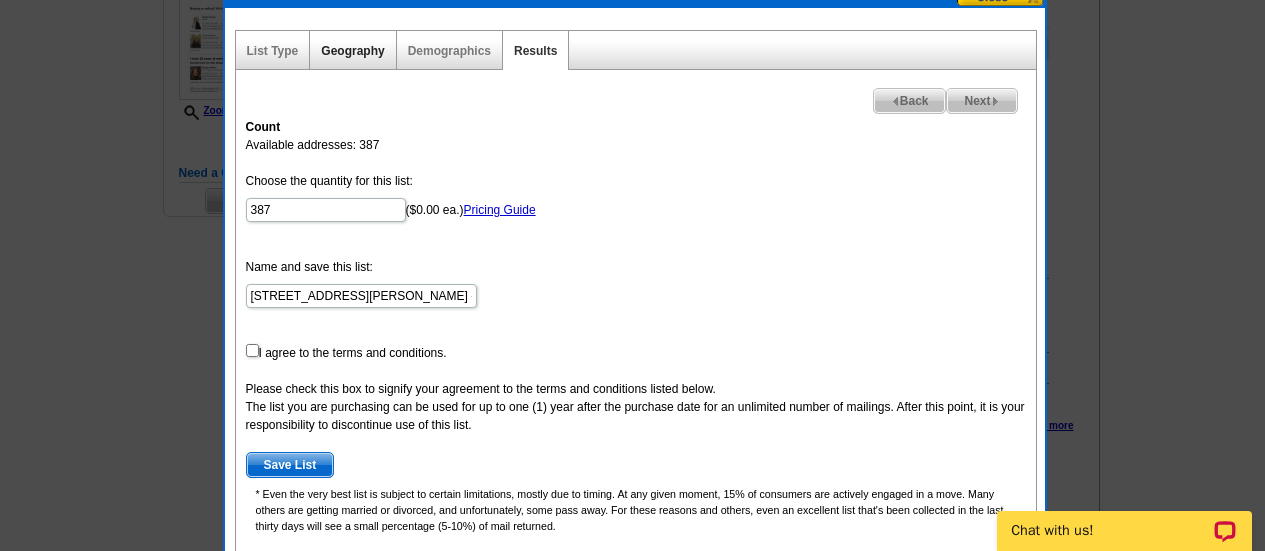 click on "Geography" at bounding box center [352, 51] 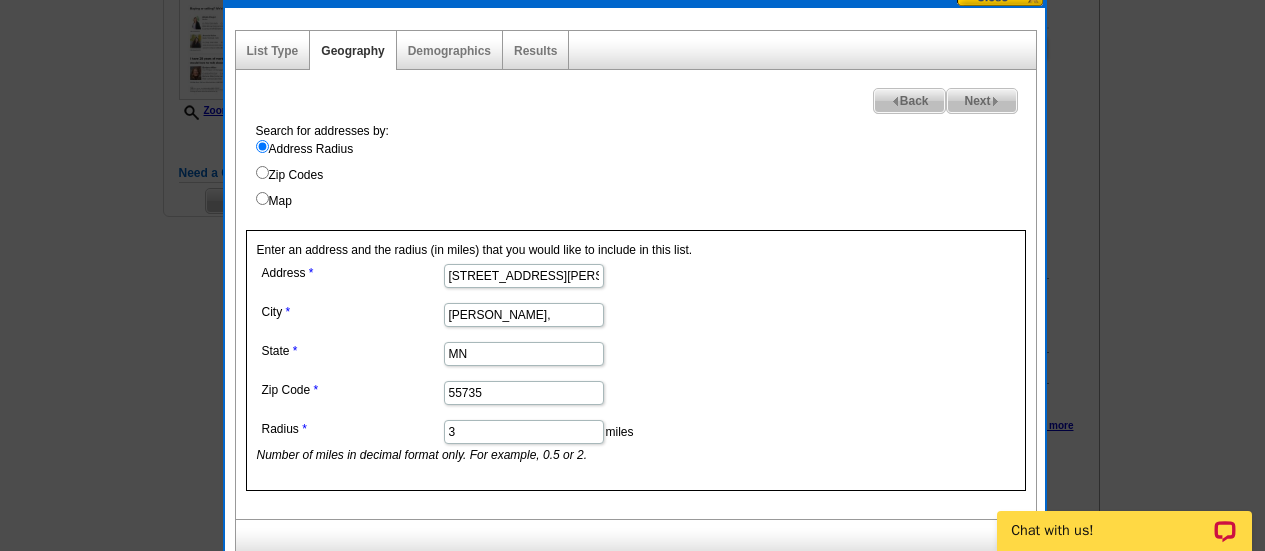 drag, startPoint x: 474, startPoint y: 442, endPoint x: 419, endPoint y: 425, distance: 57.567352 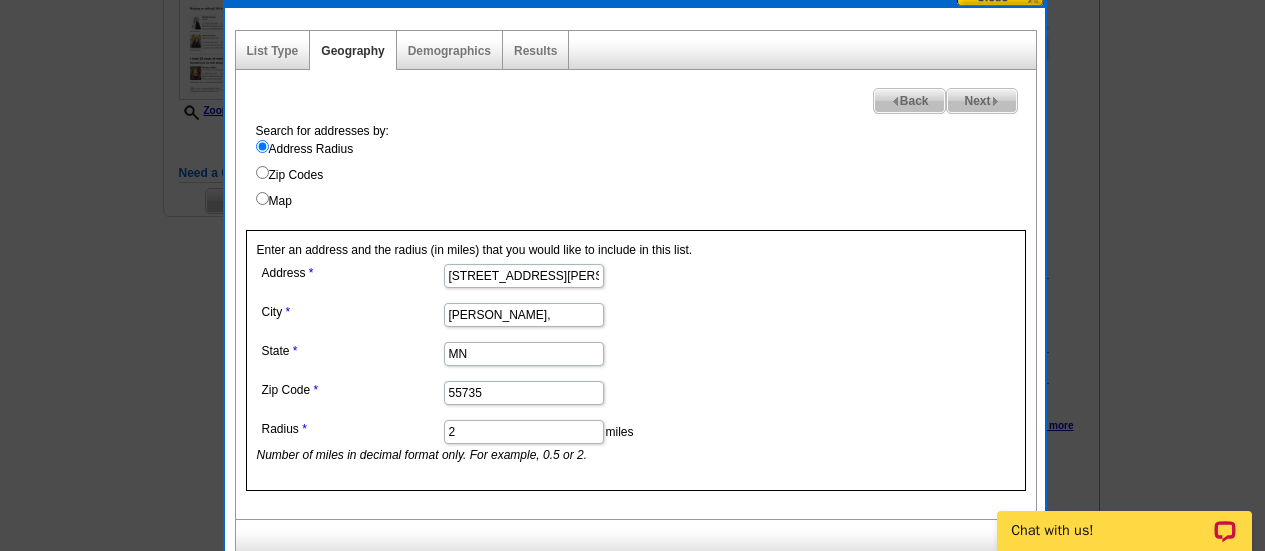 type on "2" 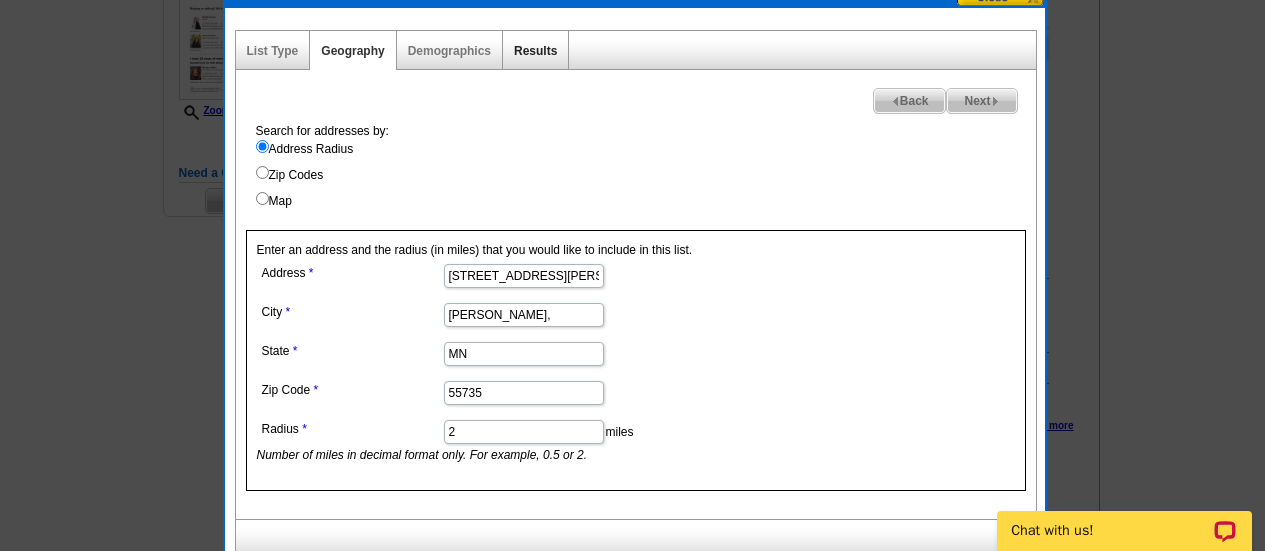 click on "Results" at bounding box center [535, 51] 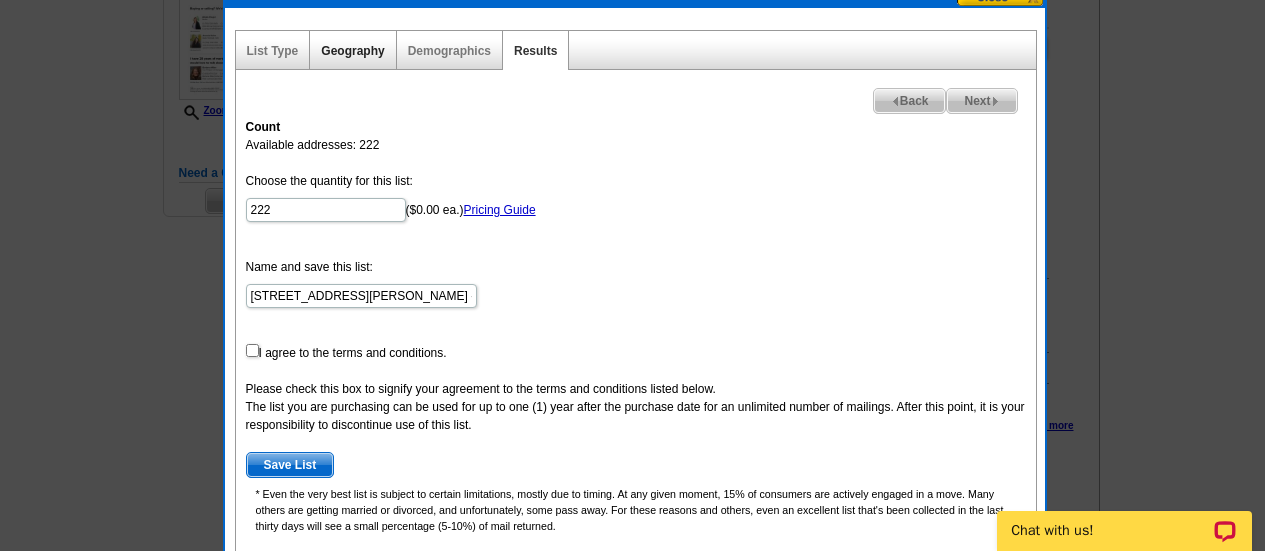 click on "Geography" at bounding box center [352, 51] 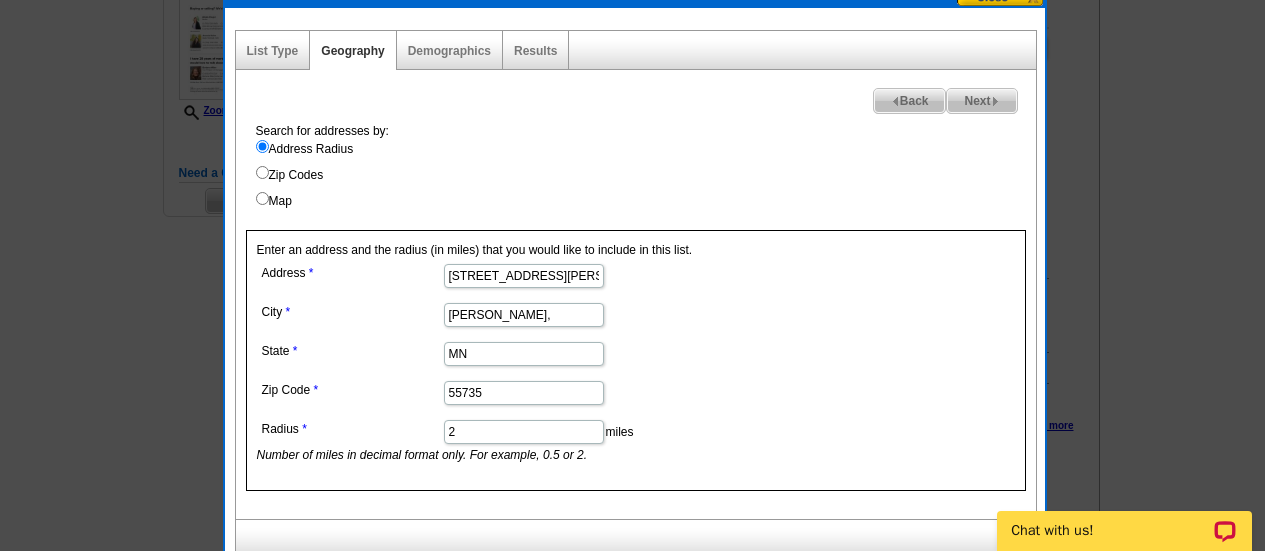 drag, startPoint x: 501, startPoint y: 438, endPoint x: 353, endPoint y: 439, distance: 148.00337 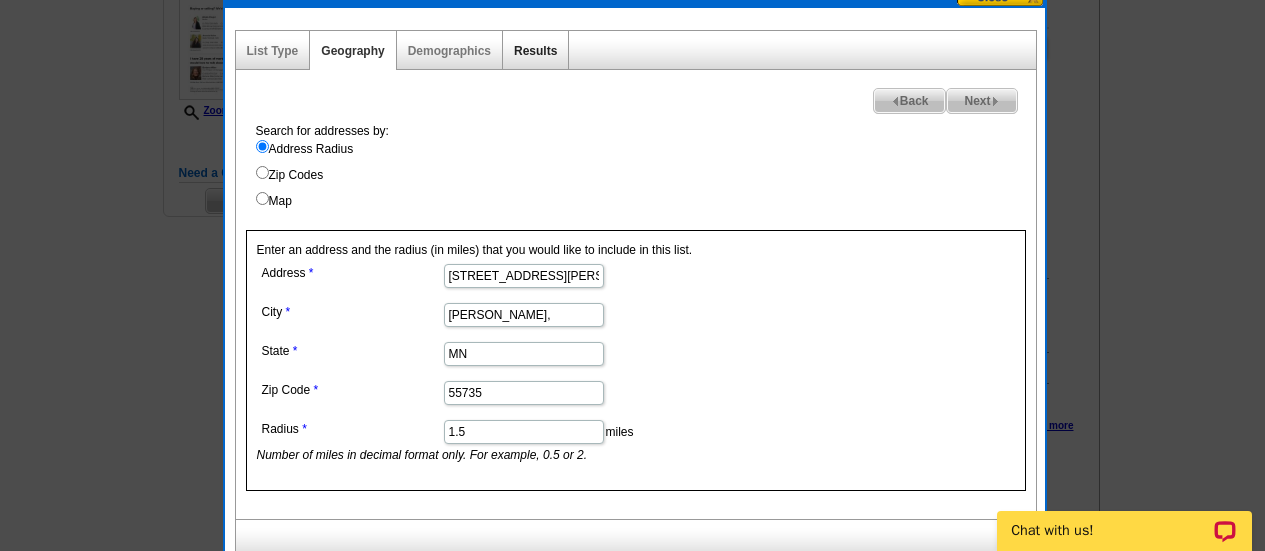 type on "1.5" 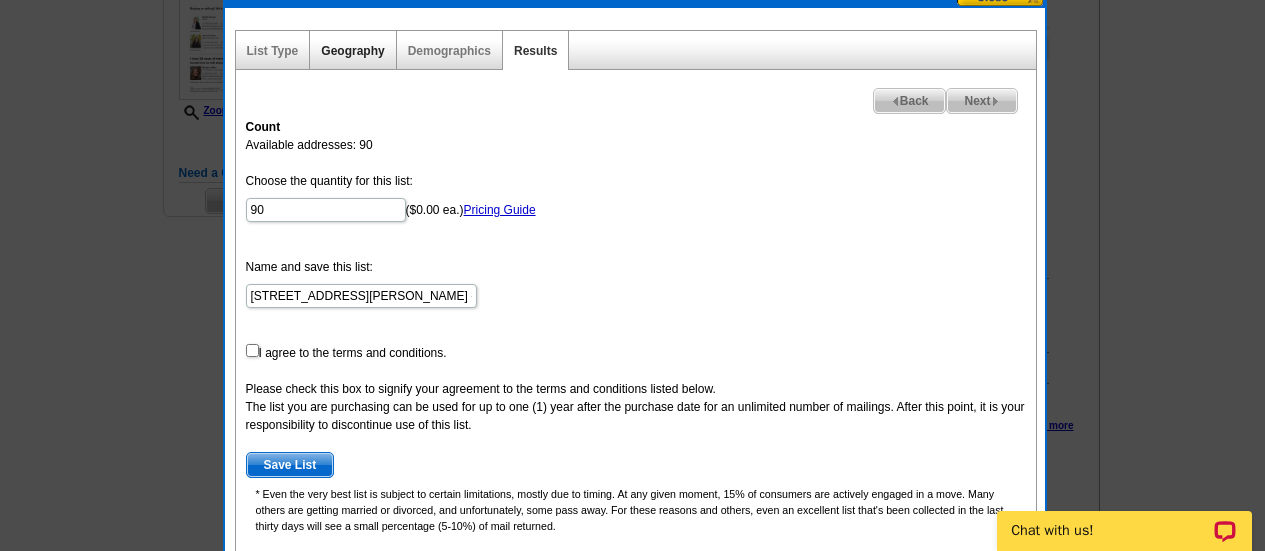 click on "Geography" at bounding box center [352, 51] 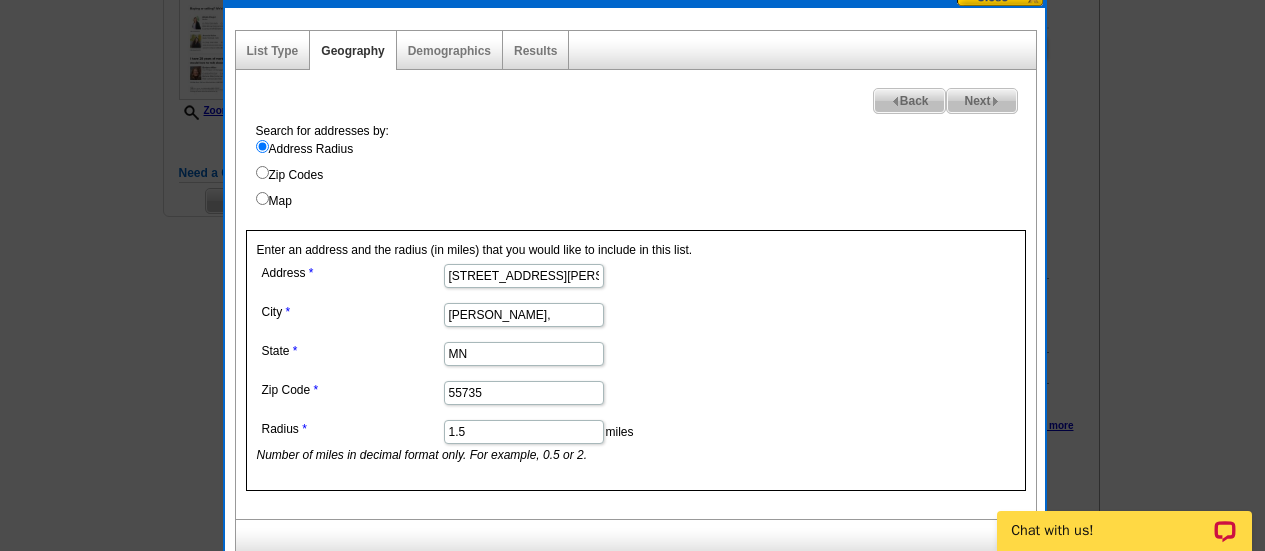 click on "1.5" at bounding box center (524, 432) 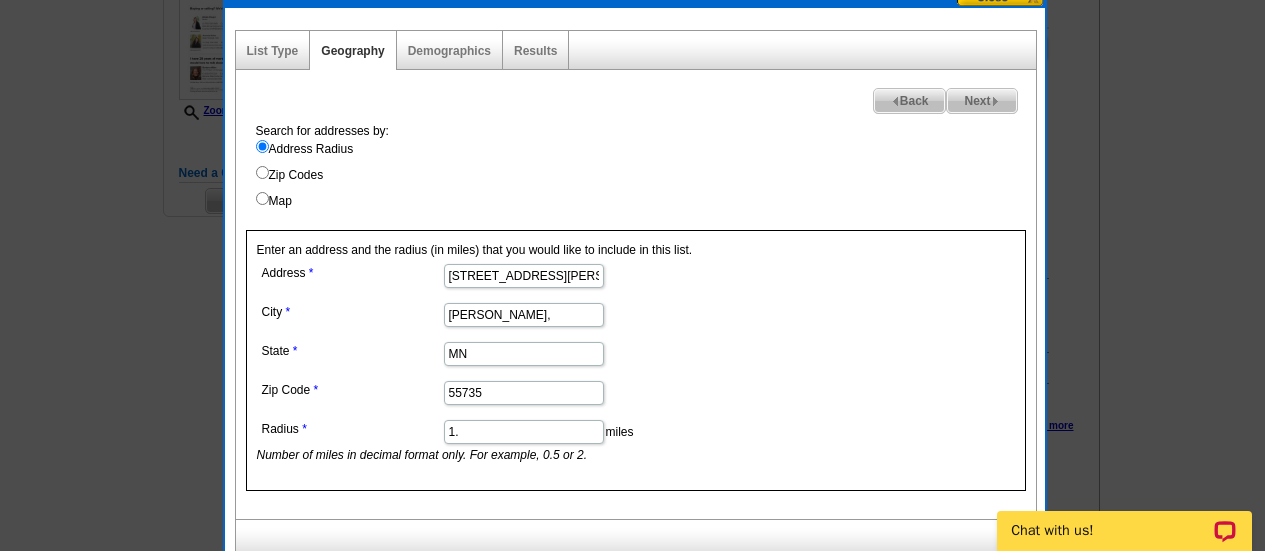 type on "1.5" 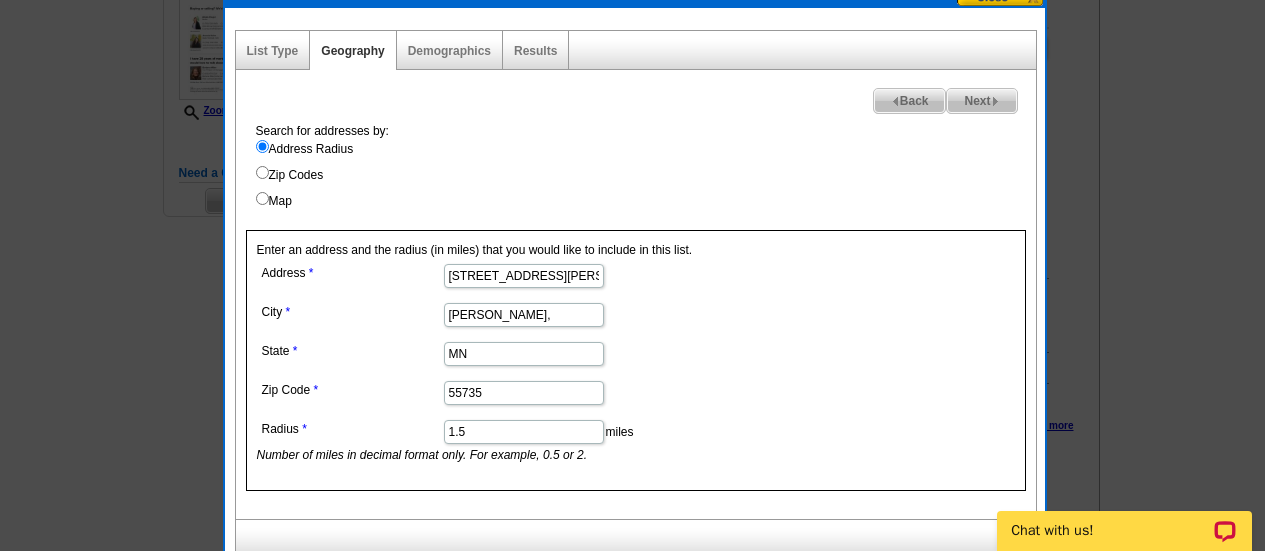 click on "Results" at bounding box center (536, 50) 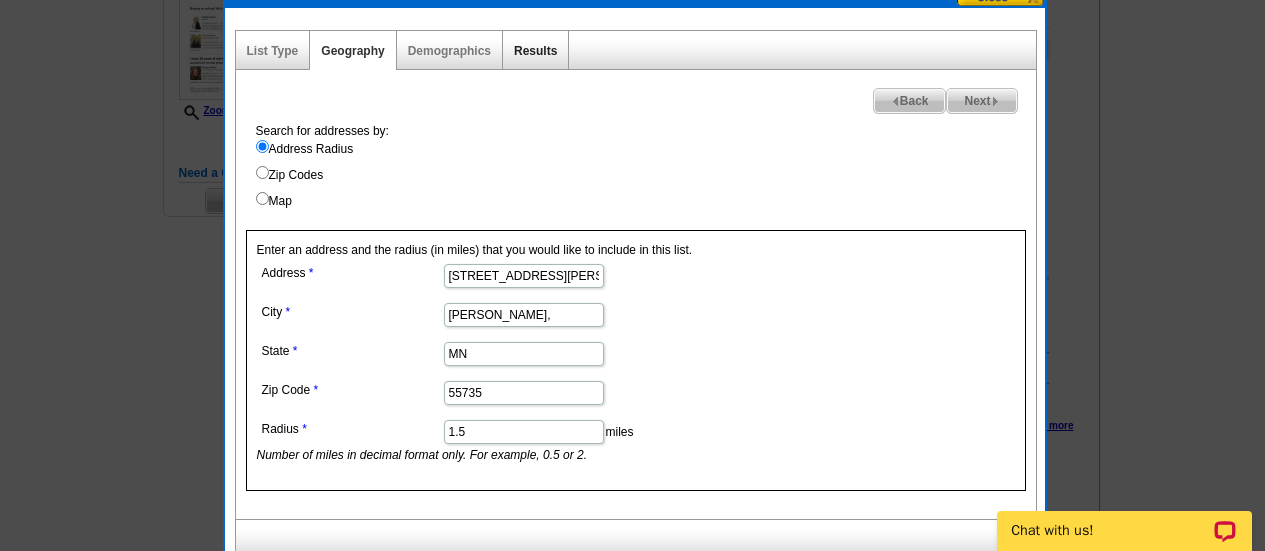 click on "Results" at bounding box center (535, 51) 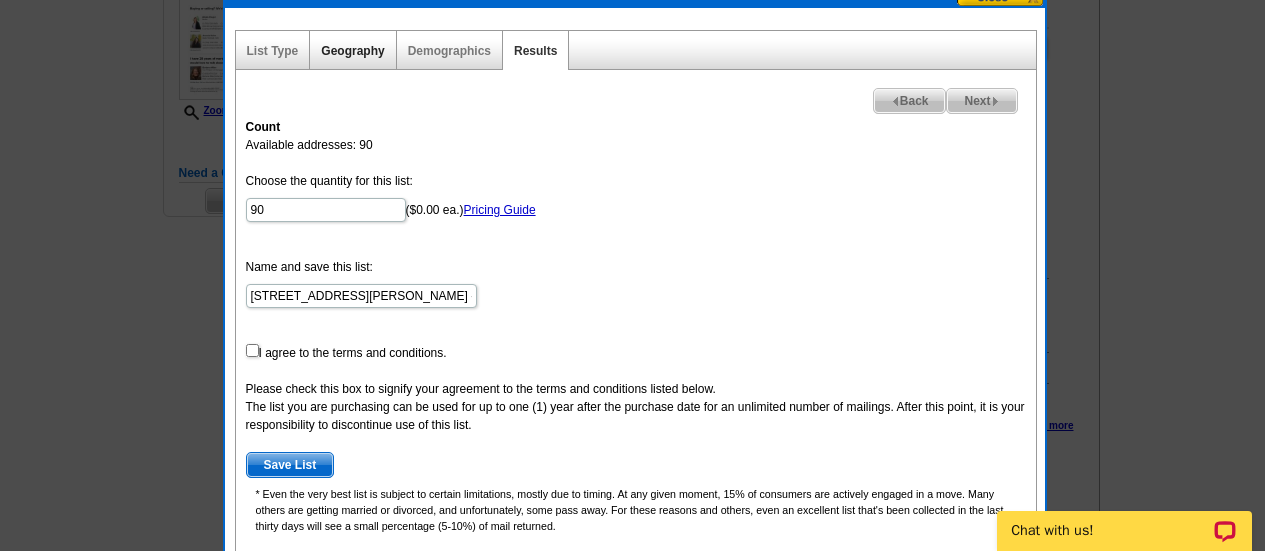 click on "Geography" at bounding box center (352, 51) 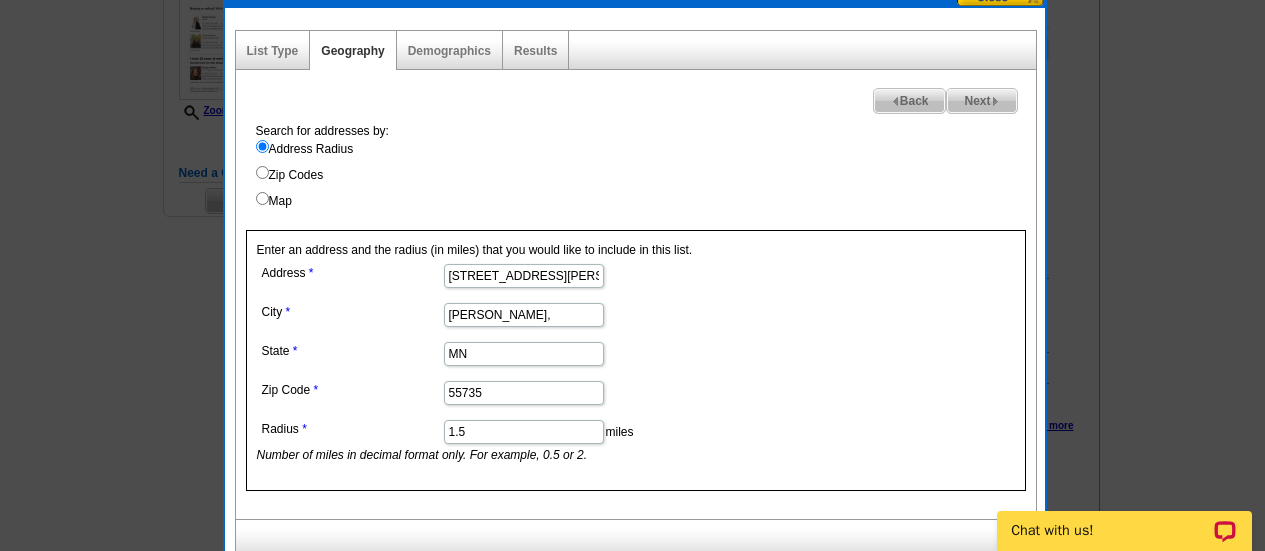click on "1.5" at bounding box center [524, 432] 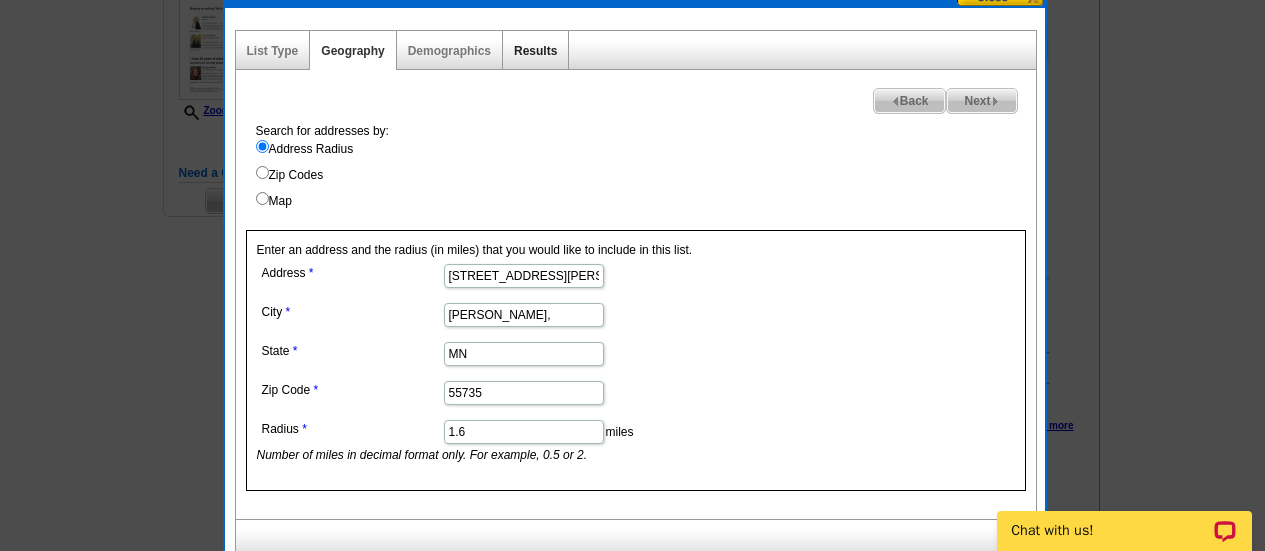 type on "1.6" 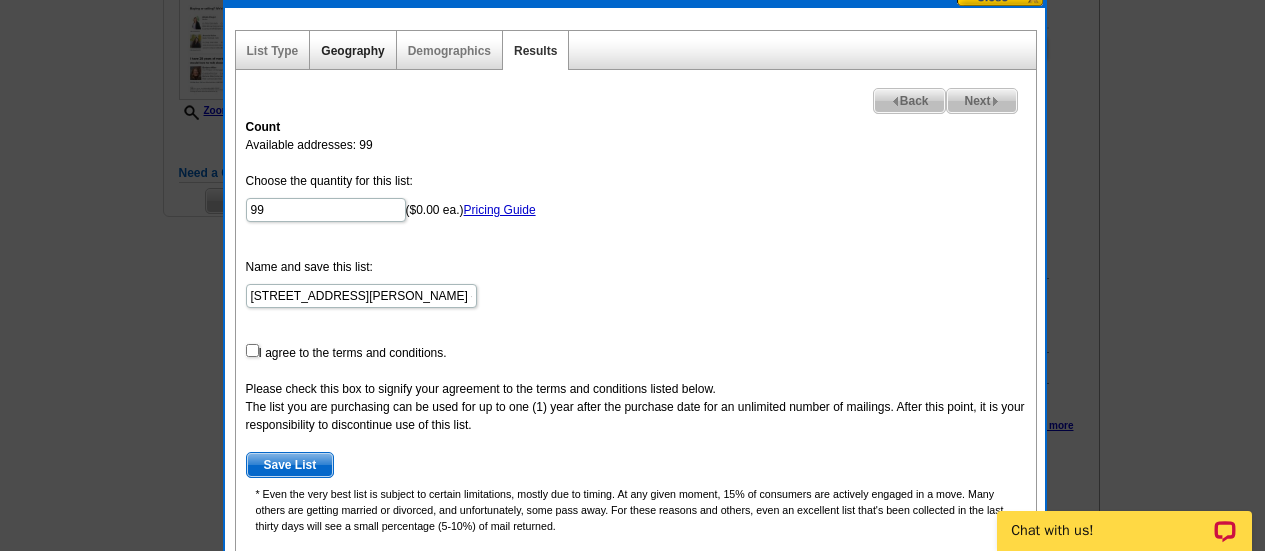 click on "Geography" at bounding box center (352, 51) 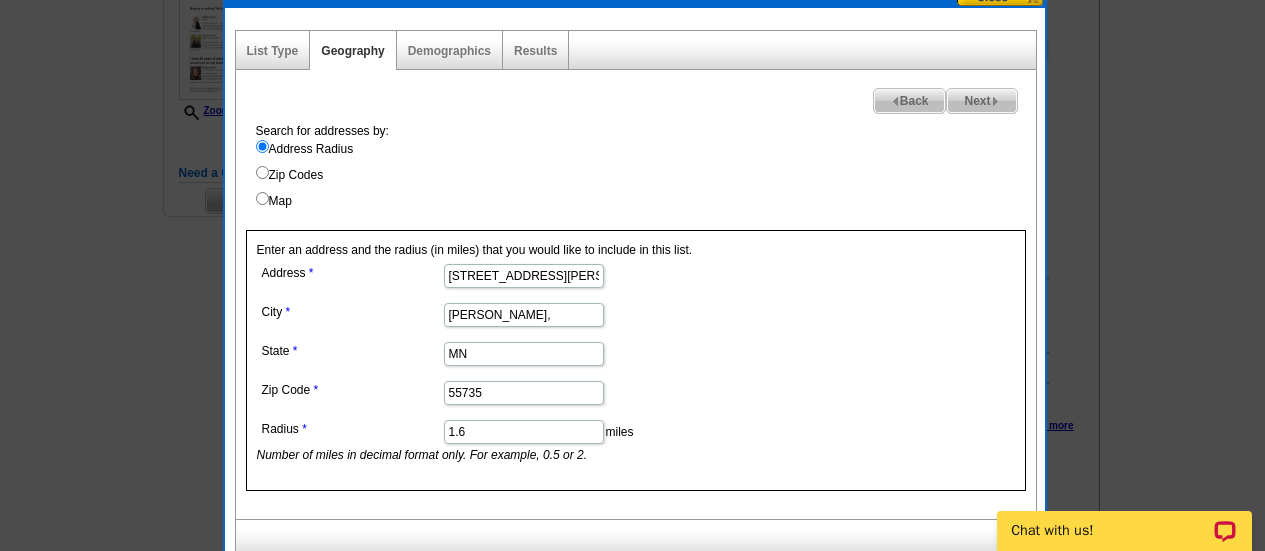 click on "1.6" at bounding box center (524, 432) 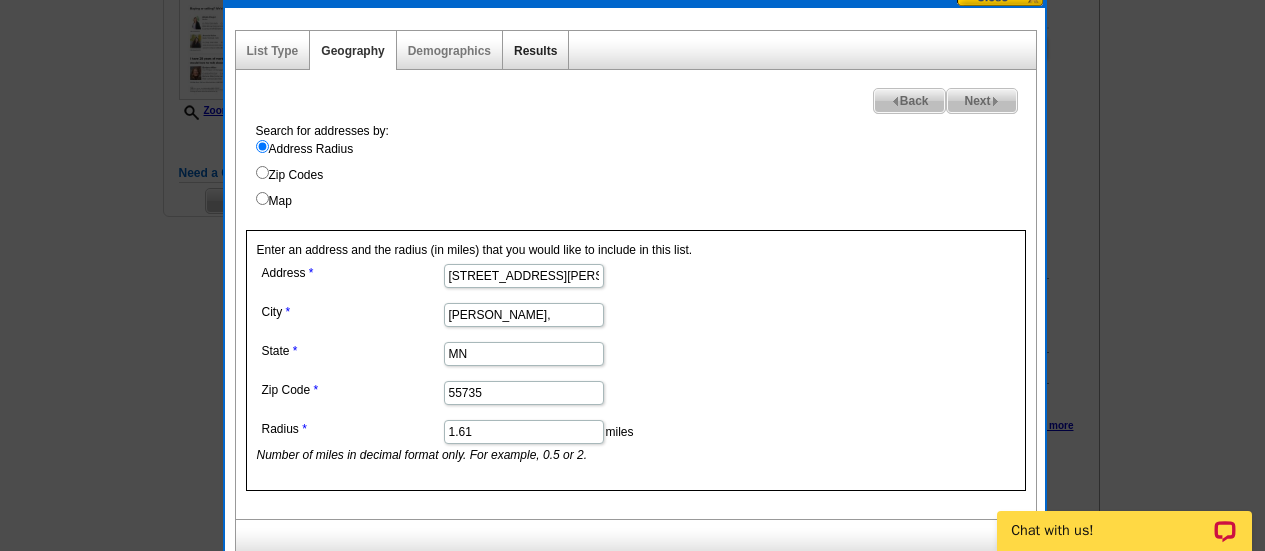 type on "1.61" 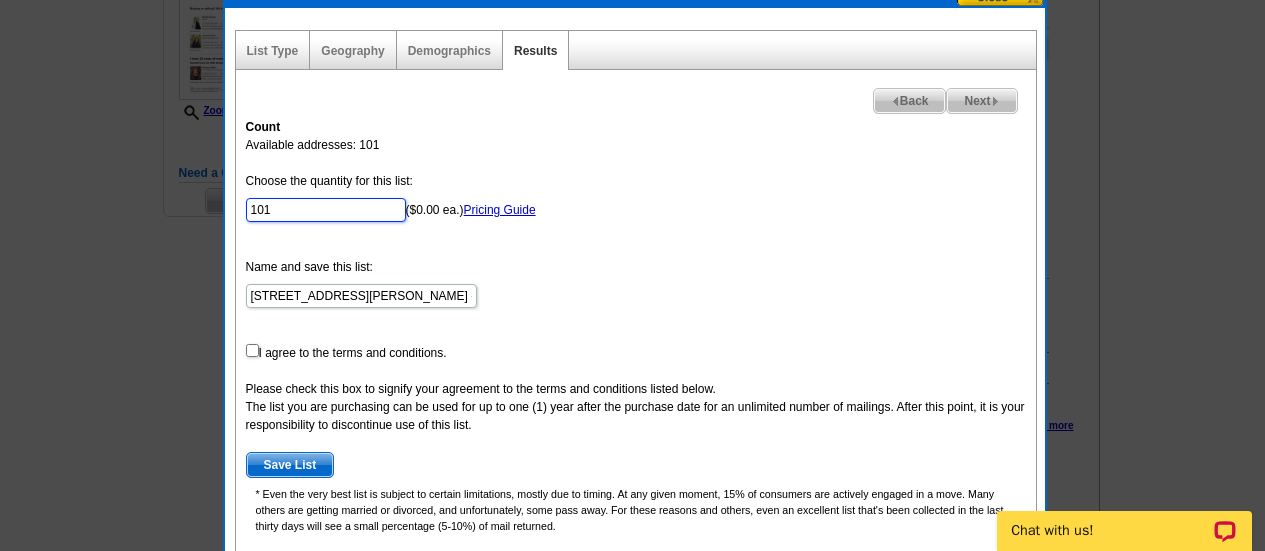 click on "101" at bounding box center [326, 210] 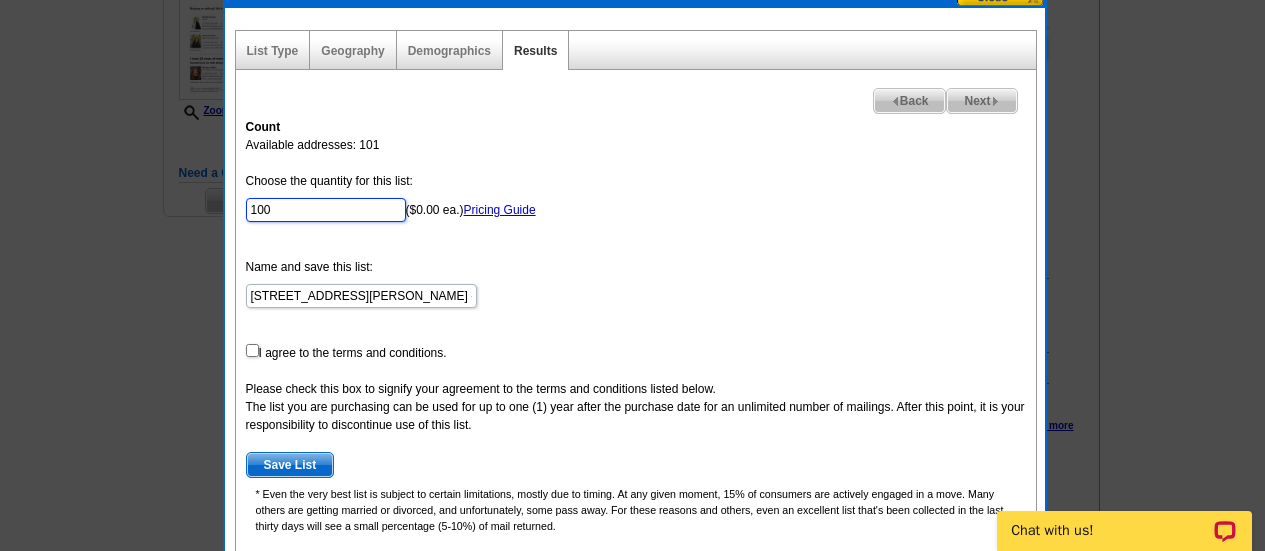 type on "100" 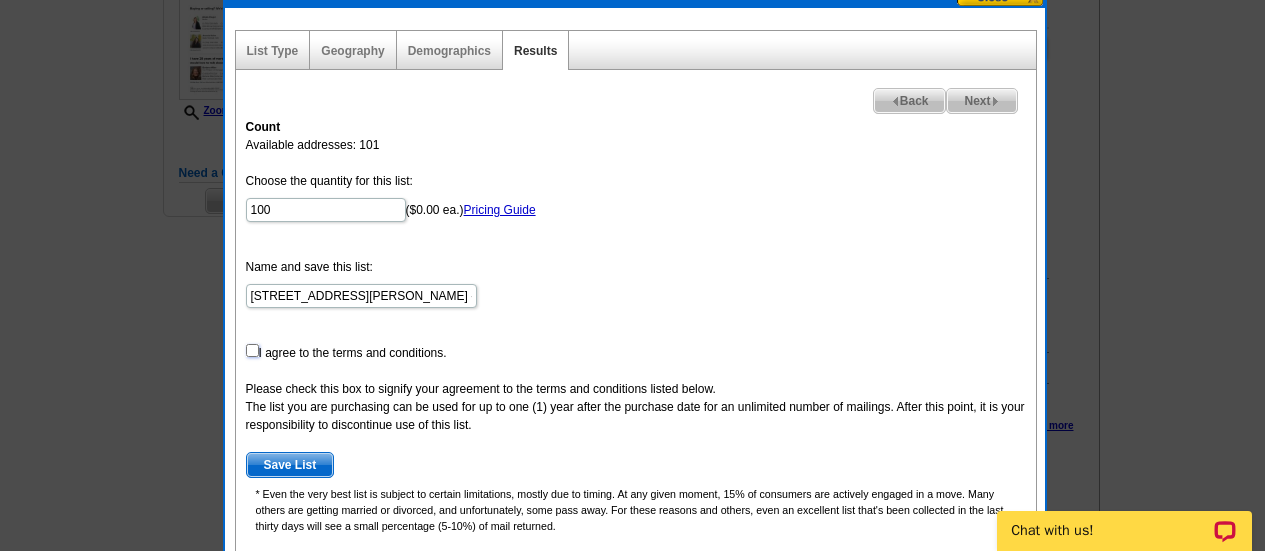 click at bounding box center (252, 350) 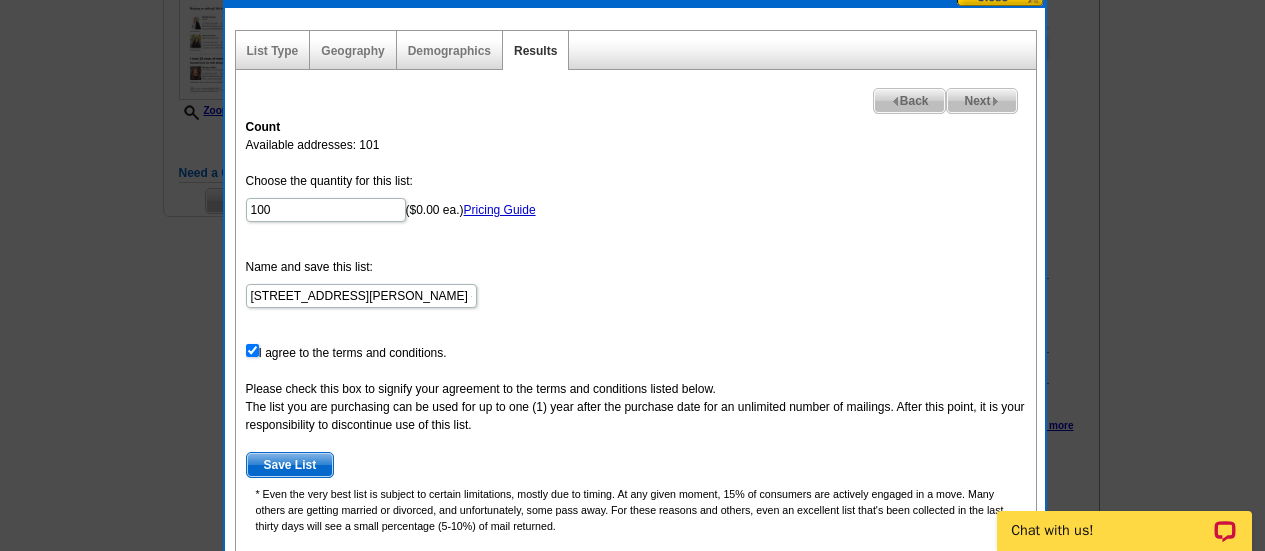 click on "Save List" at bounding box center [290, 465] 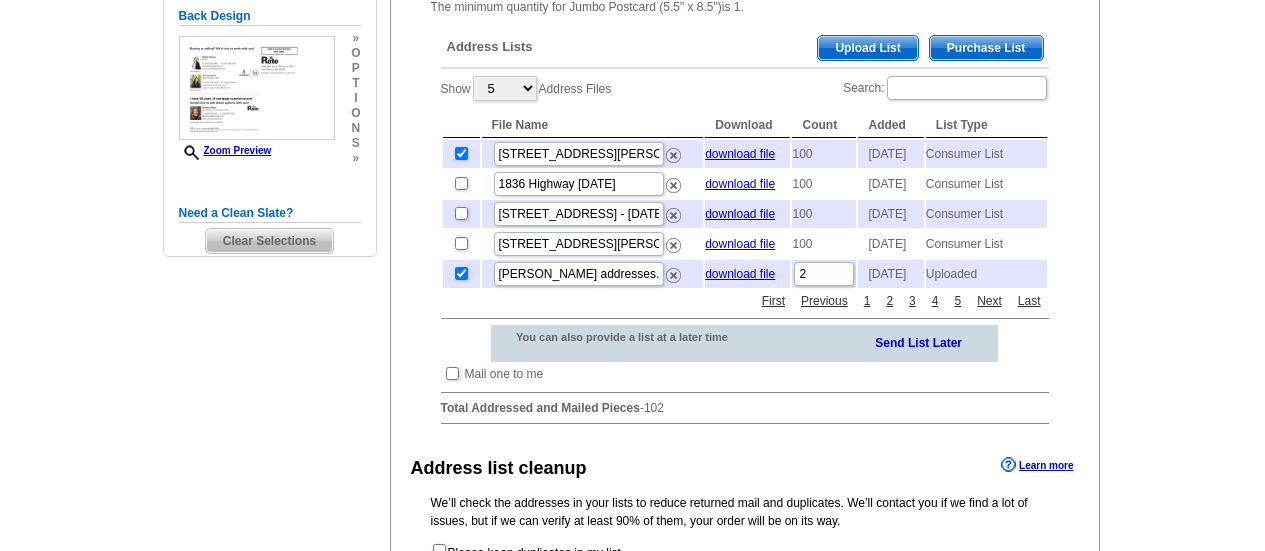 scroll, scrollTop: 433, scrollLeft: 0, axis: vertical 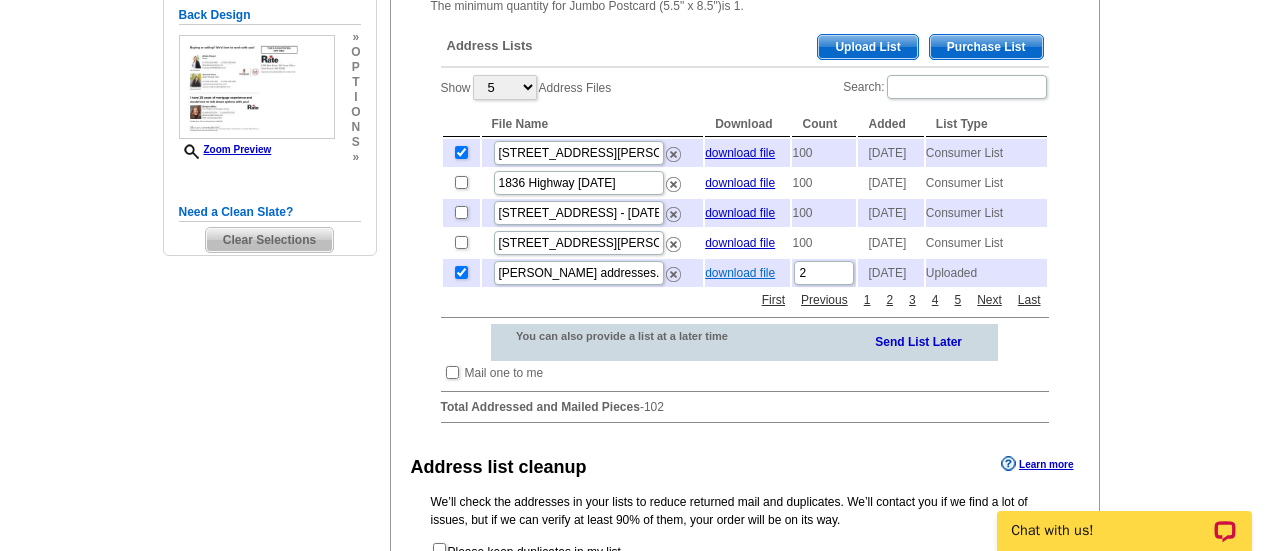 click on "download file" at bounding box center [740, 273] 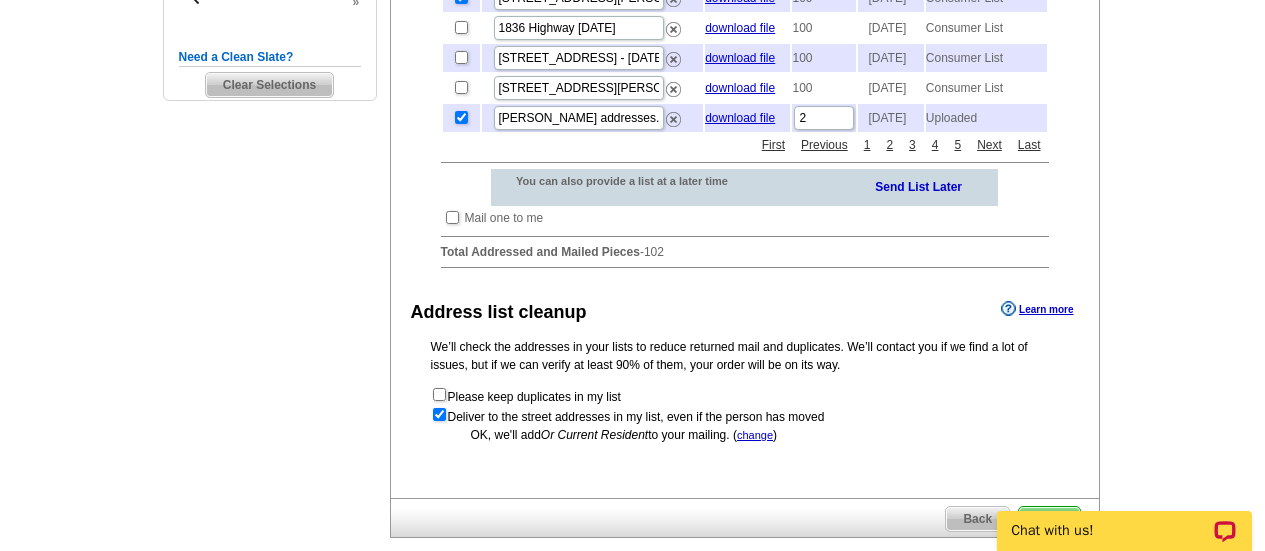 scroll, scrollTop: 660, scrollLeft: 0, axis: vertical 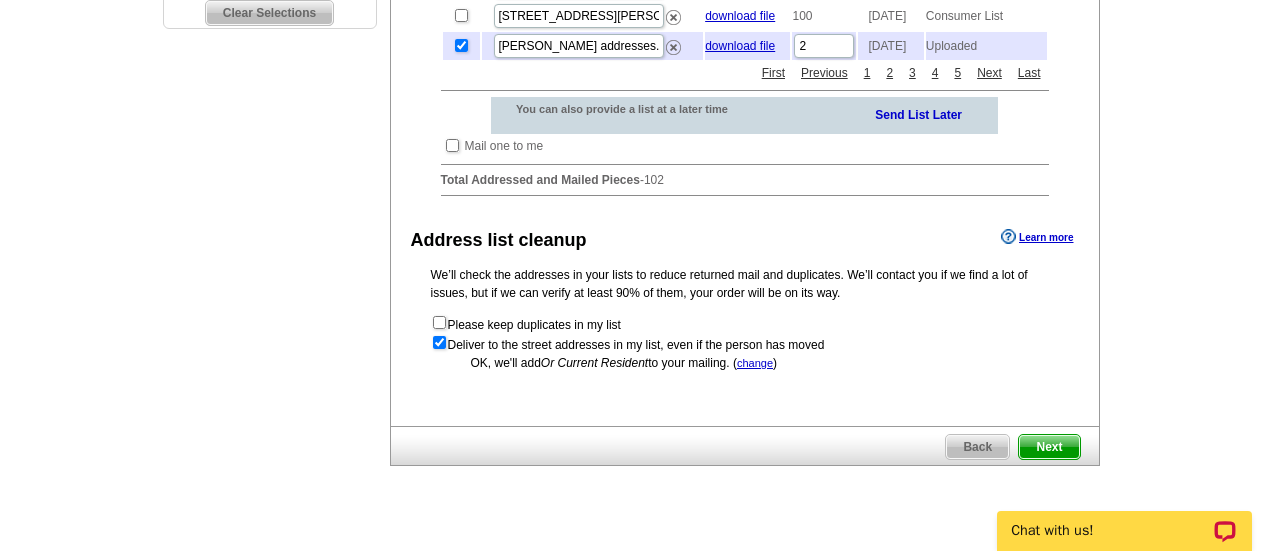 click on "Next" at bounding box center (1049, 447) 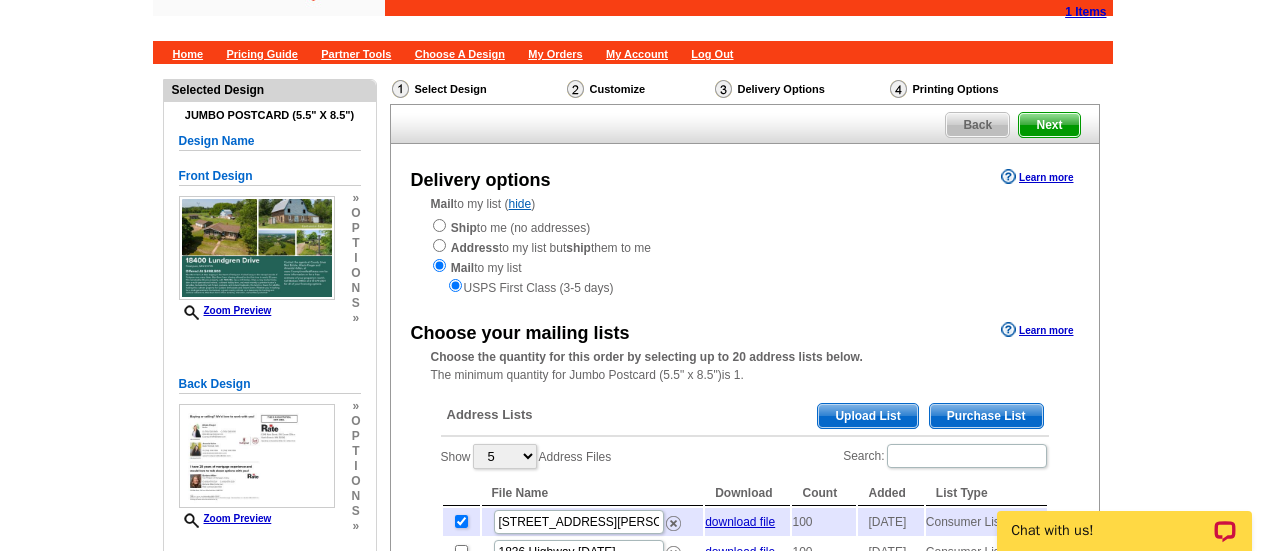 scroll, scrollTop: 65, scrollLeft: 0, axis: vertical 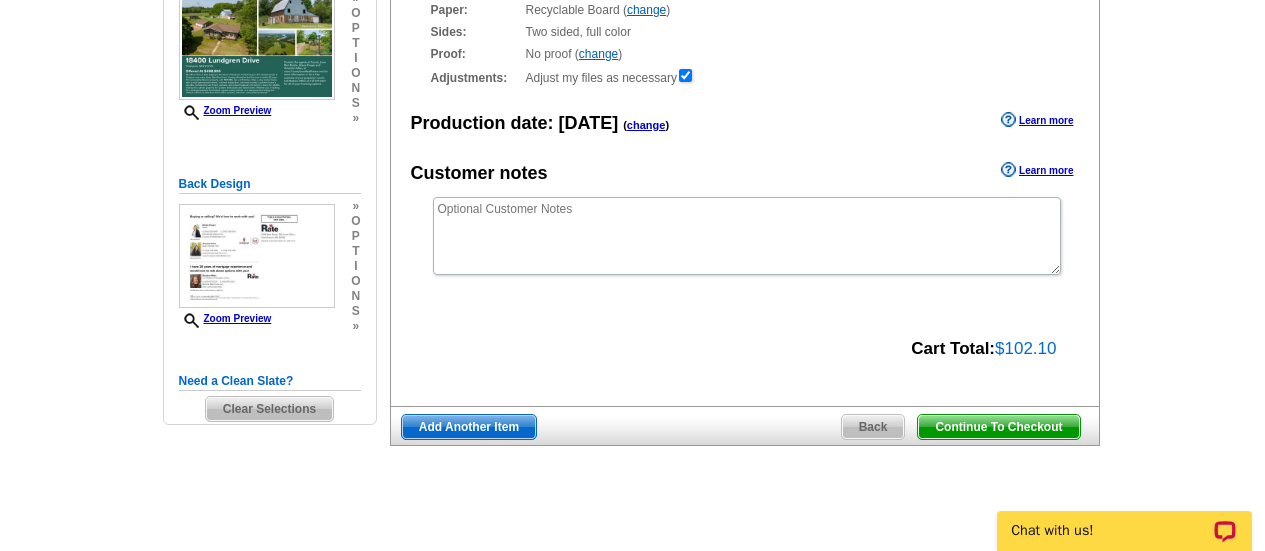 click on "Continue To Checkout" at bounding box center [998, 427] 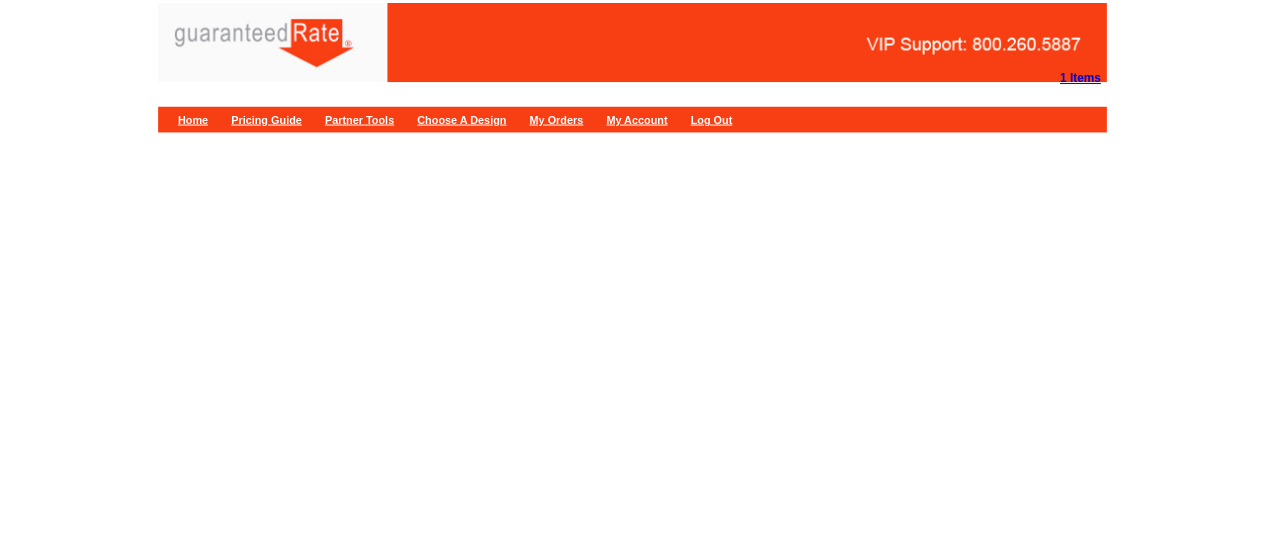 scroll, scrollTop: 0, scrollLeft: 0, axis: both 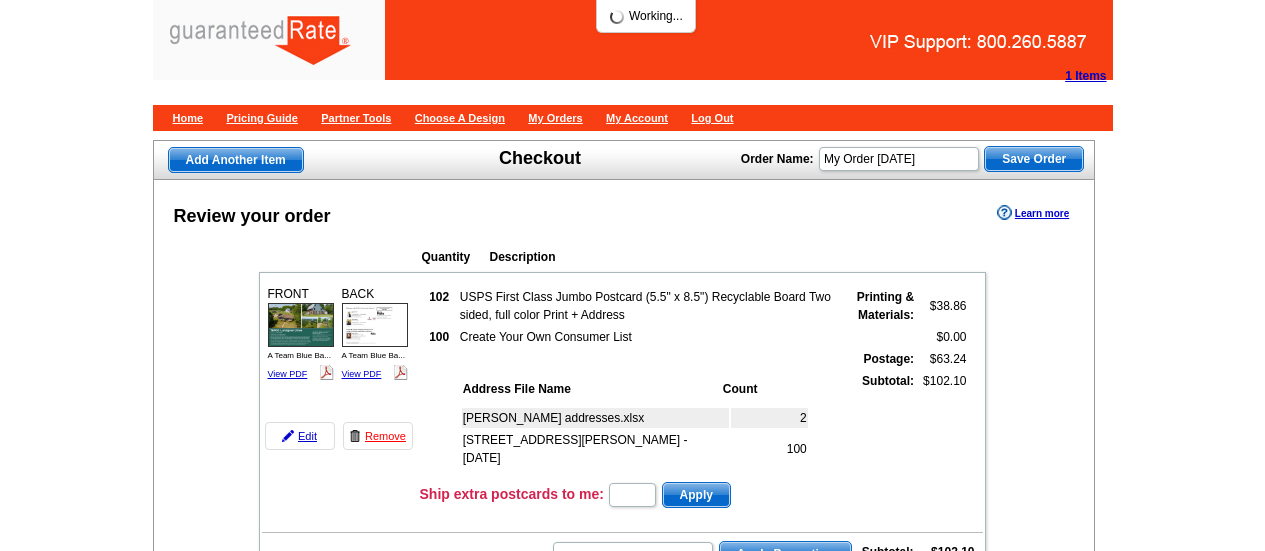 click on "Address File Name
Count
[PERSON_NAME] addresses.xlsx
2
[STREET_ADDRESS][PERSON_NAME] - [DATE] 100" at bounding box center [647, 423] 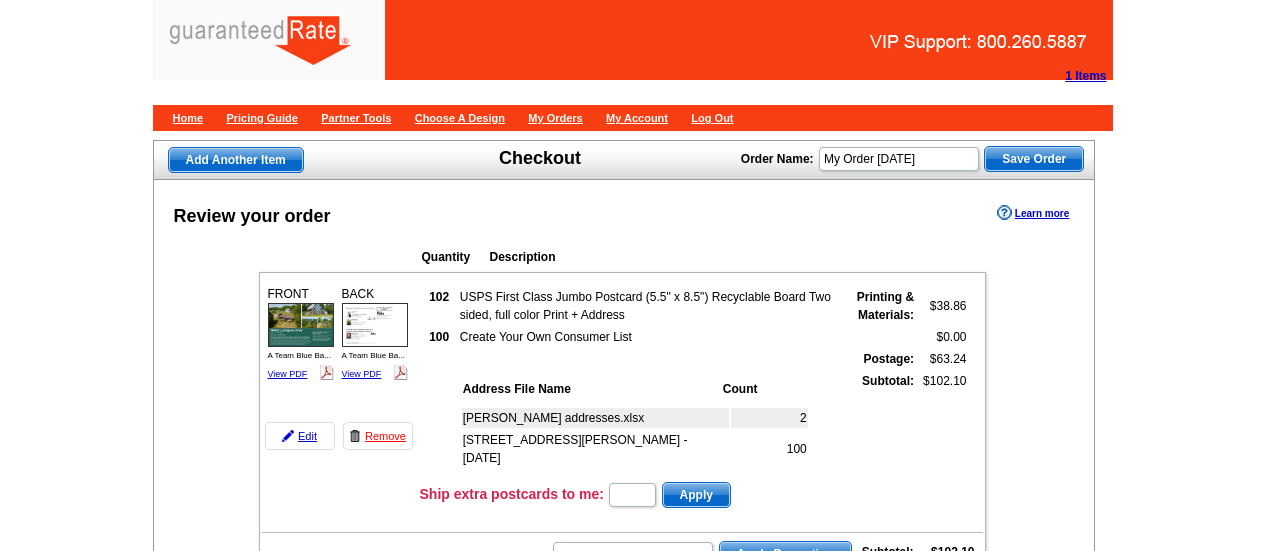 scroll, scrollTop: 331, scrollLeft: 0, axis: vertical 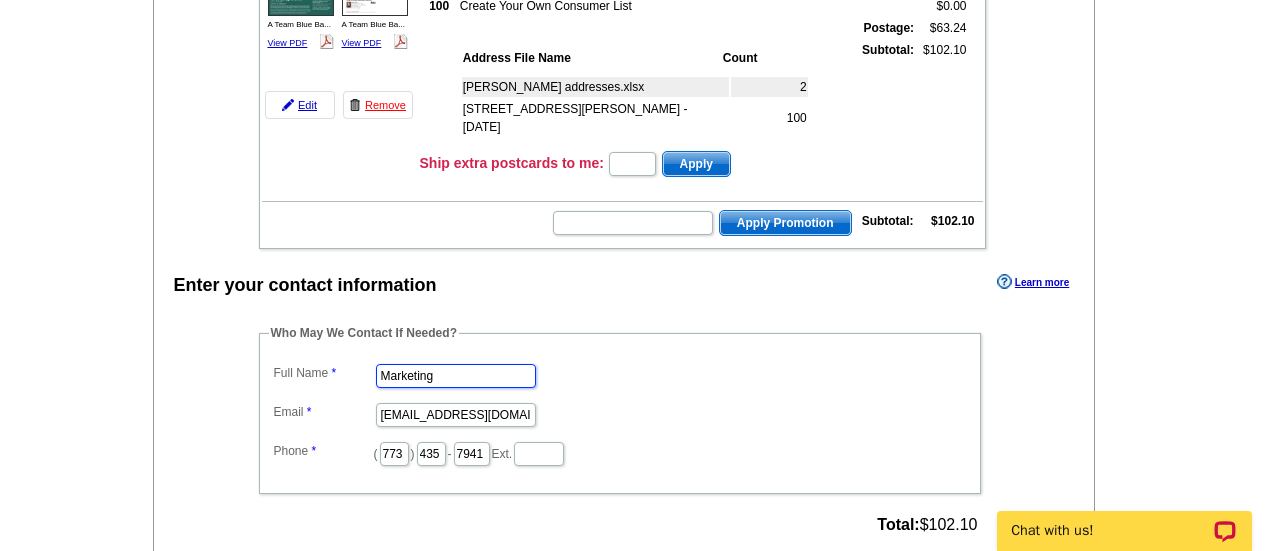 drag, startPoint x: 452, startPoint y: 381, endPoint x: 332, endPoint y: 372, distance: 120.33703 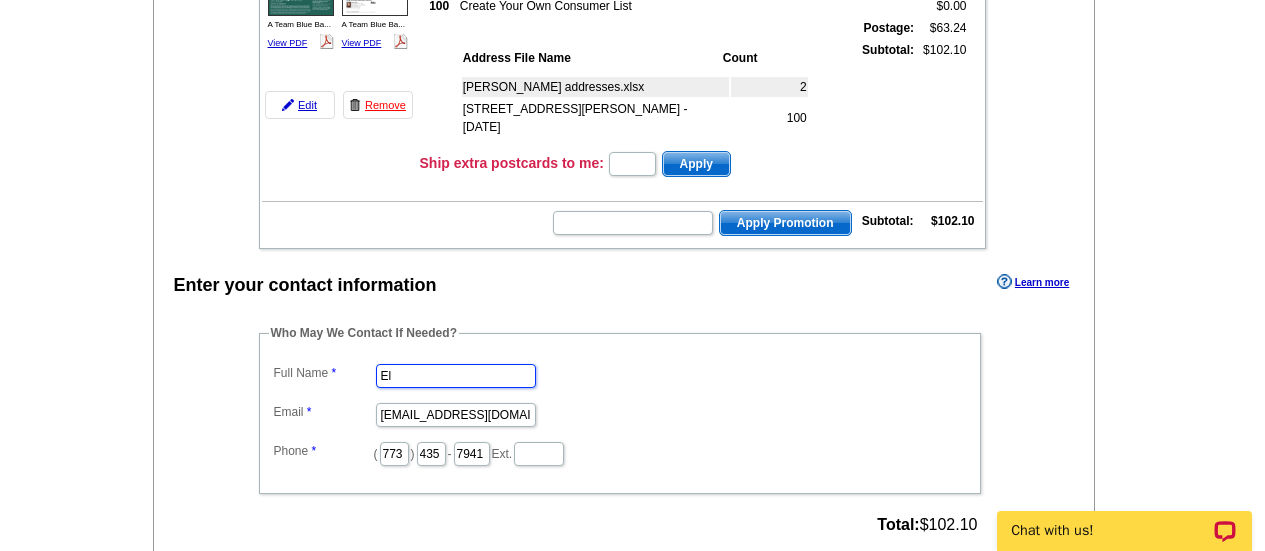 type on "[PERSON_NAME]" 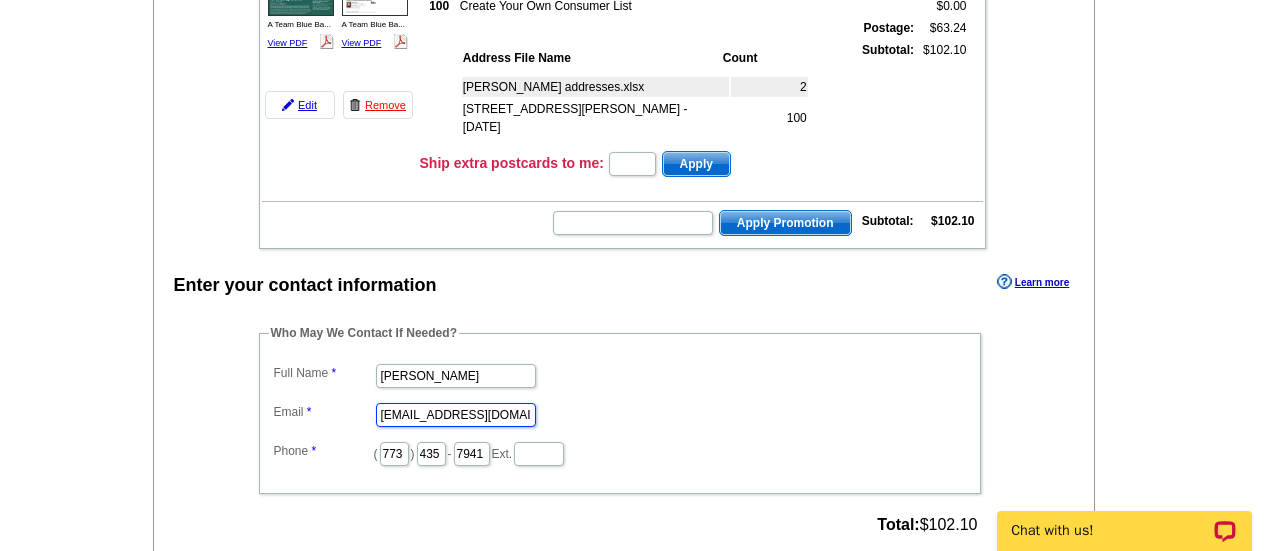 scroll, scrollTop: 0, scrollLeft: 0, axis: both 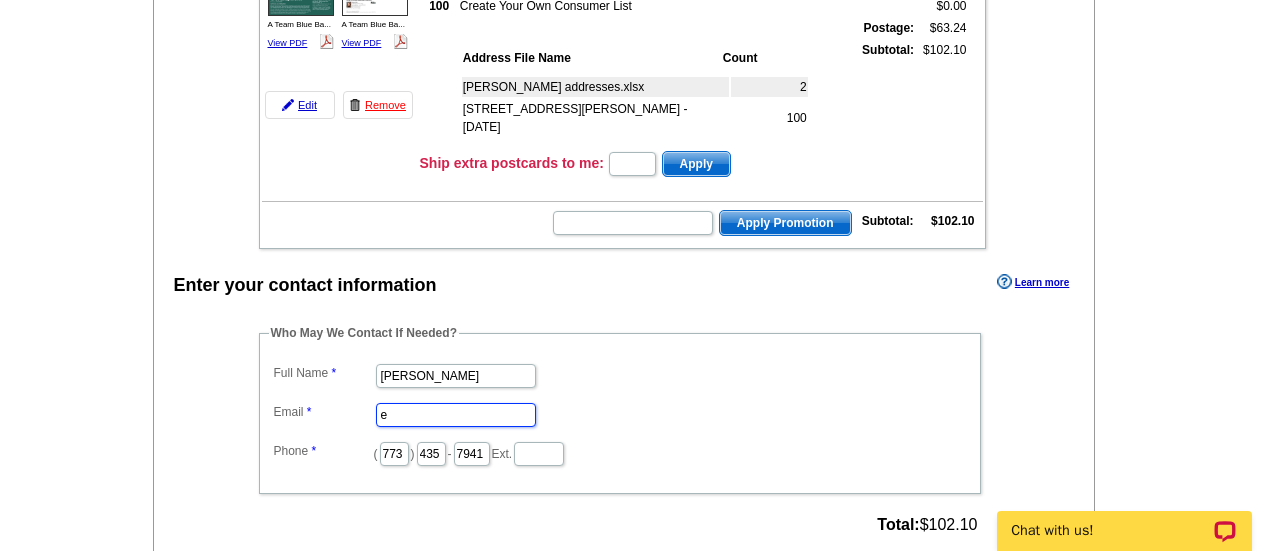 type on "[PERSON_NAME][EMAIL_ADDRESS][PERSON_NAME][DOMAIN_NAME]" 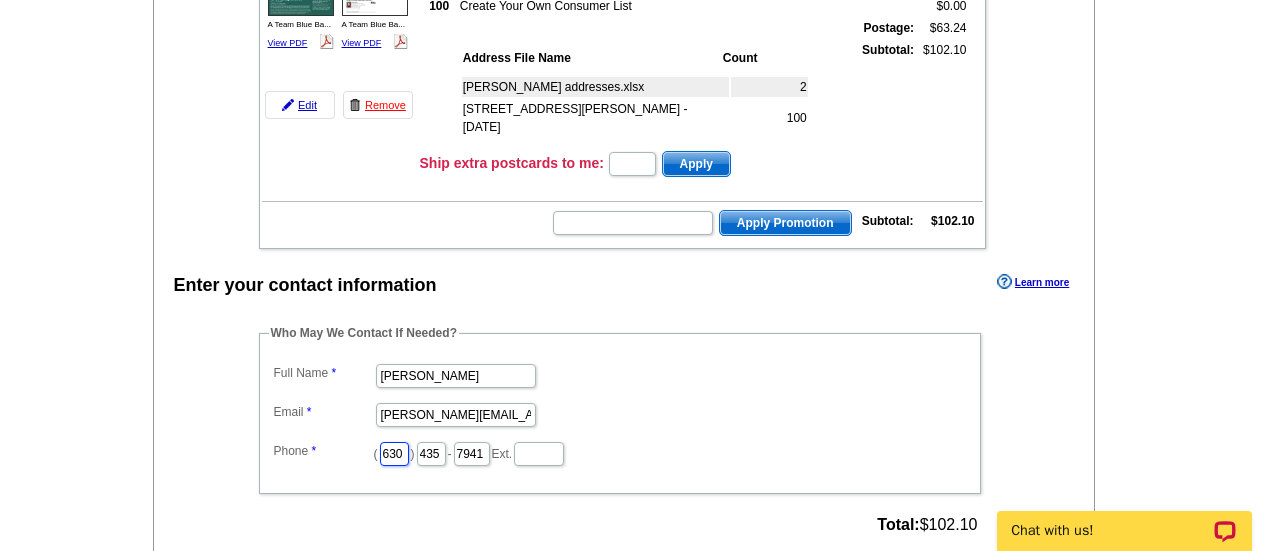 type on "630" 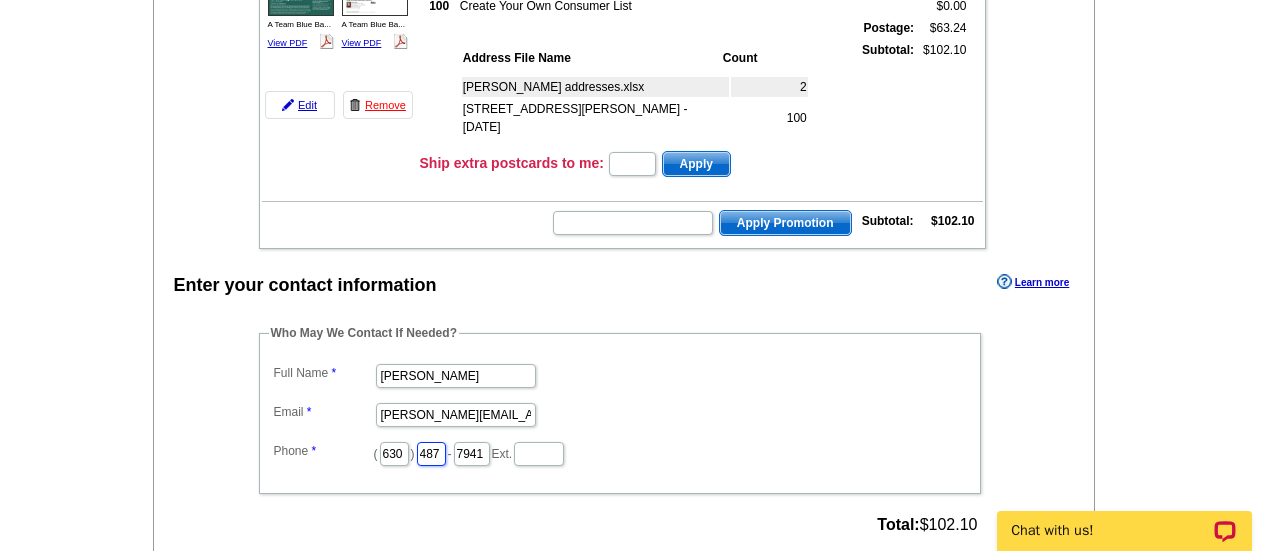 type on "487" 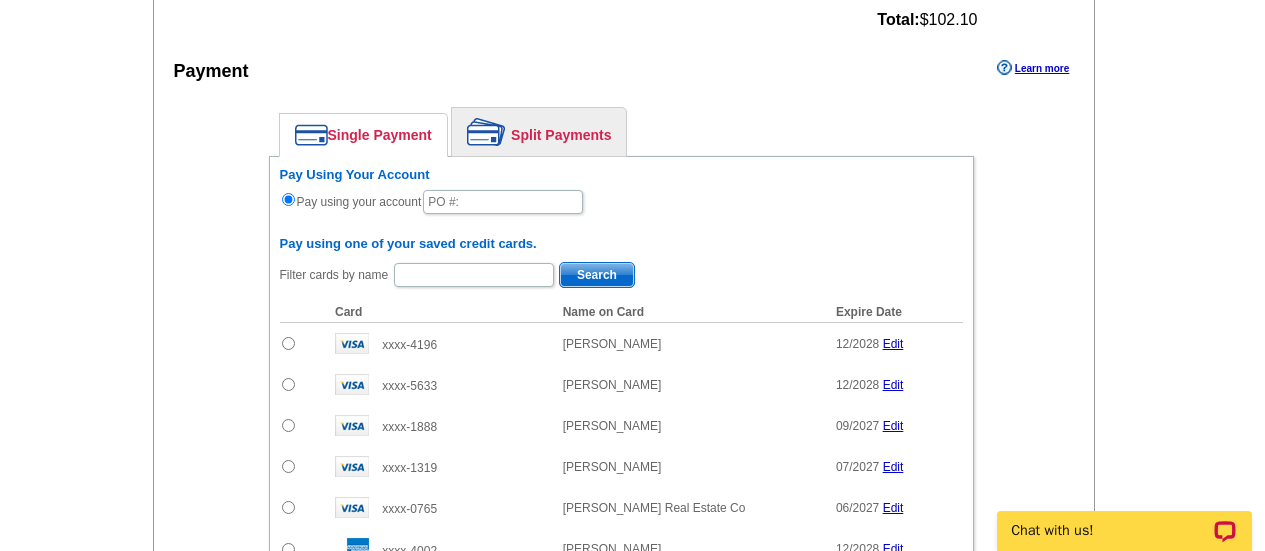 scroll, scrollTop: 837, scrollLeft: 0, axis: vertical 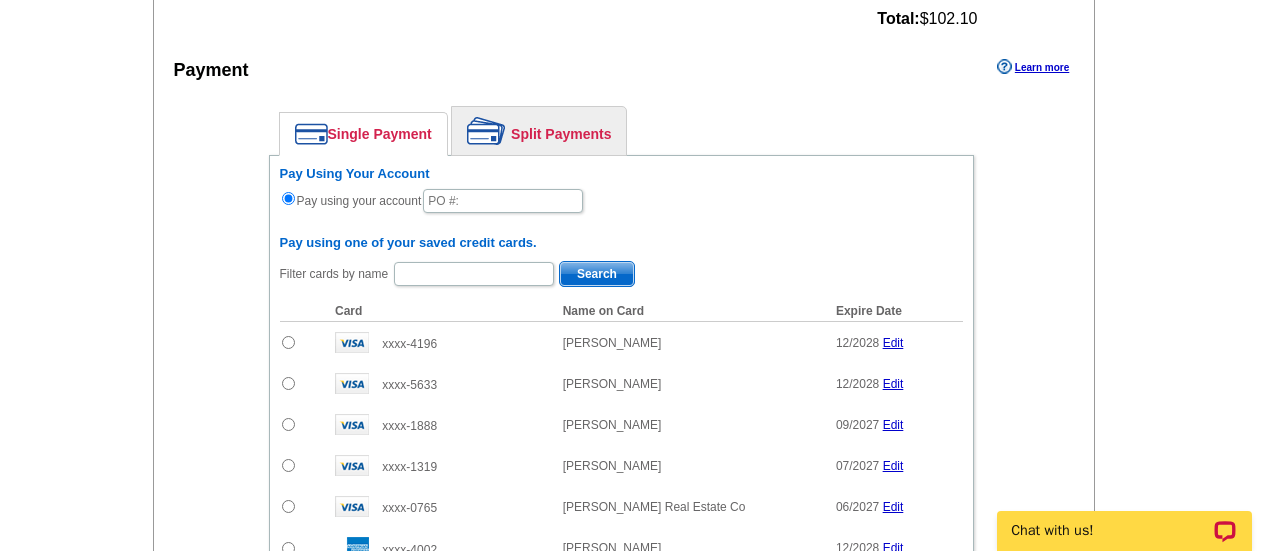 type on "3633" 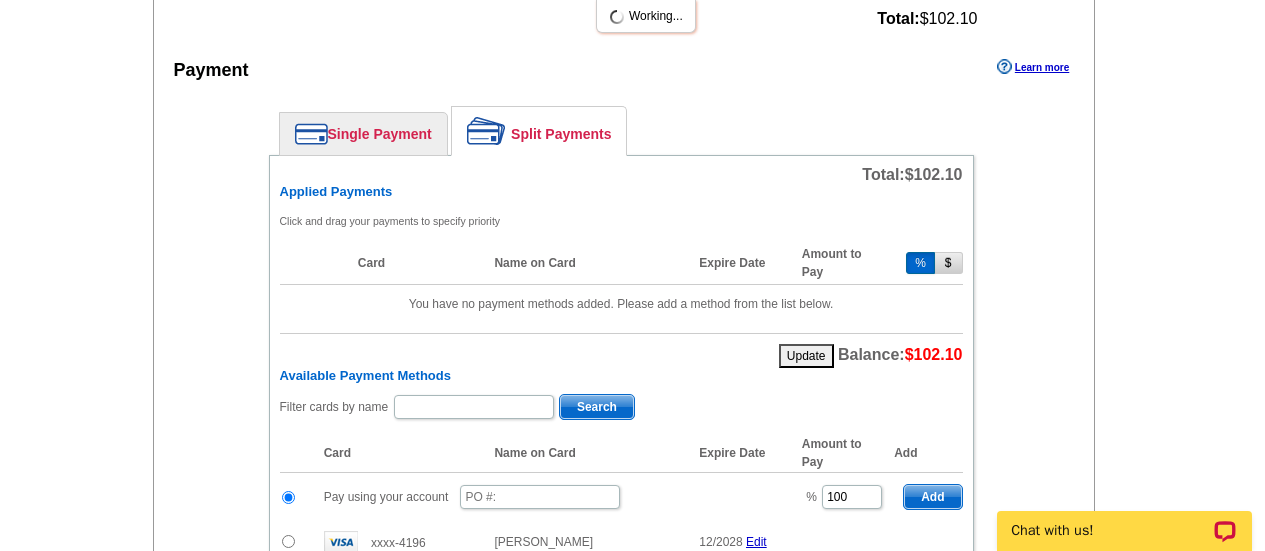 scroll, scrollTop: 969, scrollLeft: 0, axis: vertical 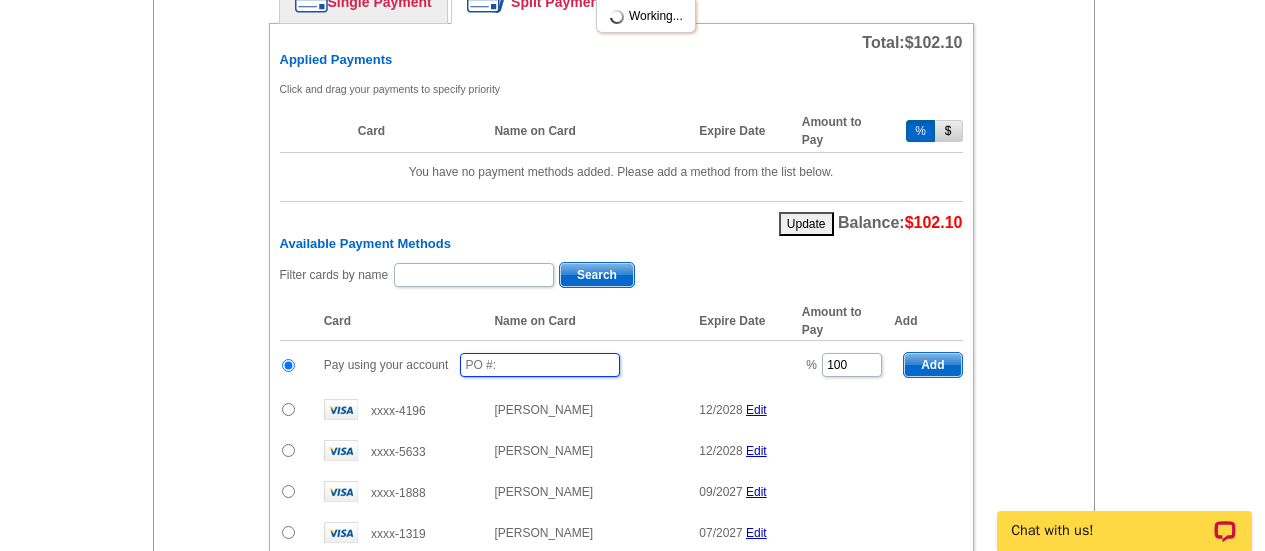 click at bounding box center [540, 365] 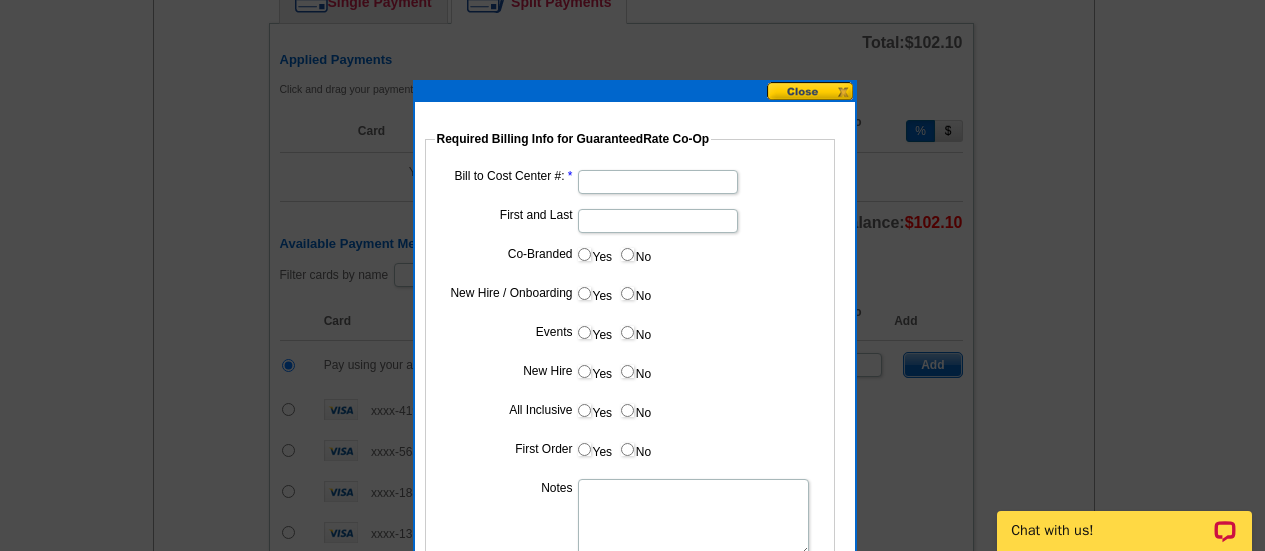 type on "72525_952_ef" 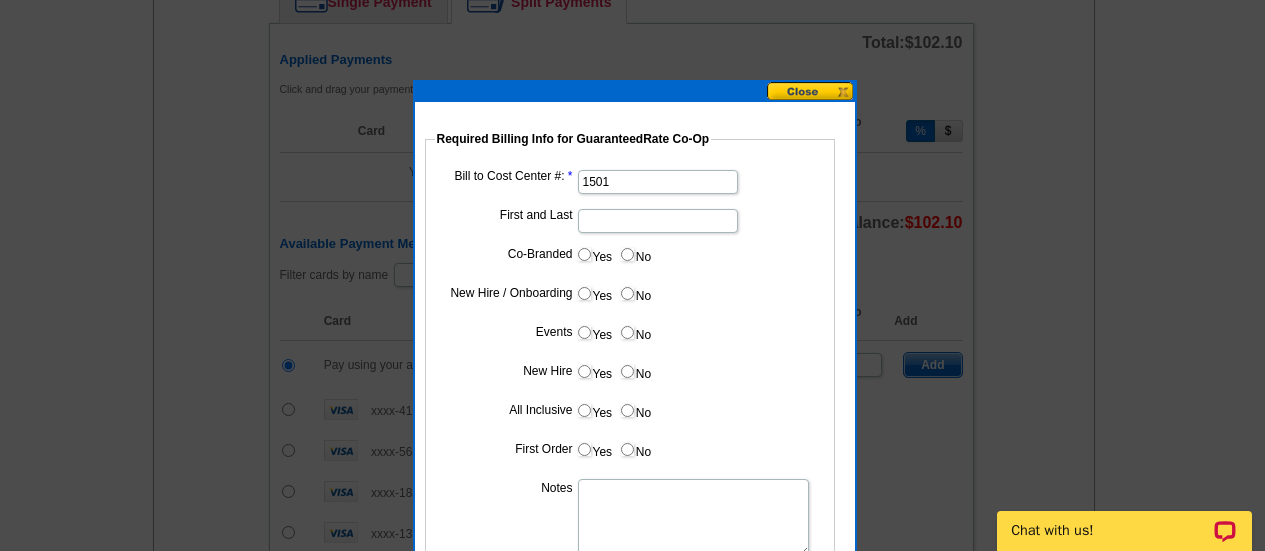 click on "First and Last" at bounding box center (658, 221) 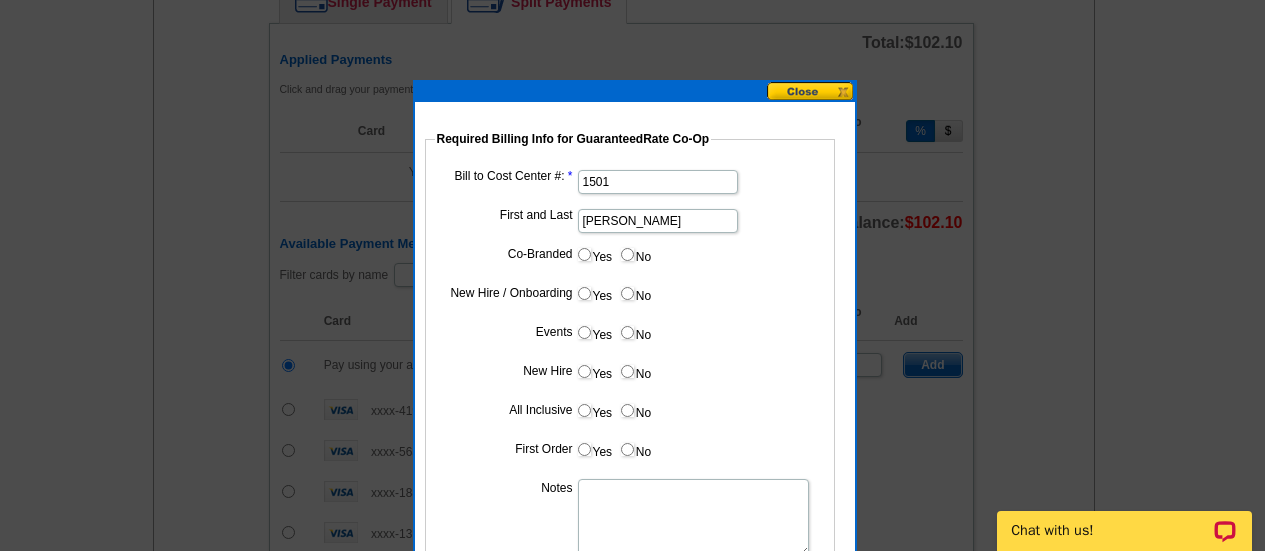 click on "Yes" at bounding box center (594, 254) 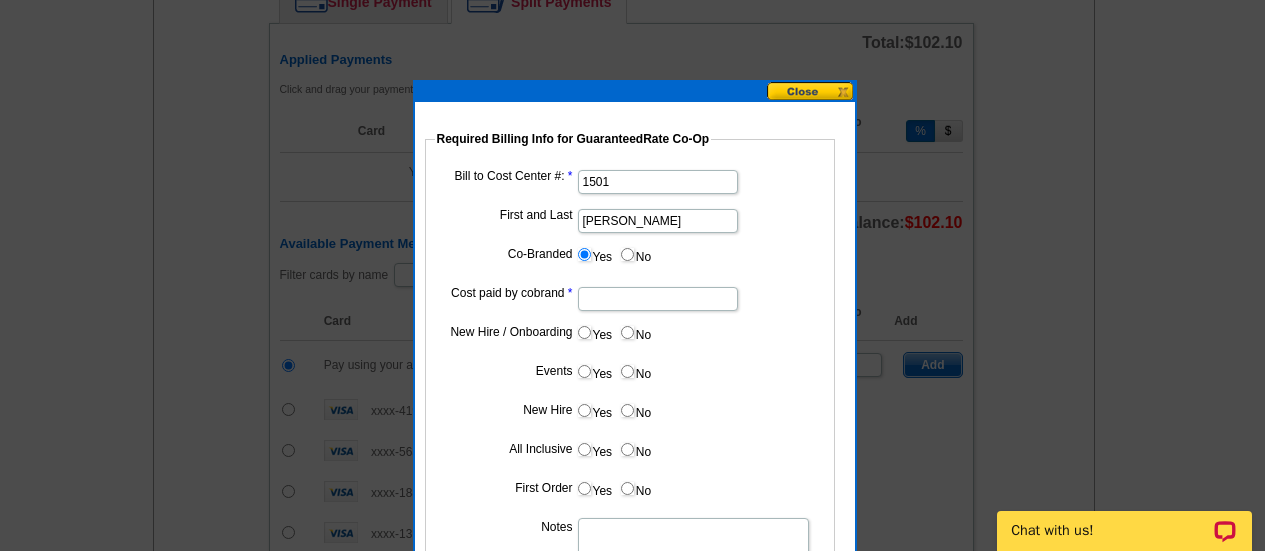 click at bounding box center (630, 297) 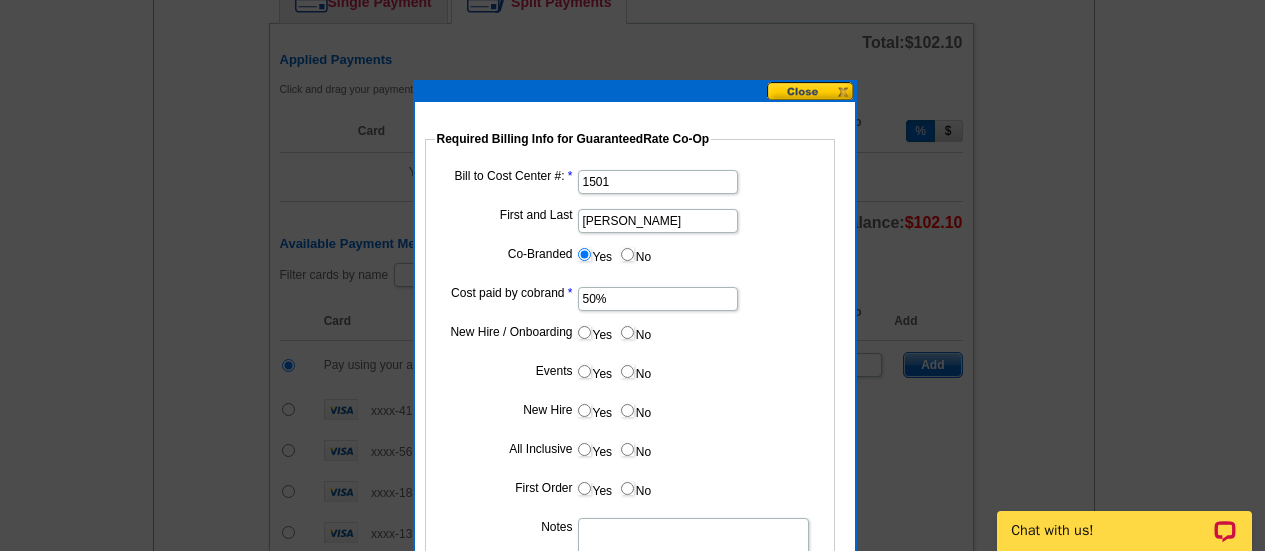 click on "No" at bounding box center [635, 332] 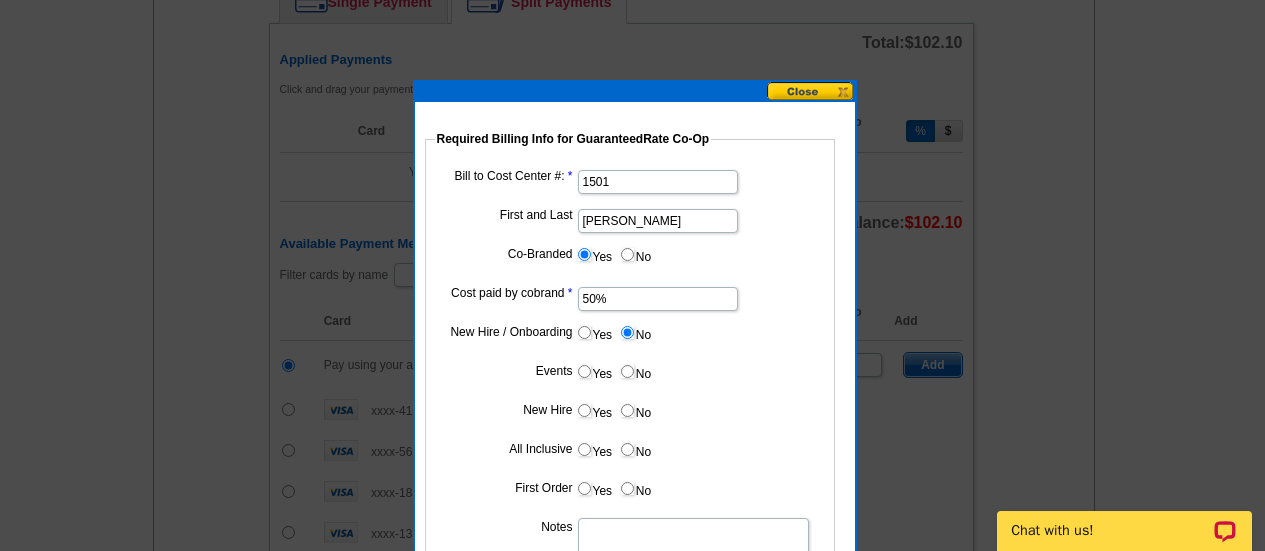 click on "Bill to Cost Center #:
1501
First and Last
Barbara Miller
Co-Branded
Yes    No
Cost paid by cobrand
50%
New Hire / Onboarding
Yes    No
Events
Yes    No
New Hire
Yes    No
All Inclusive
Yes    No
First Order
Yes    No
Notes
Submit" at bounding box center [630, 394] 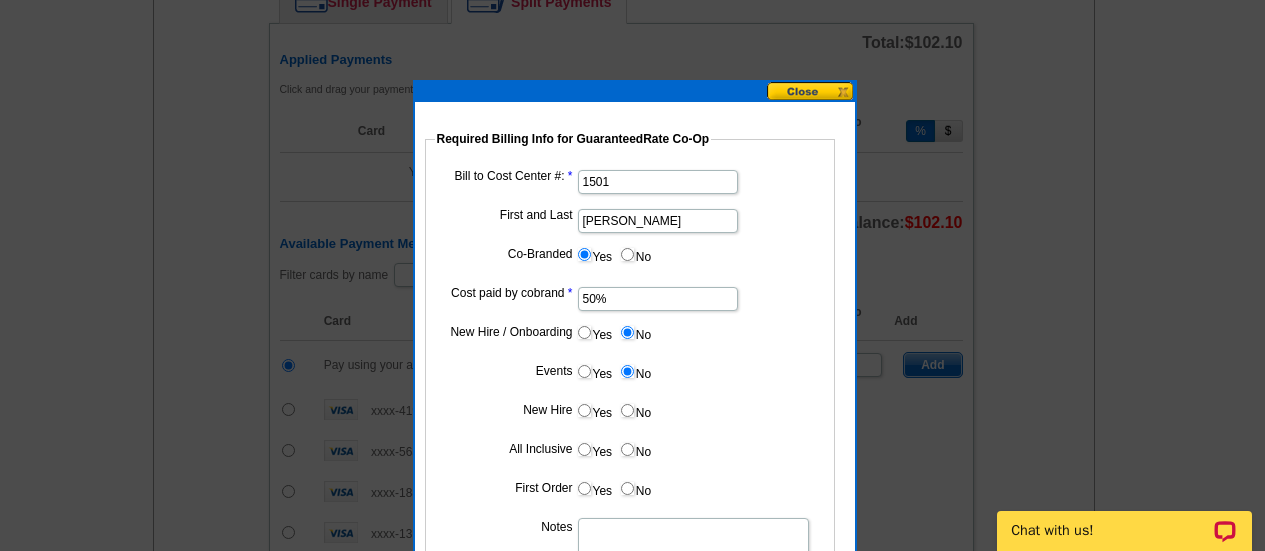 click on "No" at bounding box center [627, 410] 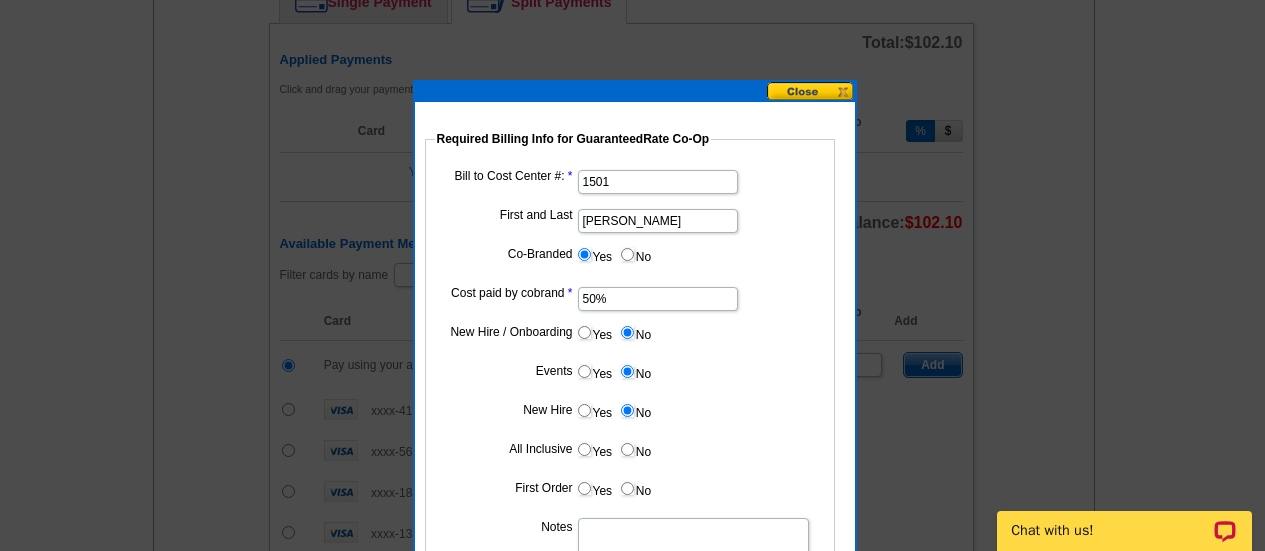 click on "No" at bounding box center [627, 449] 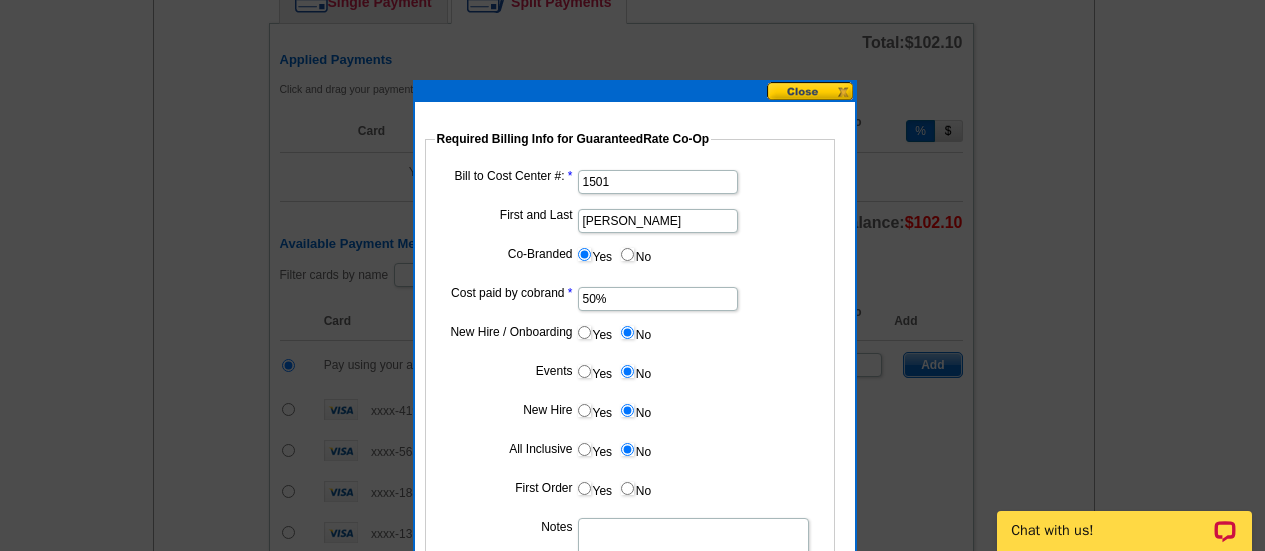 click on "No" at bounding box center (627, 488) 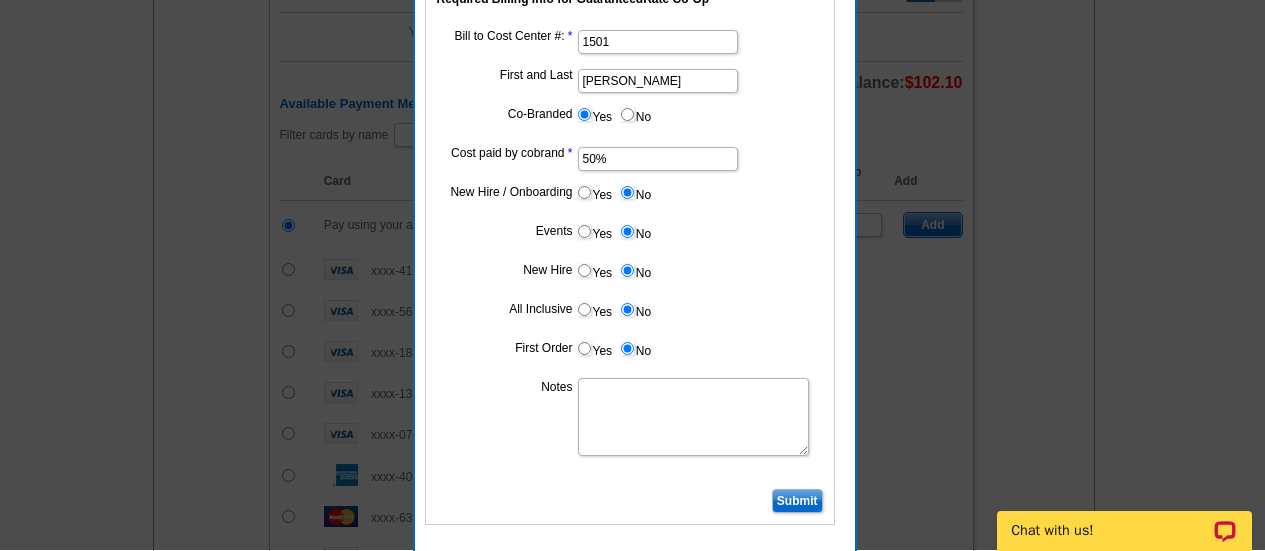 scroll, scrollTop: 1109, scrollLeft: 0, axis: vertical 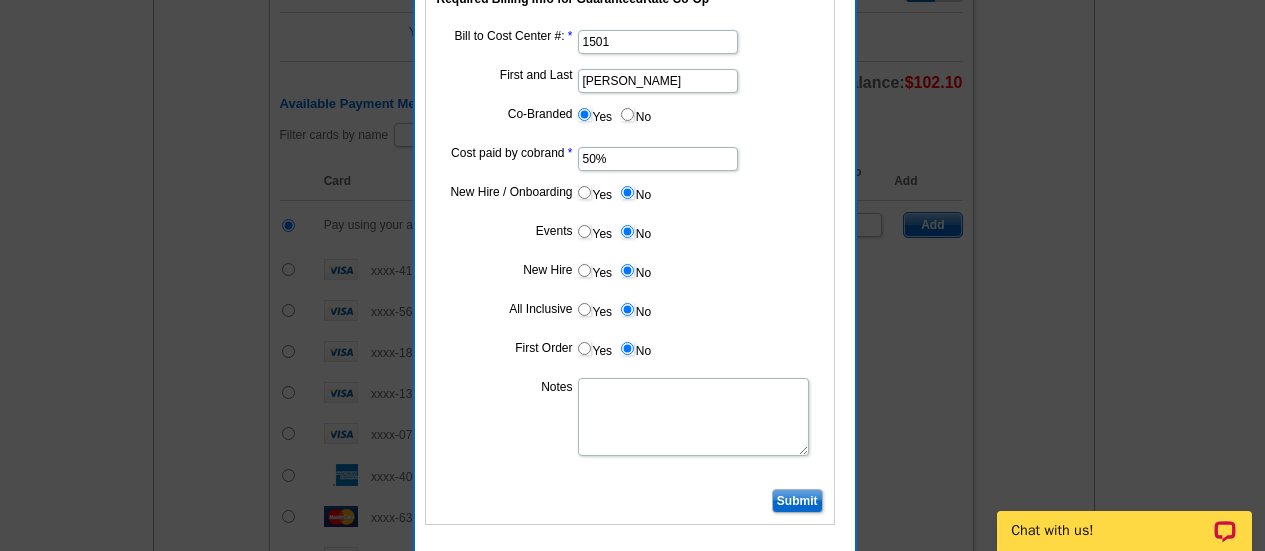 click on "Notes" at bounding box center (693, 417) 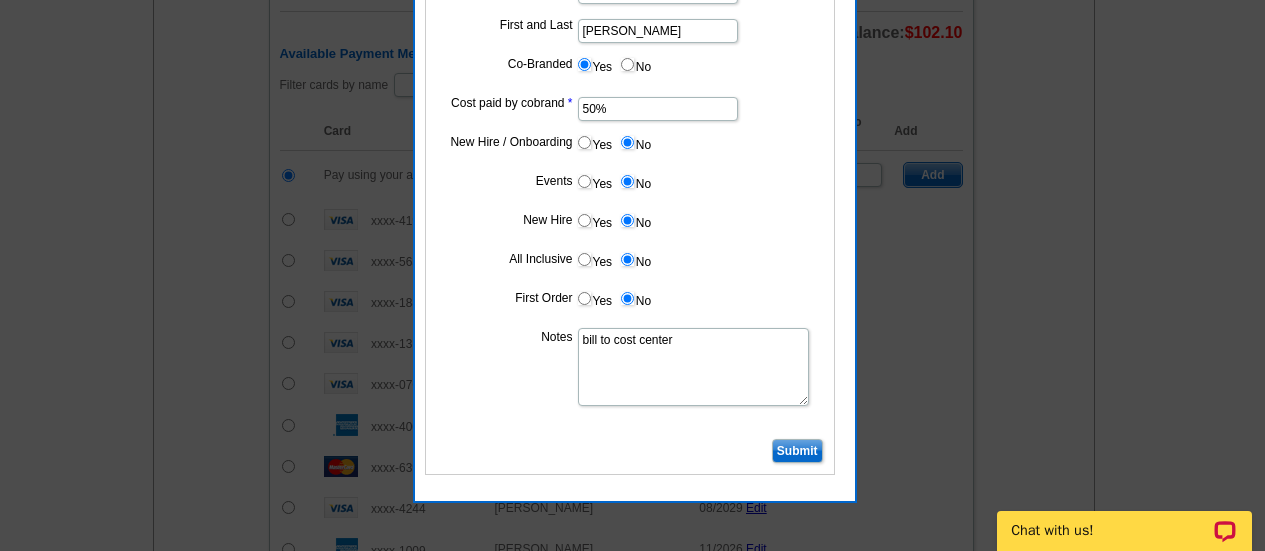 scroll, scrollTop: 1164, scrollLeft: 0, axis: vertical 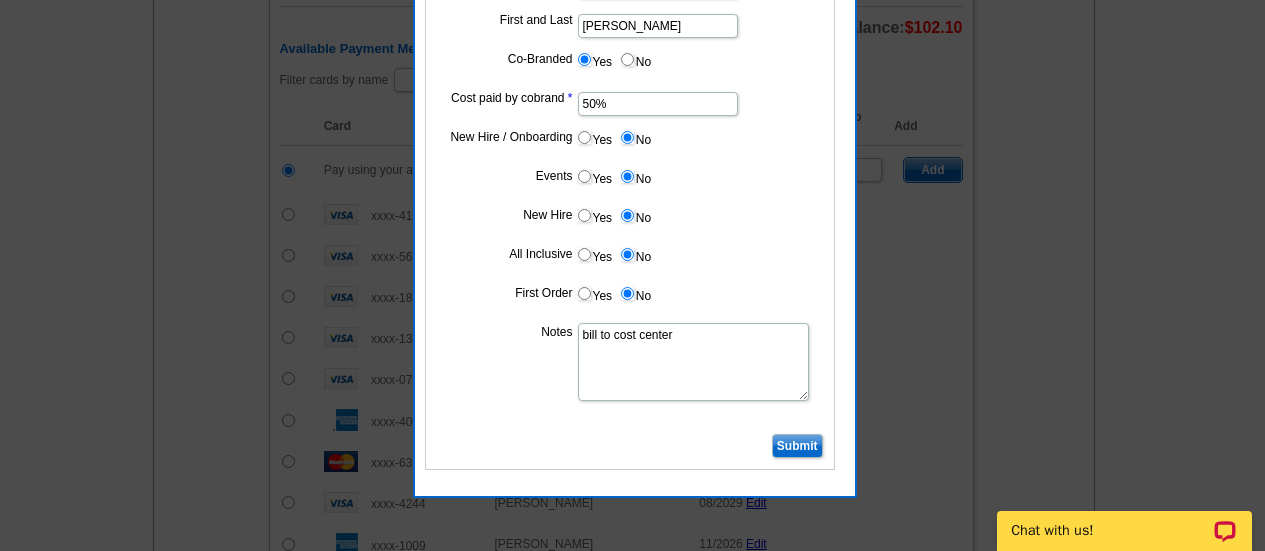 type on "bill to cost center" 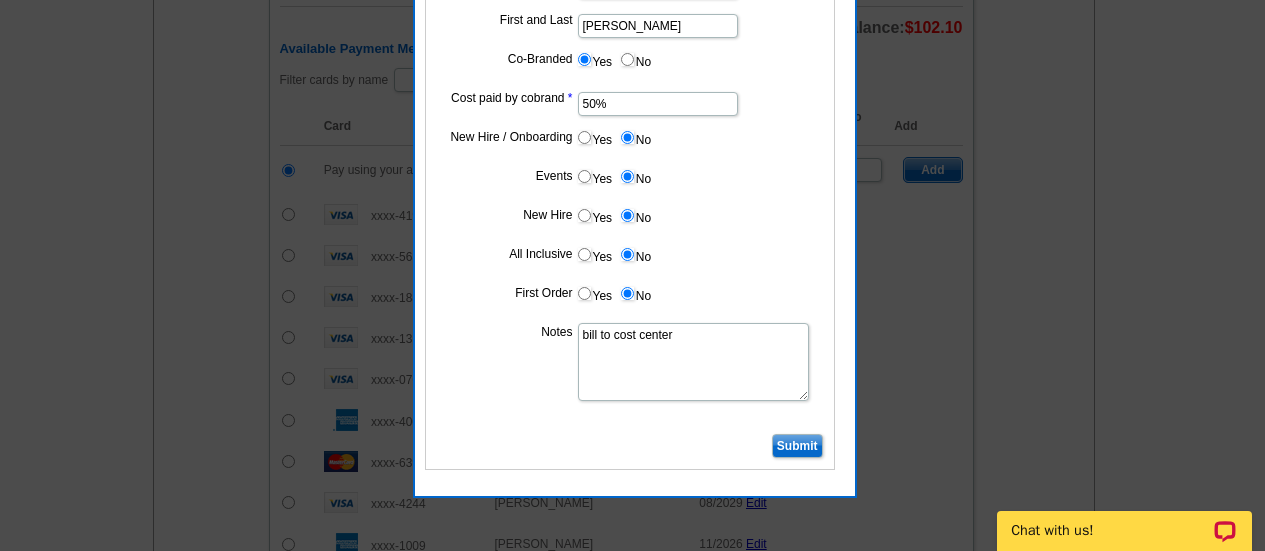 click on "Submit" at bounding box center (797, 446) 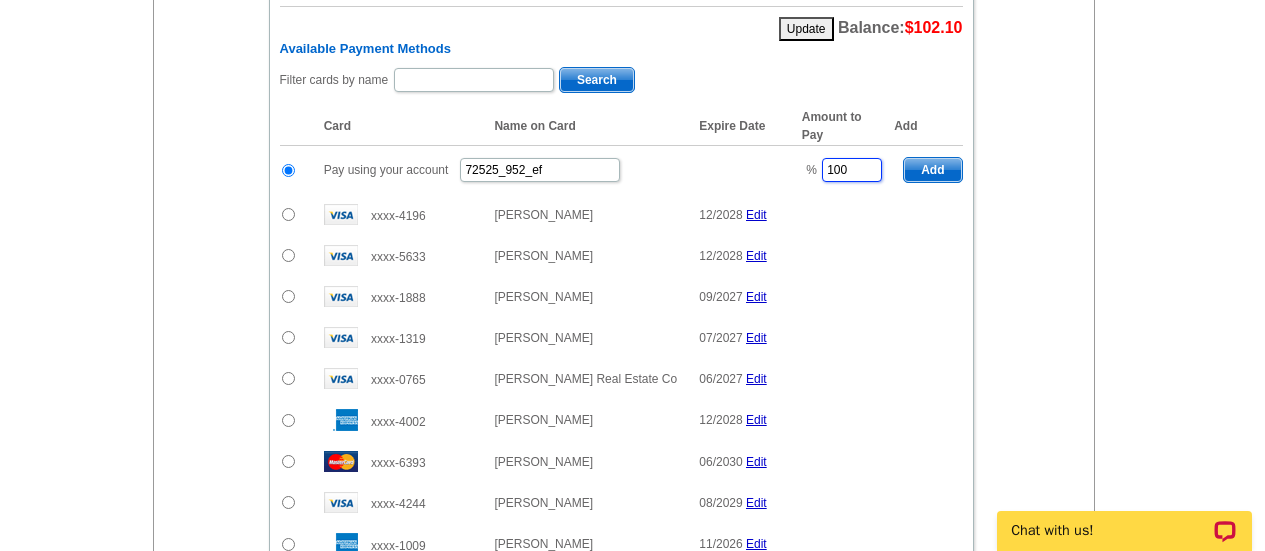 drag, startPoint x: 857, startPoint y: 166, endPoint x: 781, endPoint y: 161, distance: 76.1643 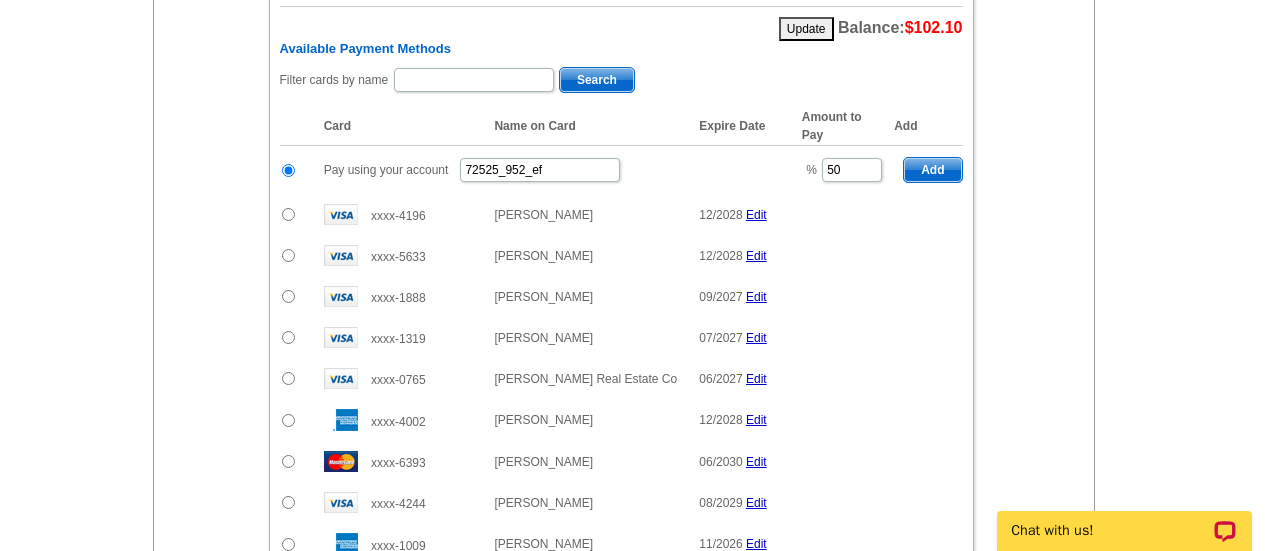 click on "Add" at bounding box center (932, 170) 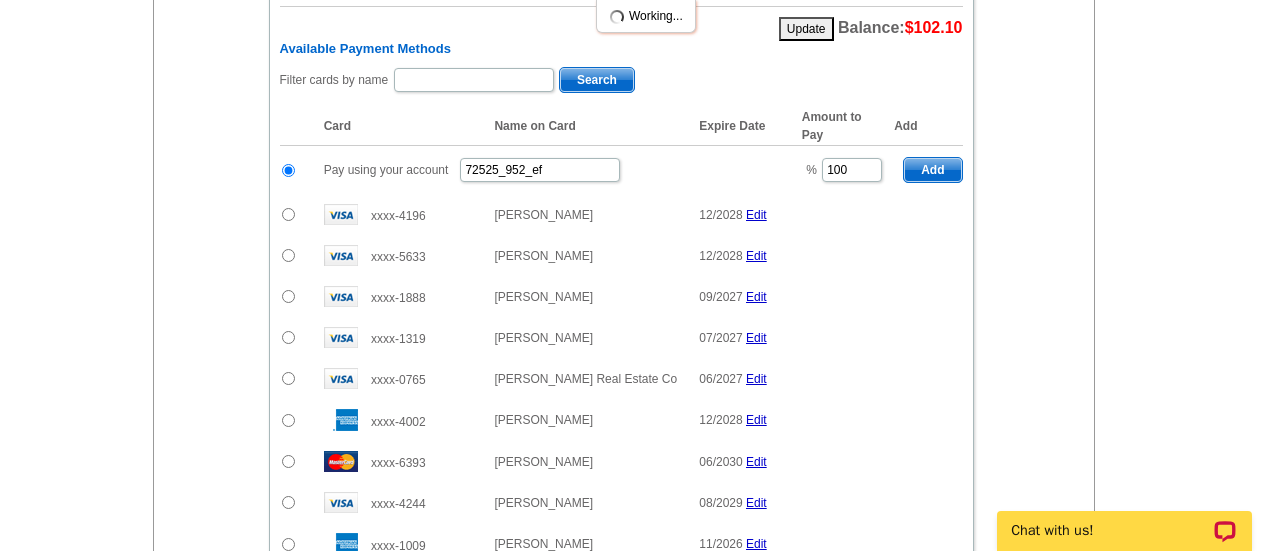 radio on "false" 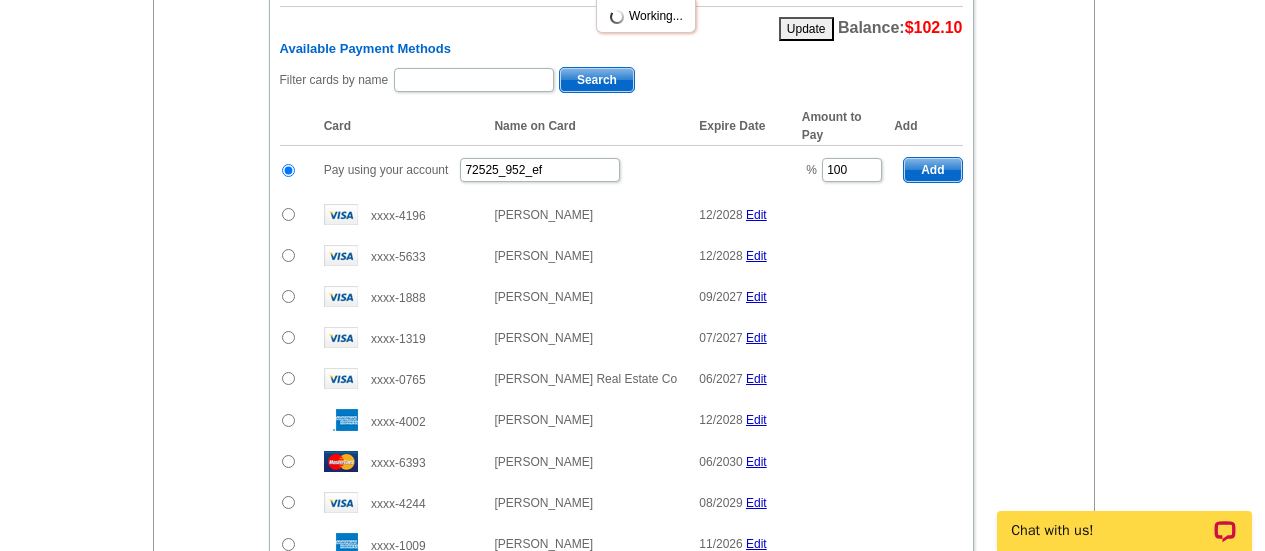 type on "50" 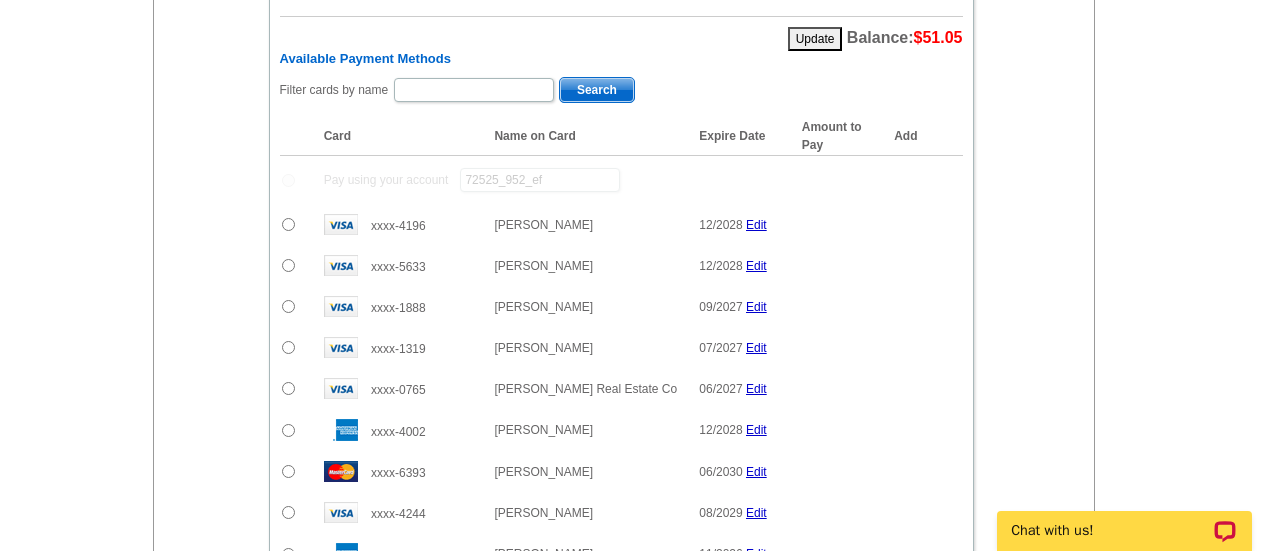 scroll, scrollTop: 1174, scrollLeft: 0, axis: vertical 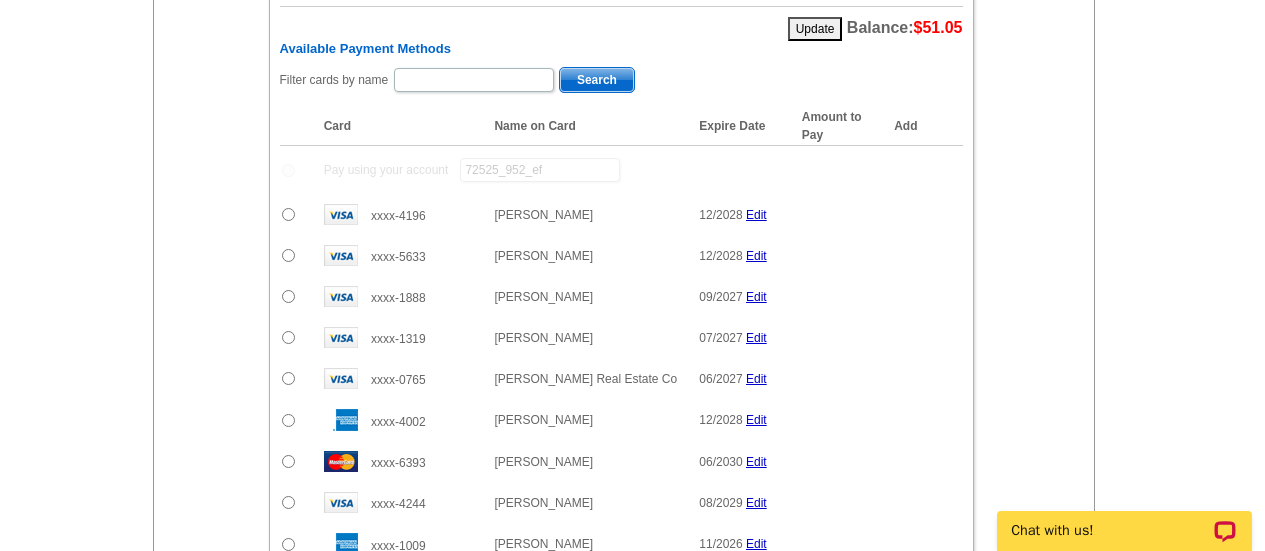click at bounding box center [288, 255] 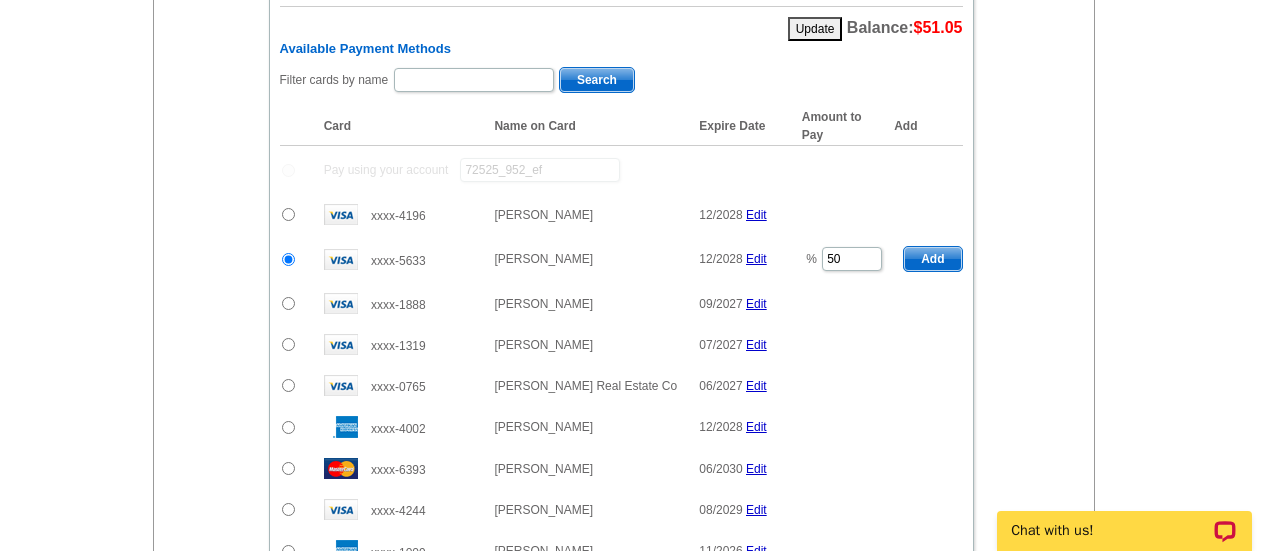 click on "Add" at bounding box center [932, 259] 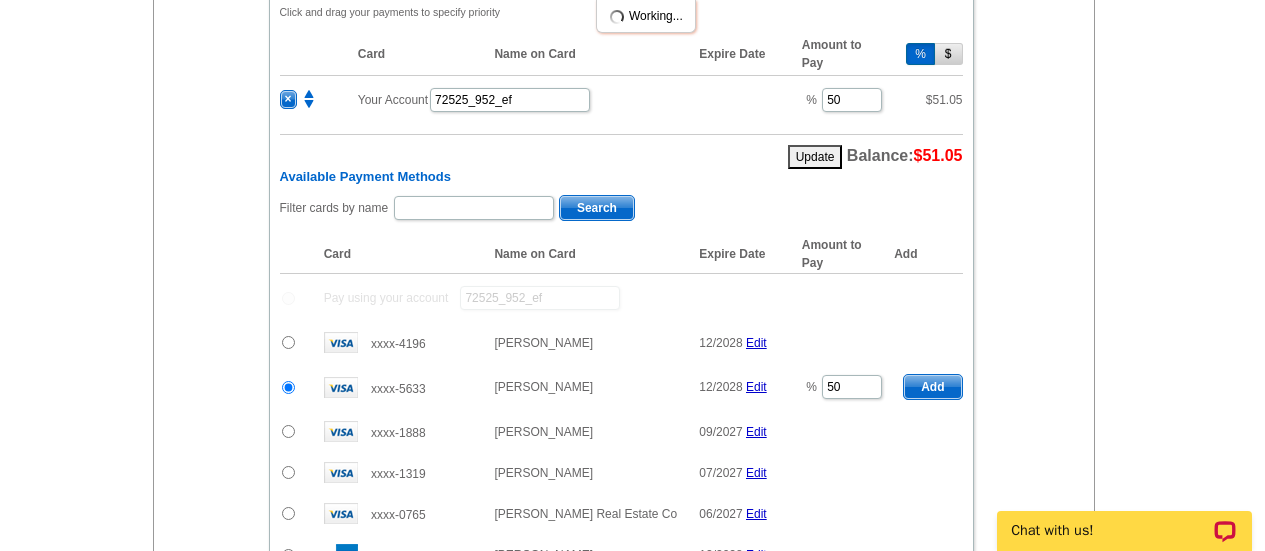 radio on "false" 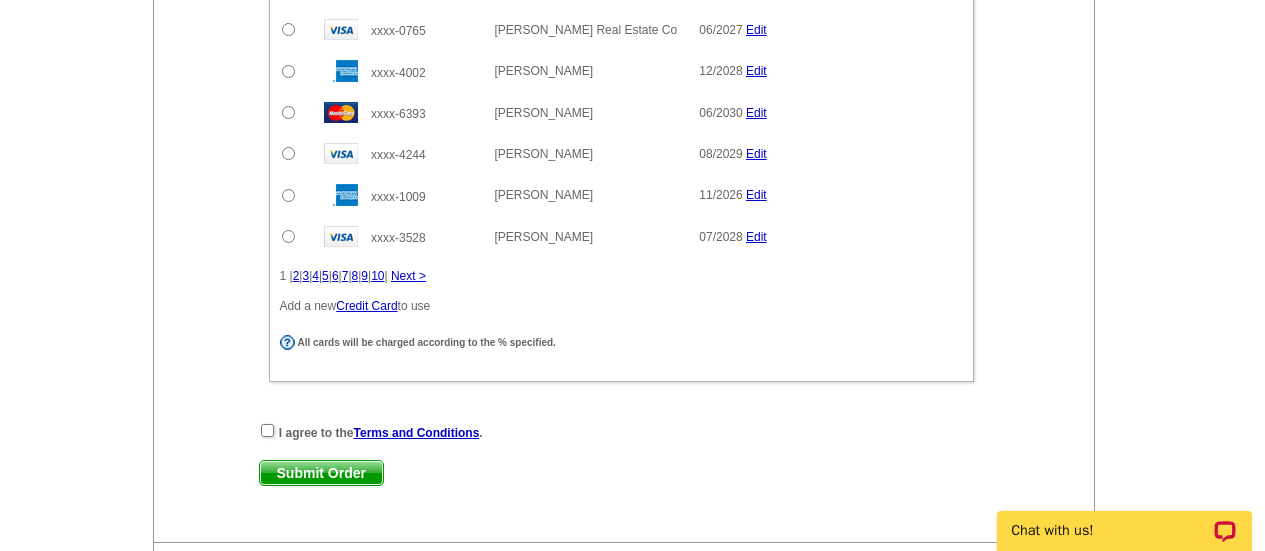 scroll, scrollTop: 1577, scrollLeft: 0, axis: vertical 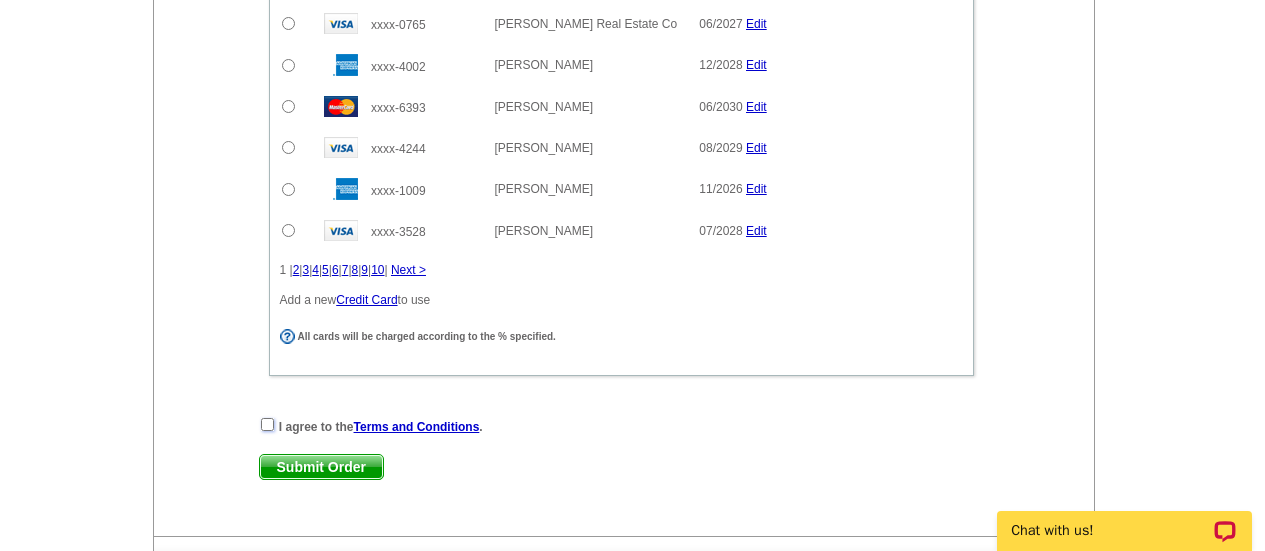 click at bounding box center (267, 424) 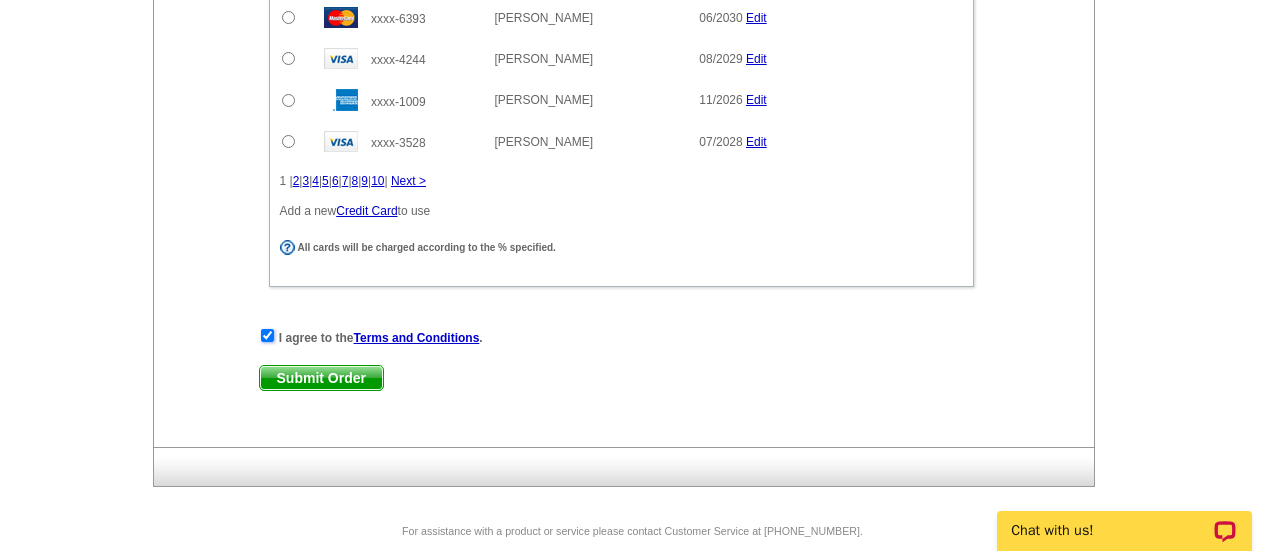scroll, scrollTop: 1670, scrollLeft: 0, axis: vertical 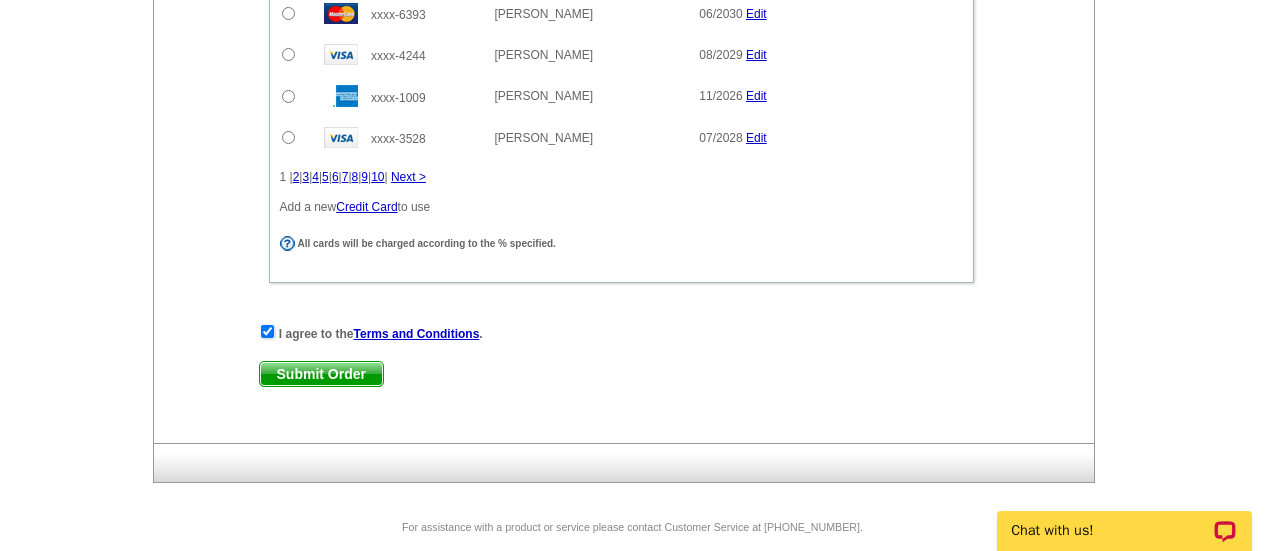 click on "Submit Order" at bounding box center (321, 374) 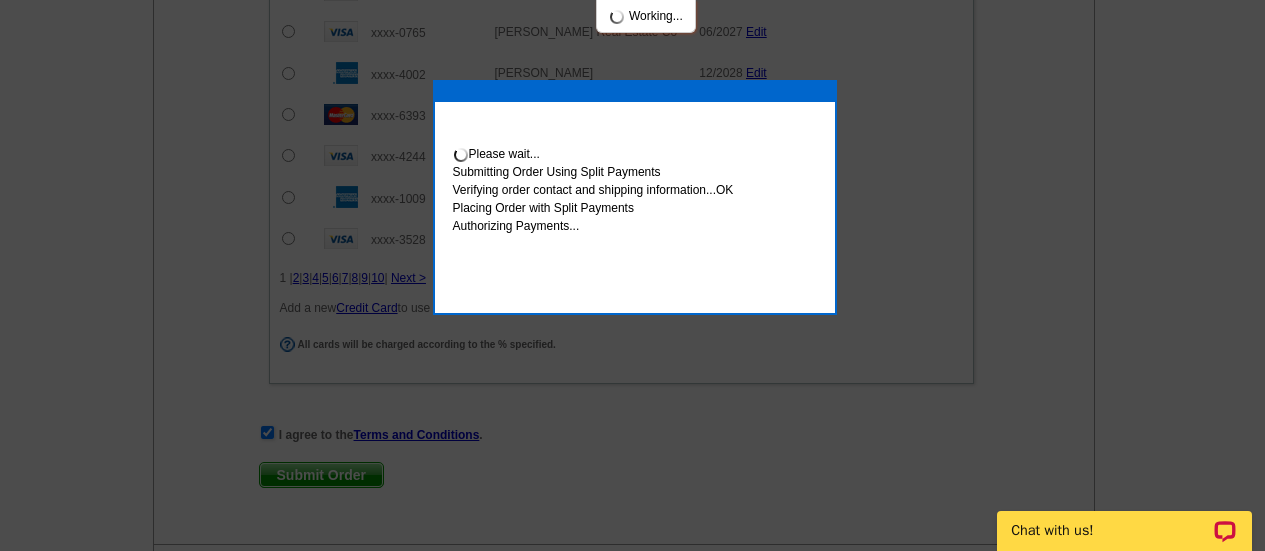scroll, scrollTop: 1771, scrollLeft: 0, axis: vertical 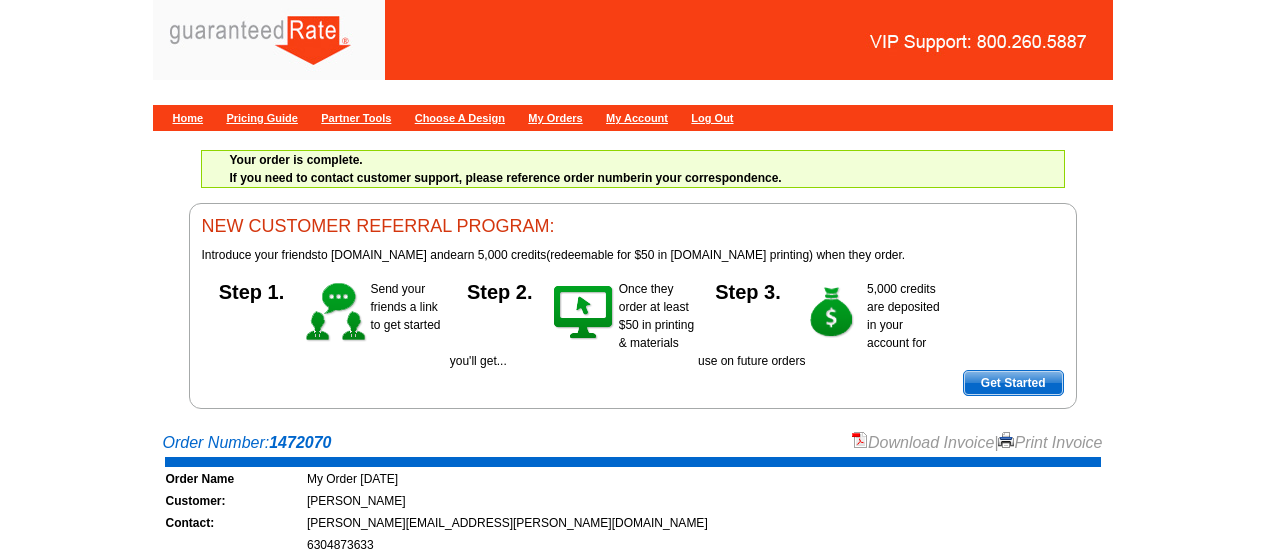 click on "Download Invoice" at bounding box center (923, 442) 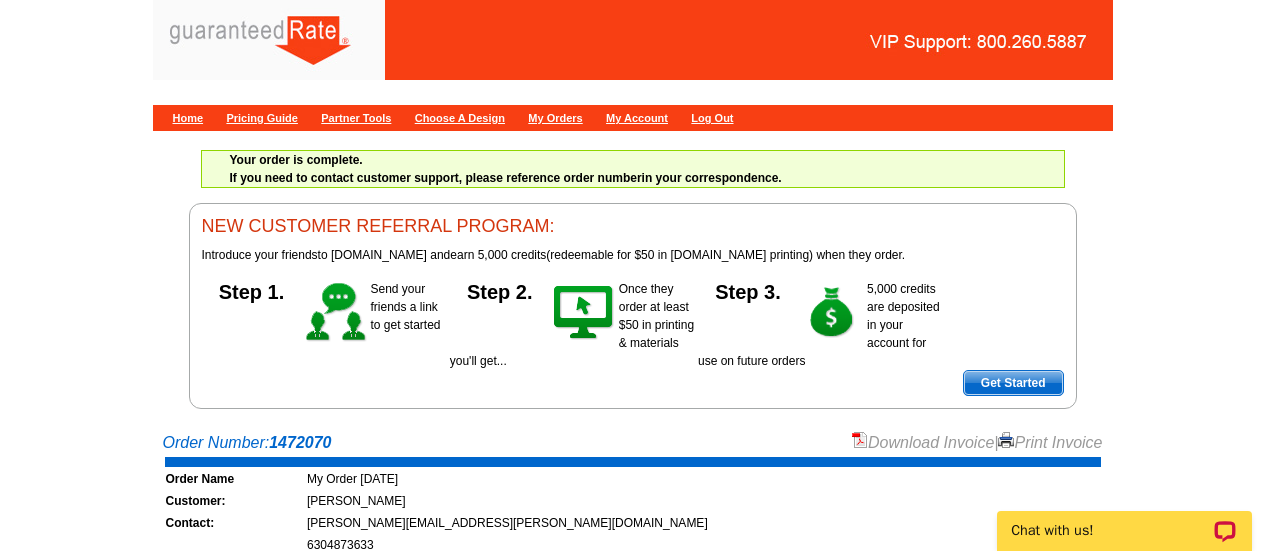 scroll, scrollTop: 0, scrollLeft: 0, axis: both 